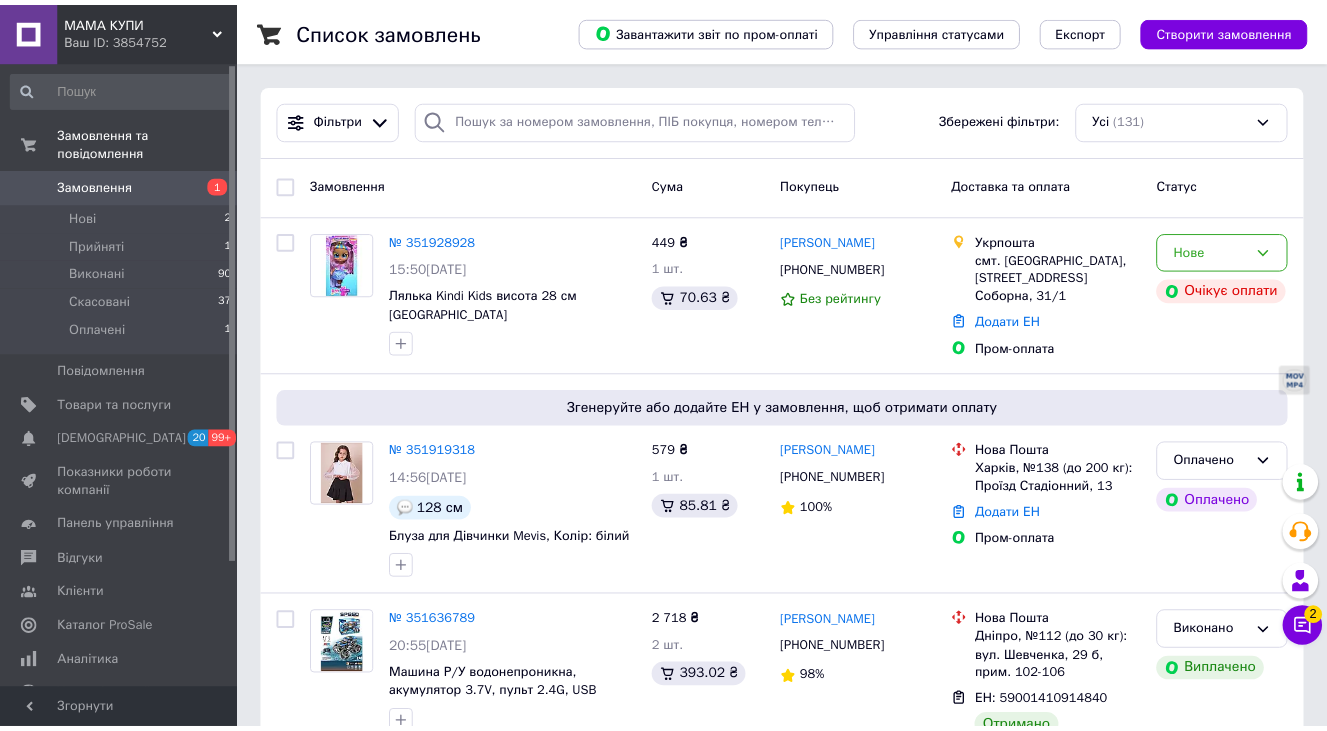 scroll, scrollTop: 0, scrollLeft: 0, axis: both 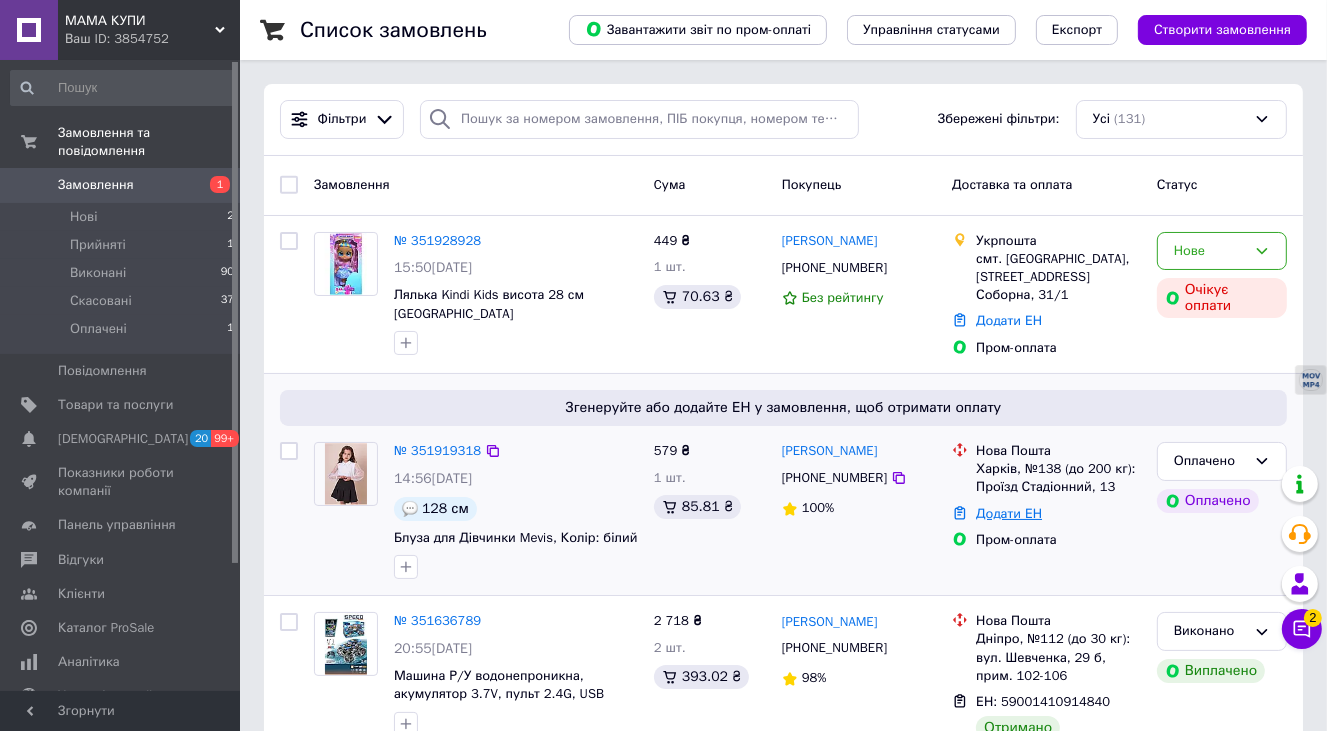 click on "Додати ЕН" at bounding box center [1009, 513] 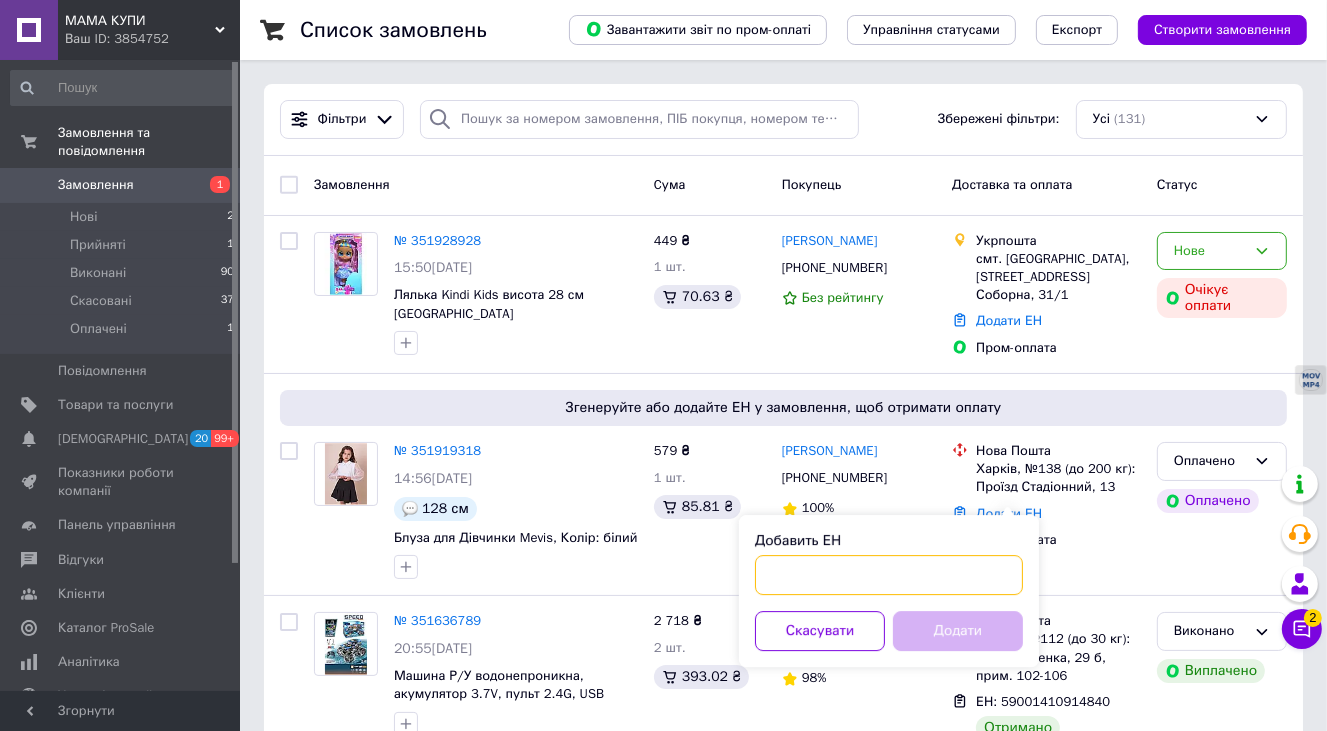 click on "Добавить ЕН" at bounding box center [889, 575] 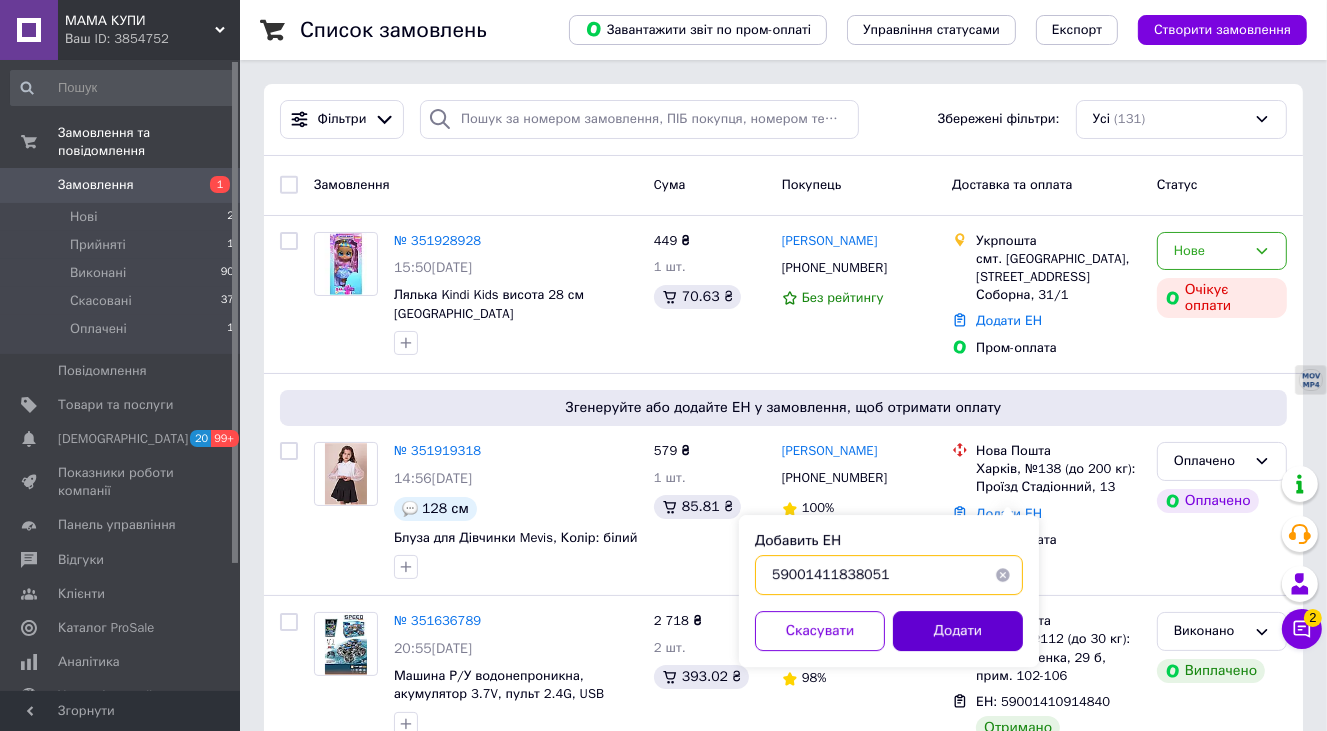 type on "59001411838051" 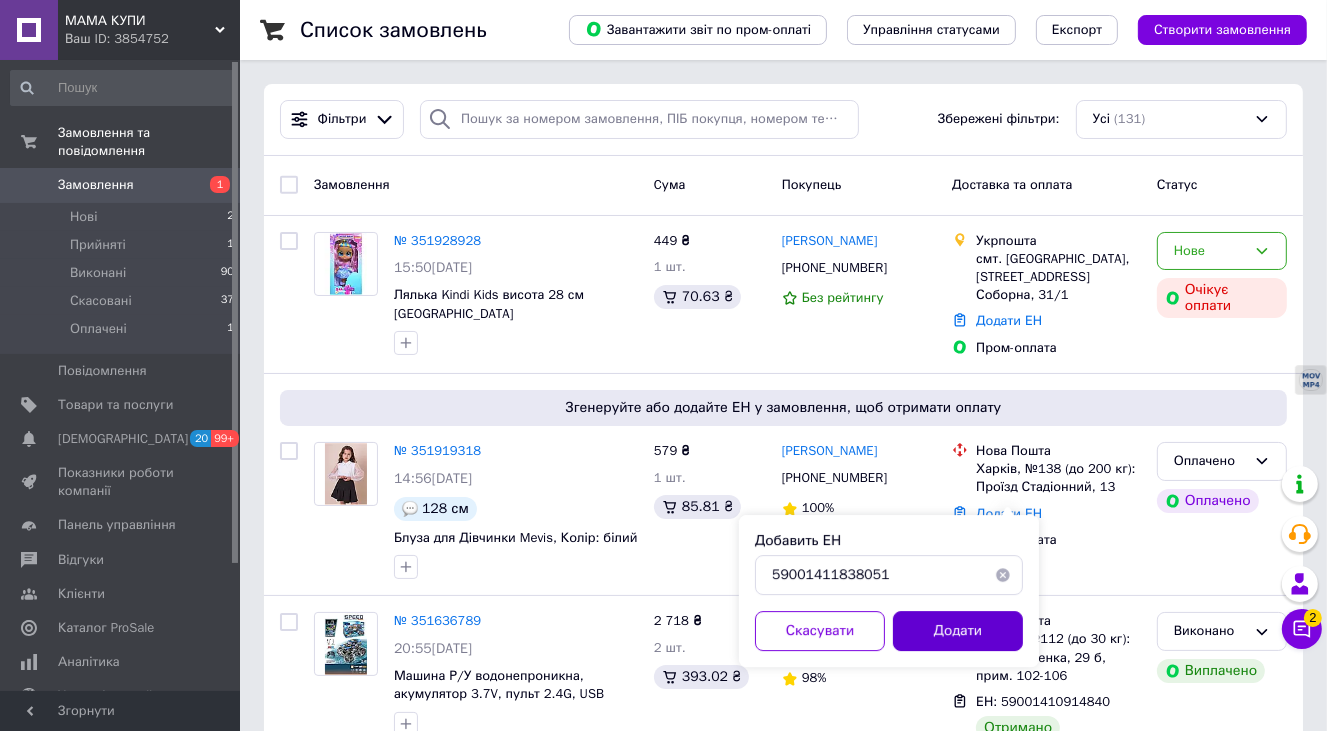 click on "Додати" at bounding box center [958, 631] 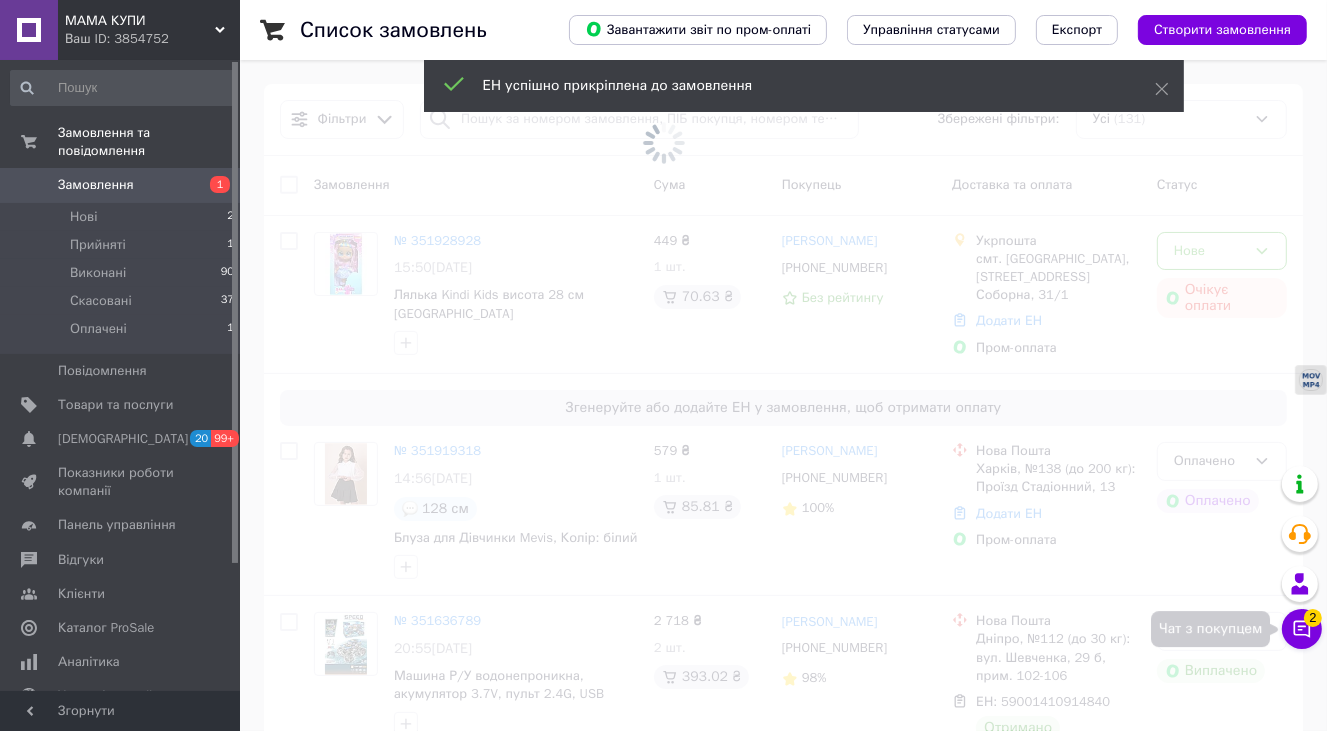click 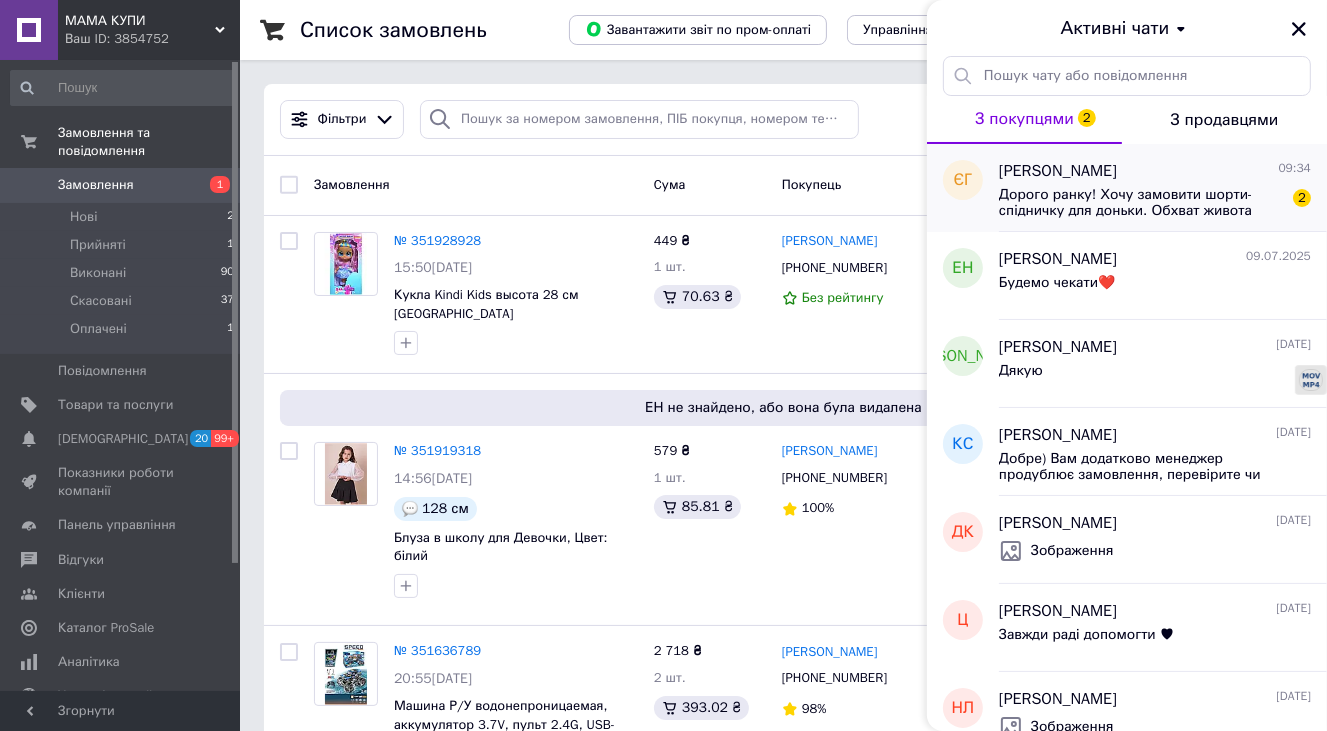 click on "Дорого ранку! Хочу замовити шорти-спідничку для доньки. Обхват живота 57см. Який розмір потрібно?" at bounding box center (1141, 203) 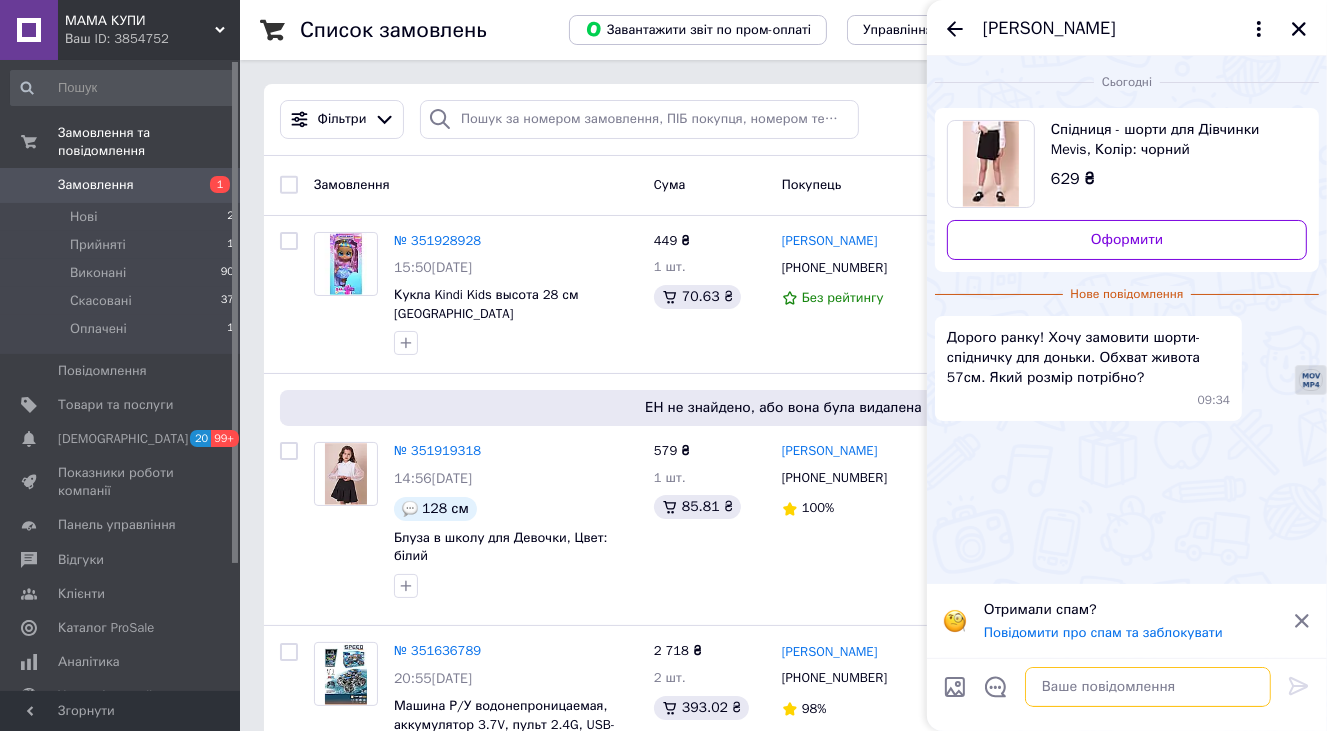 click at bounding box center (1148, 687) 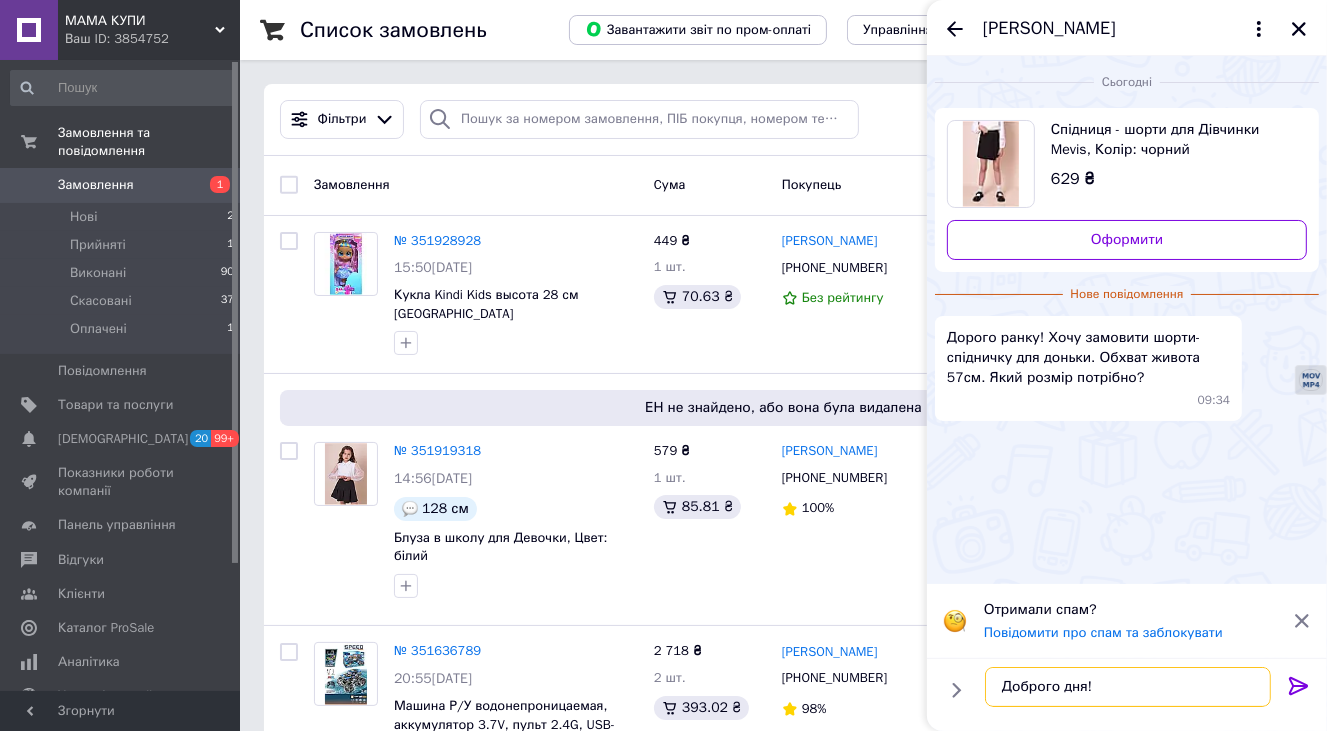 type on "Доброго дня!" 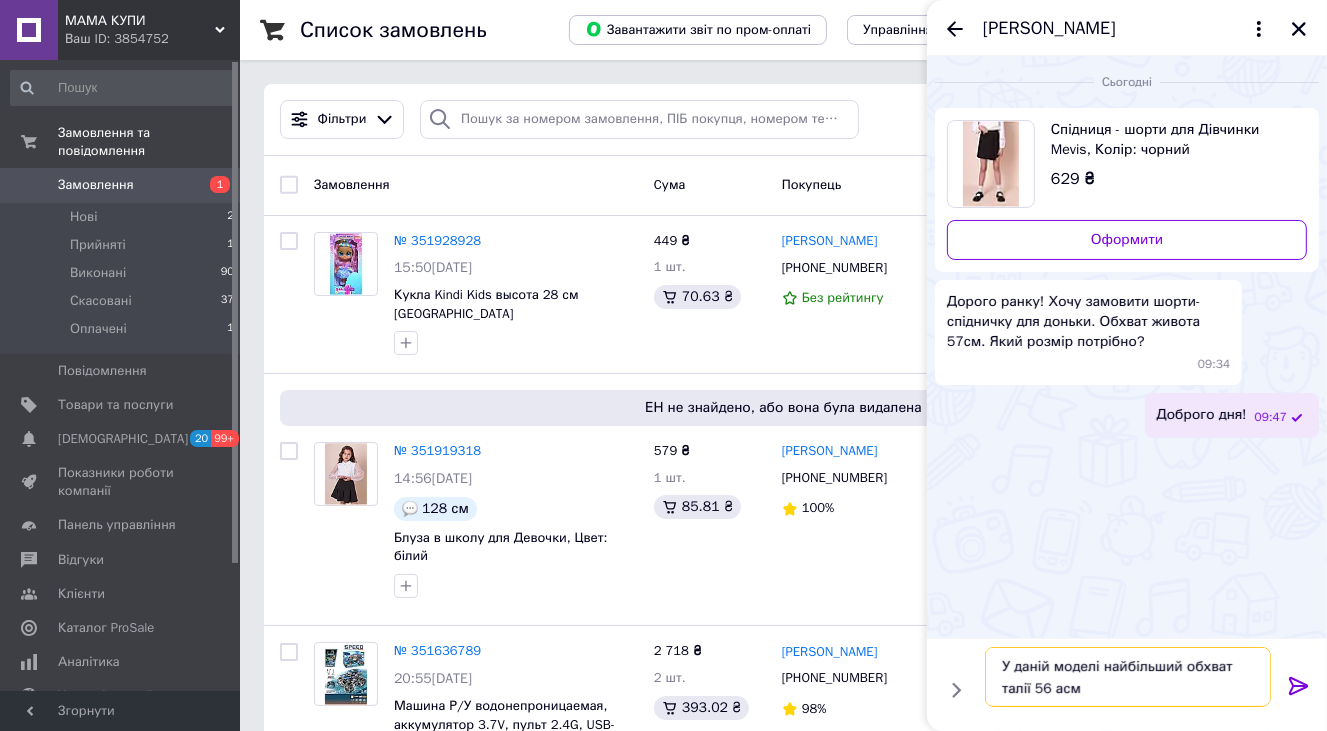 type on "У даній моделі найбільший обхват талії 56 см" 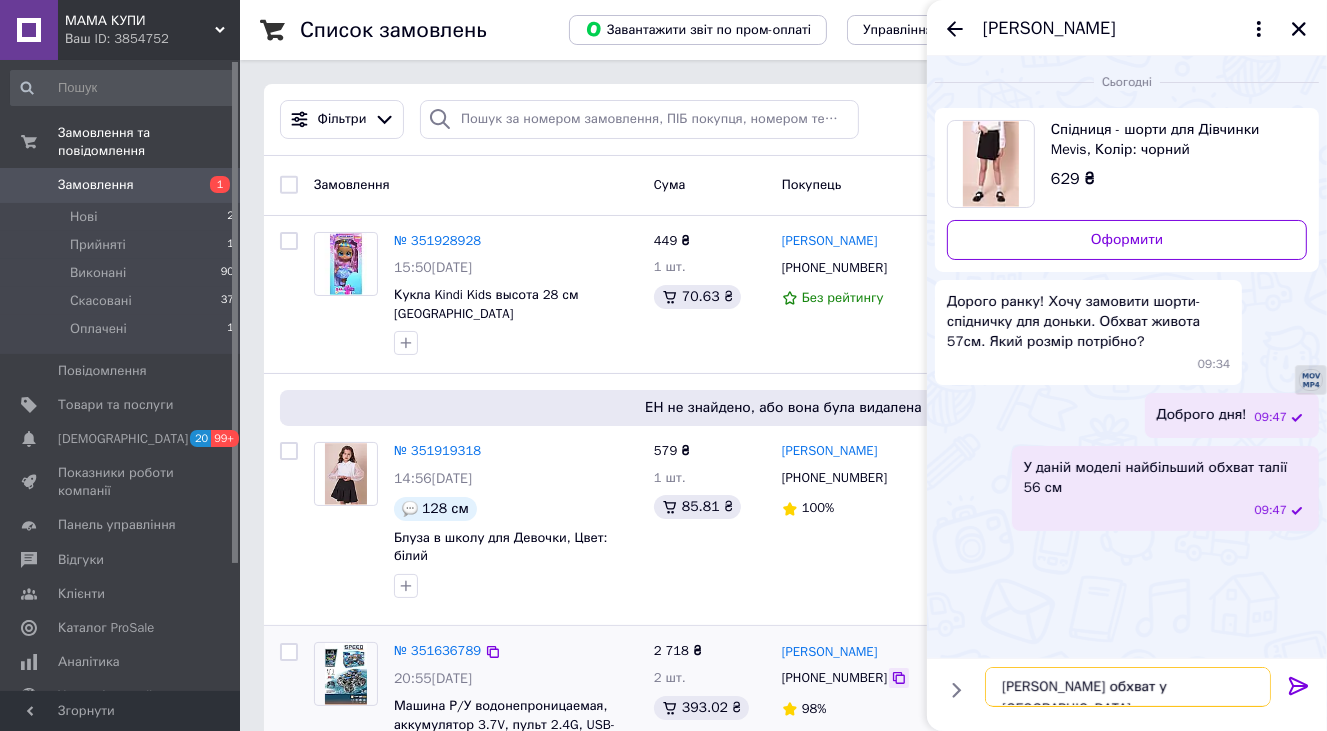 drag, startPoint x: 1149, startPoint y: 680, endPoint x: 882, endPoint y: 650, distance: 268.6801 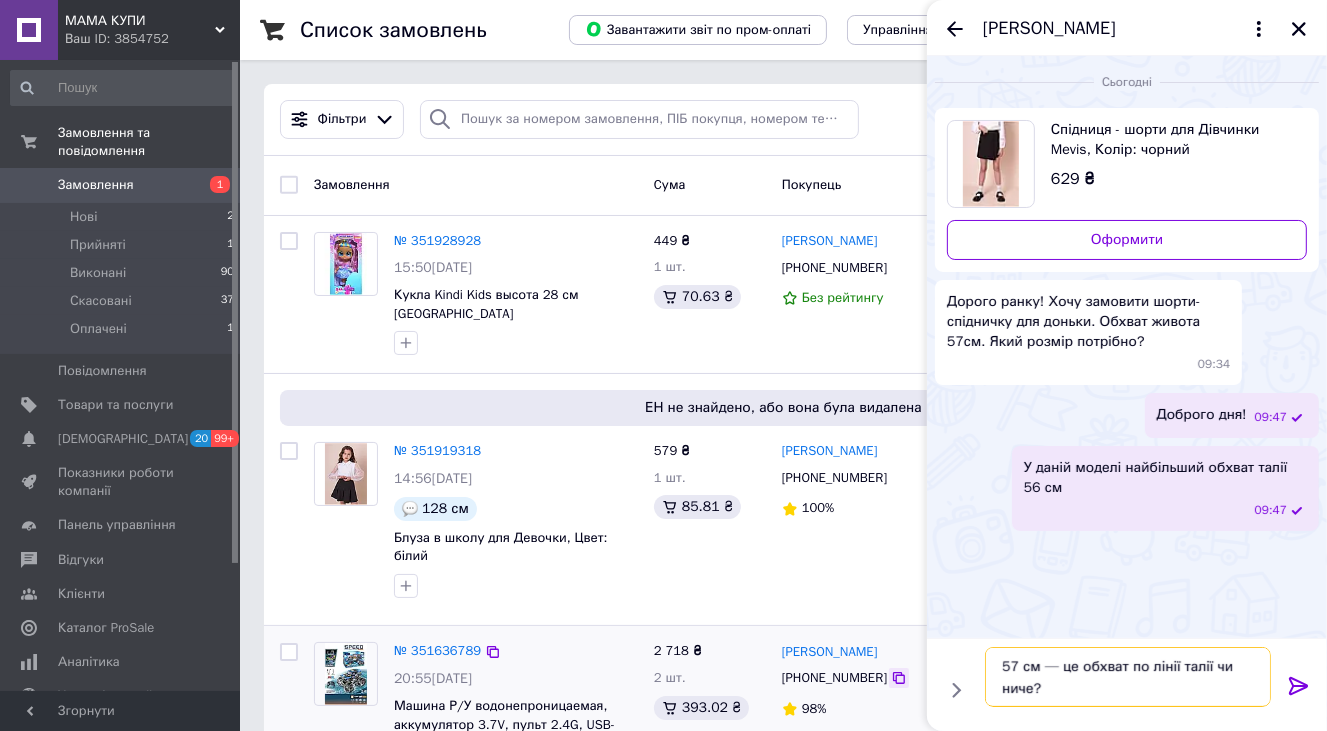 type on "57 см — це обхват по лінії талії чи нижче?" 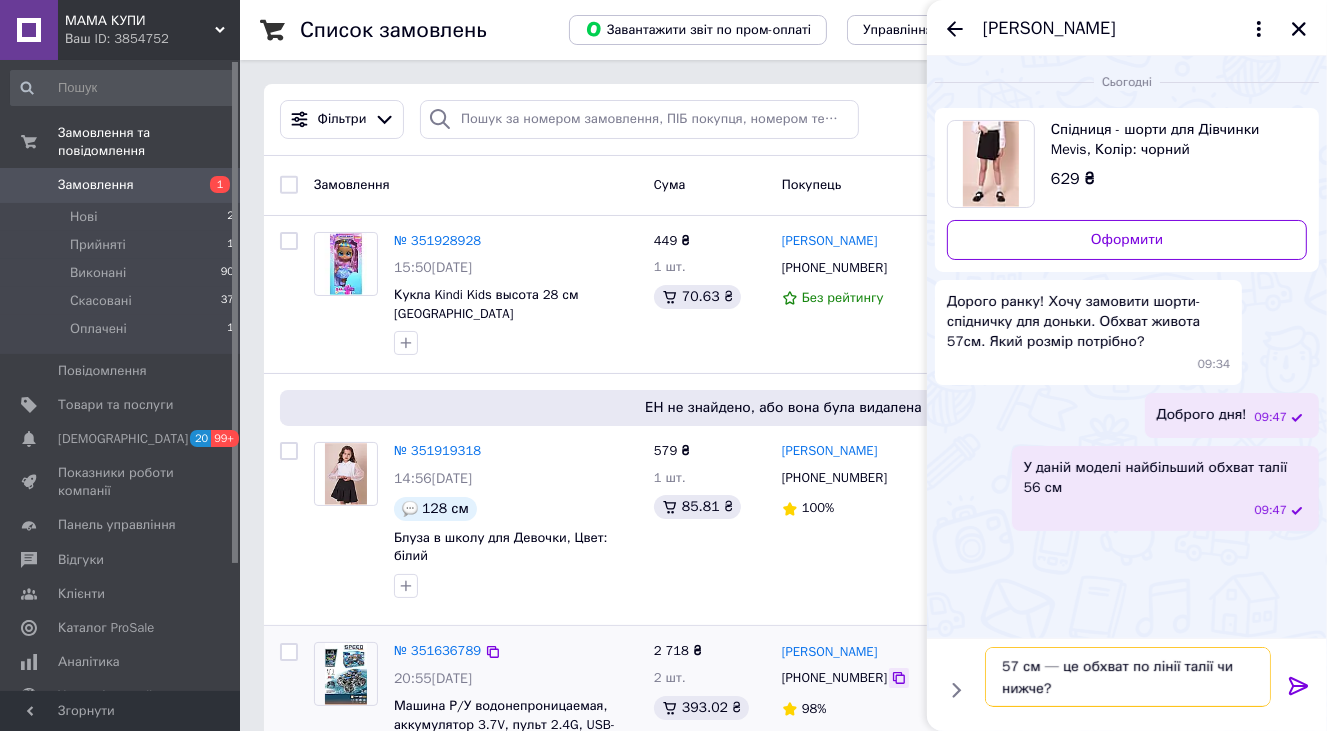 type 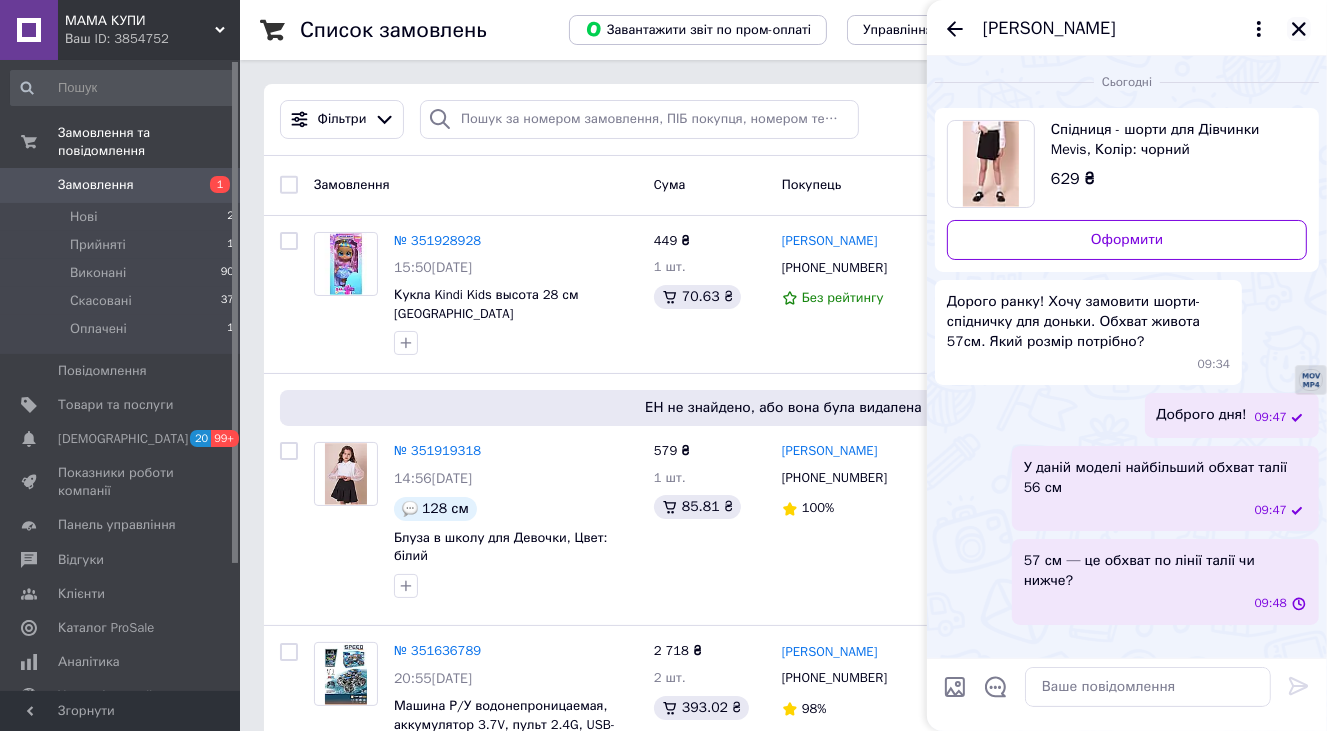 click 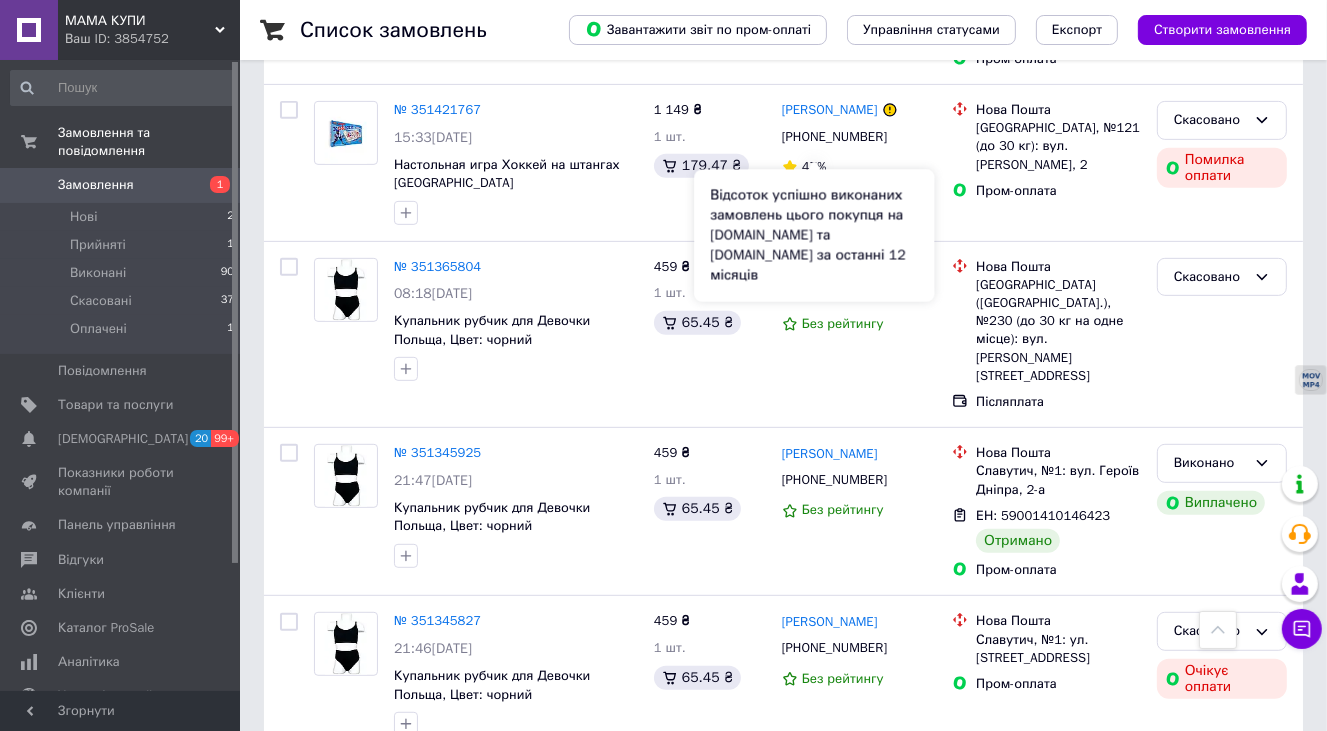 scroll, scrollTop: 800, scrollLeft: 0, axis: vertical 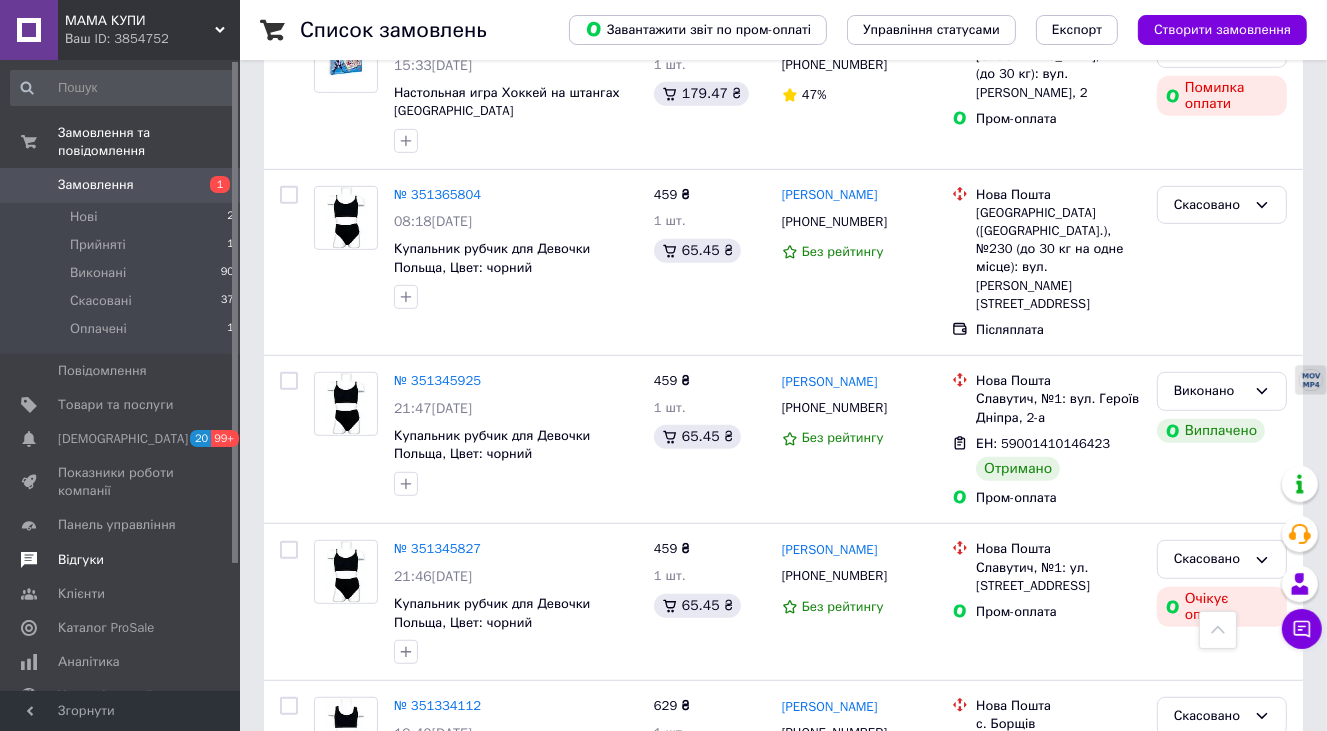 click on "Відгуки" at bounding box center (81, 560) 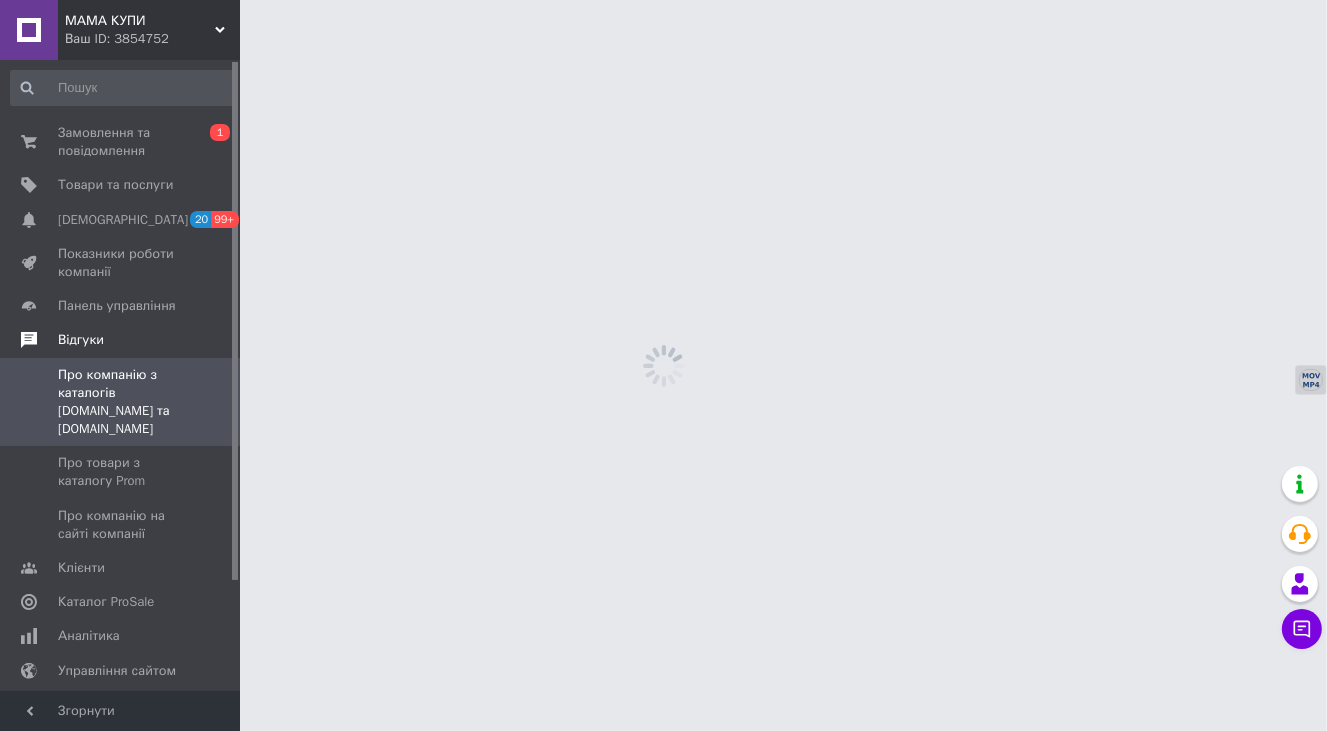 scroll, scrollTop: 0, scrollLeft: 0, axis: both 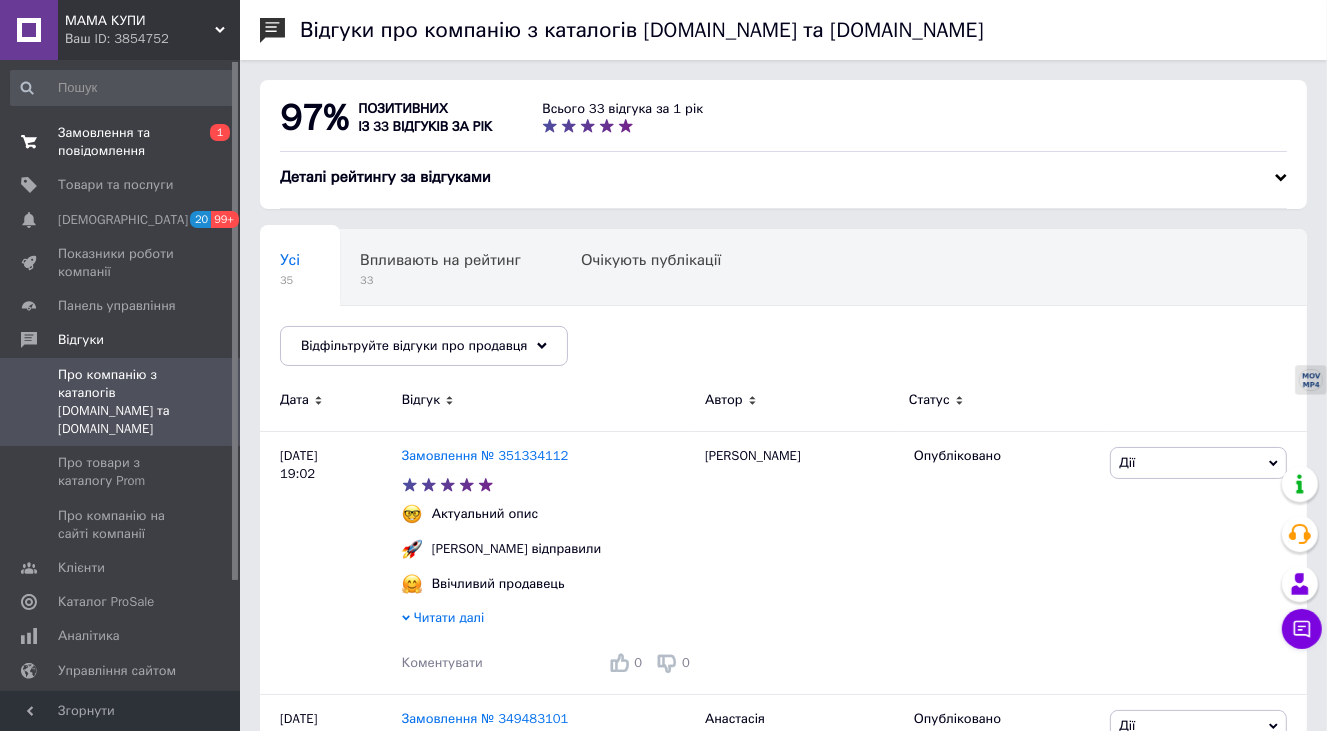click on "Замовлення та повідомлення" at bounding box center [121, 142] 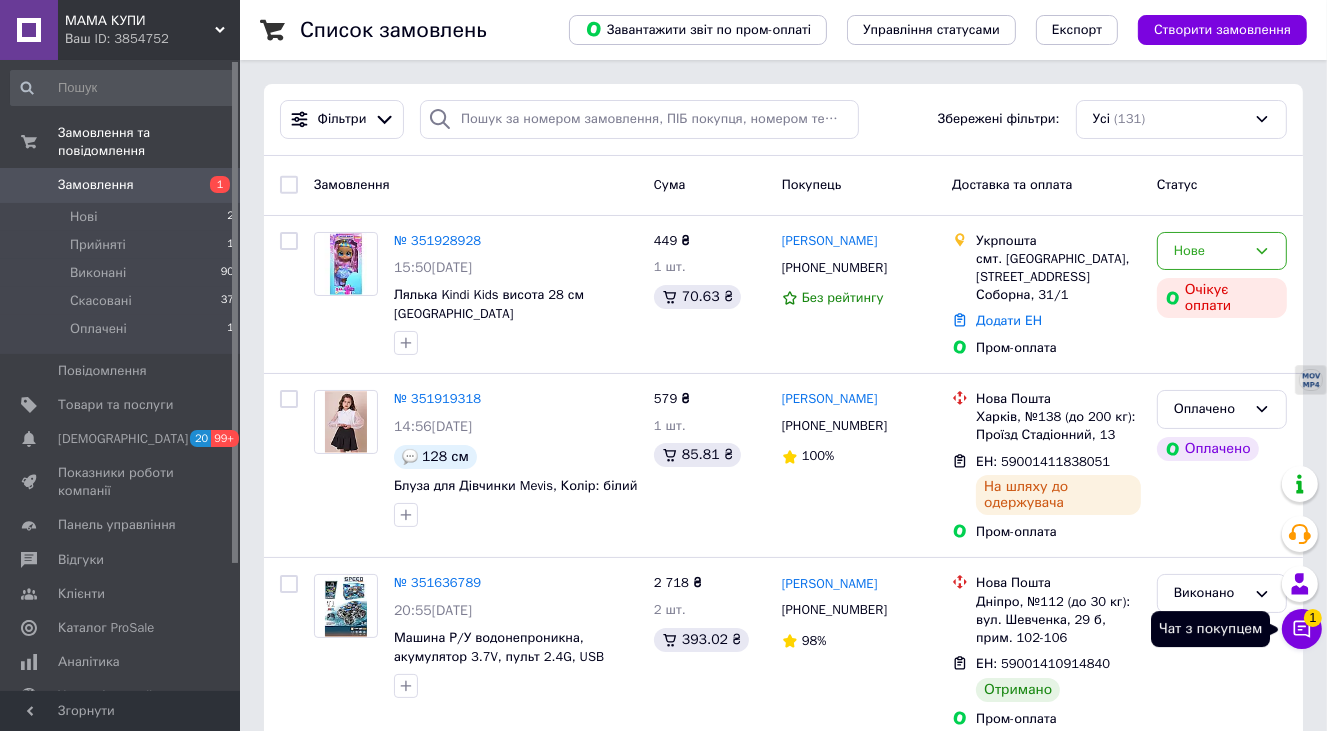 click on "1" at bounding box center (1313, 618) 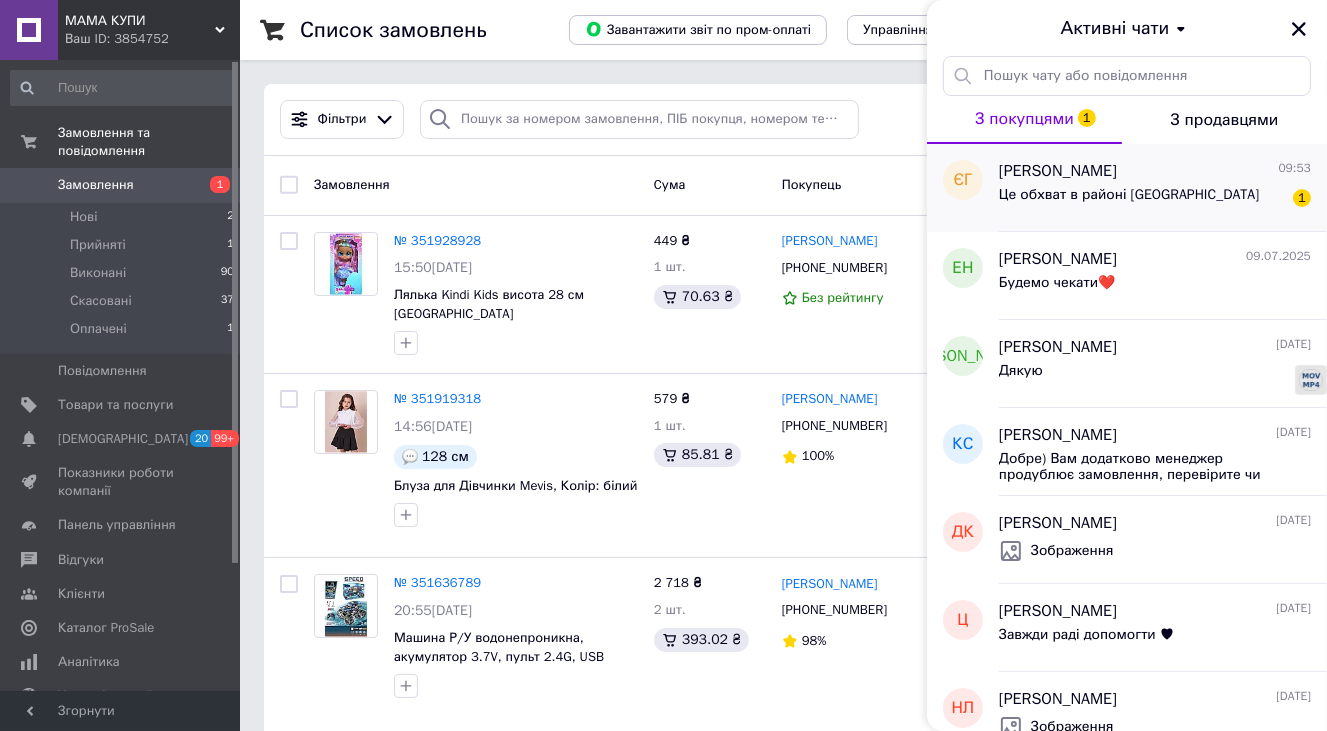 click on "[PERSON_NAME]" at bounding box center [1058, 171] 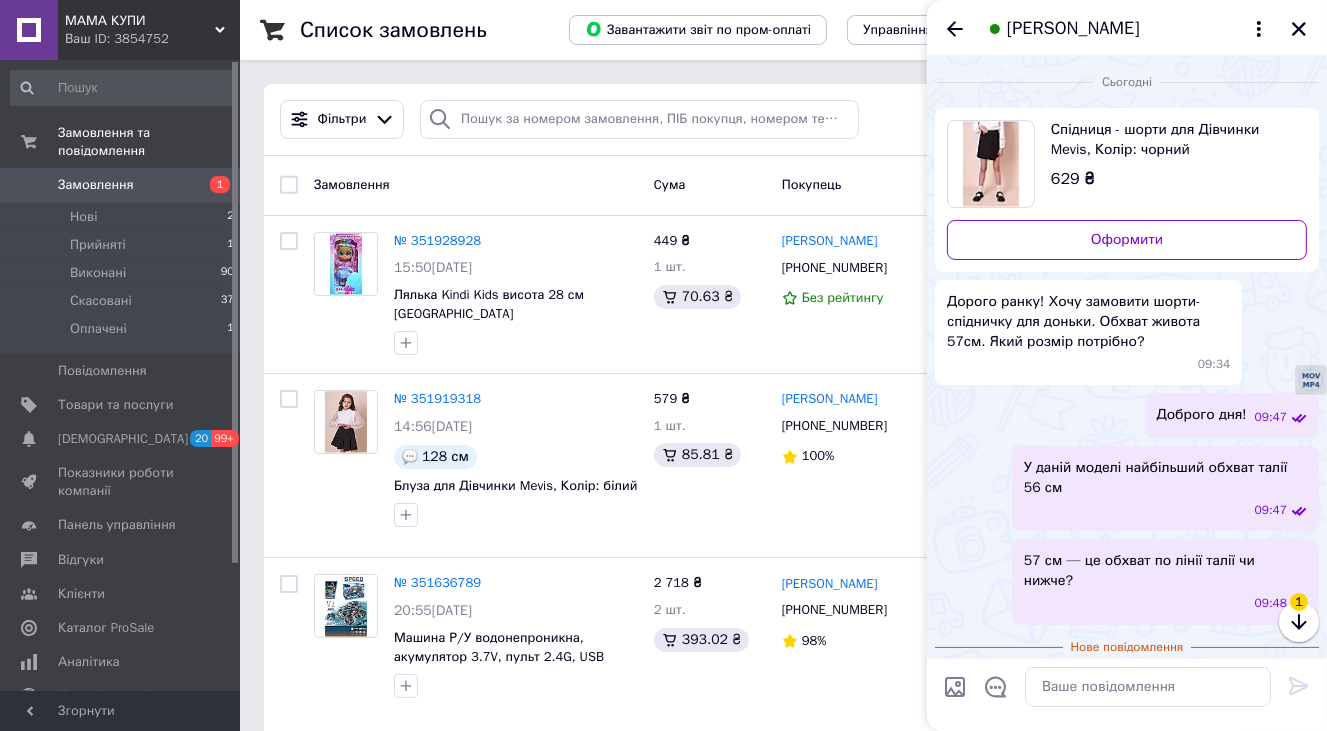 scroll, scrollTop: 43, scrollLeft: 0, axis: vertical 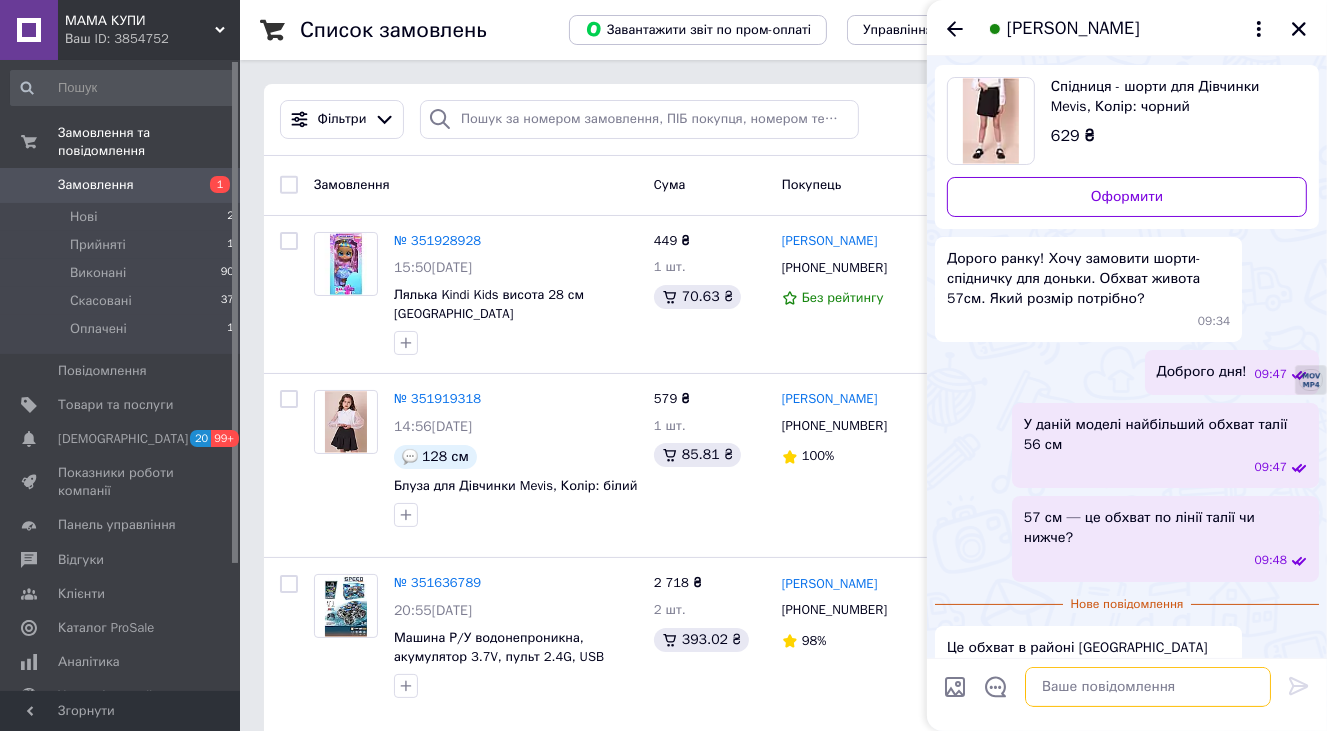 click at bounding box center [1148, 687] 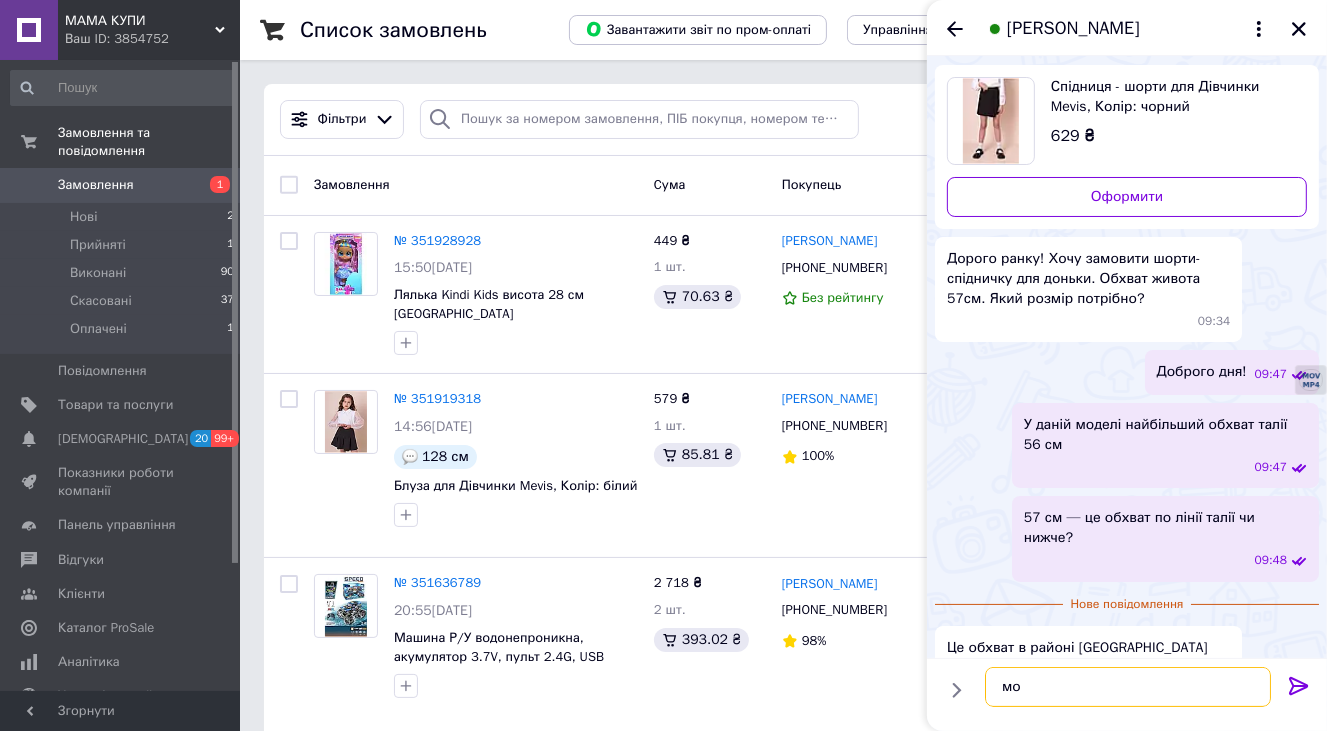type on "м" 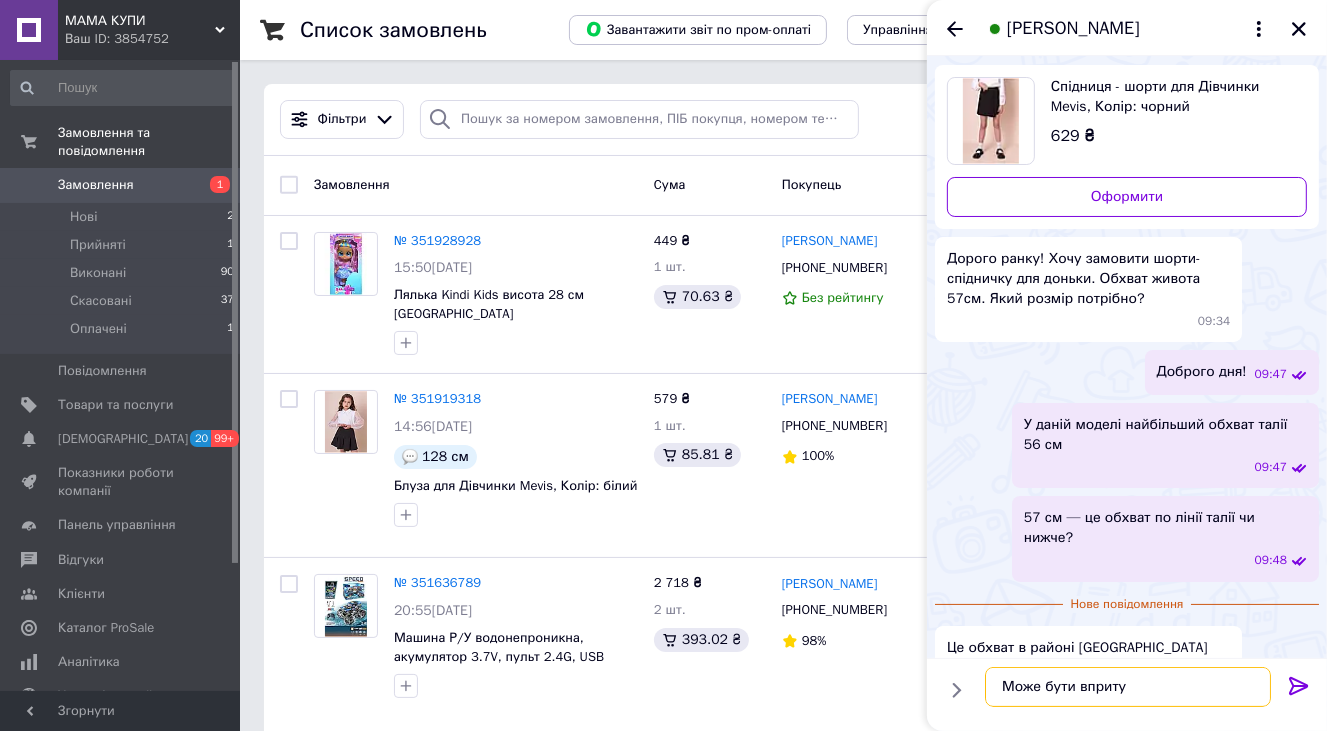 type on "Може бути впритул" 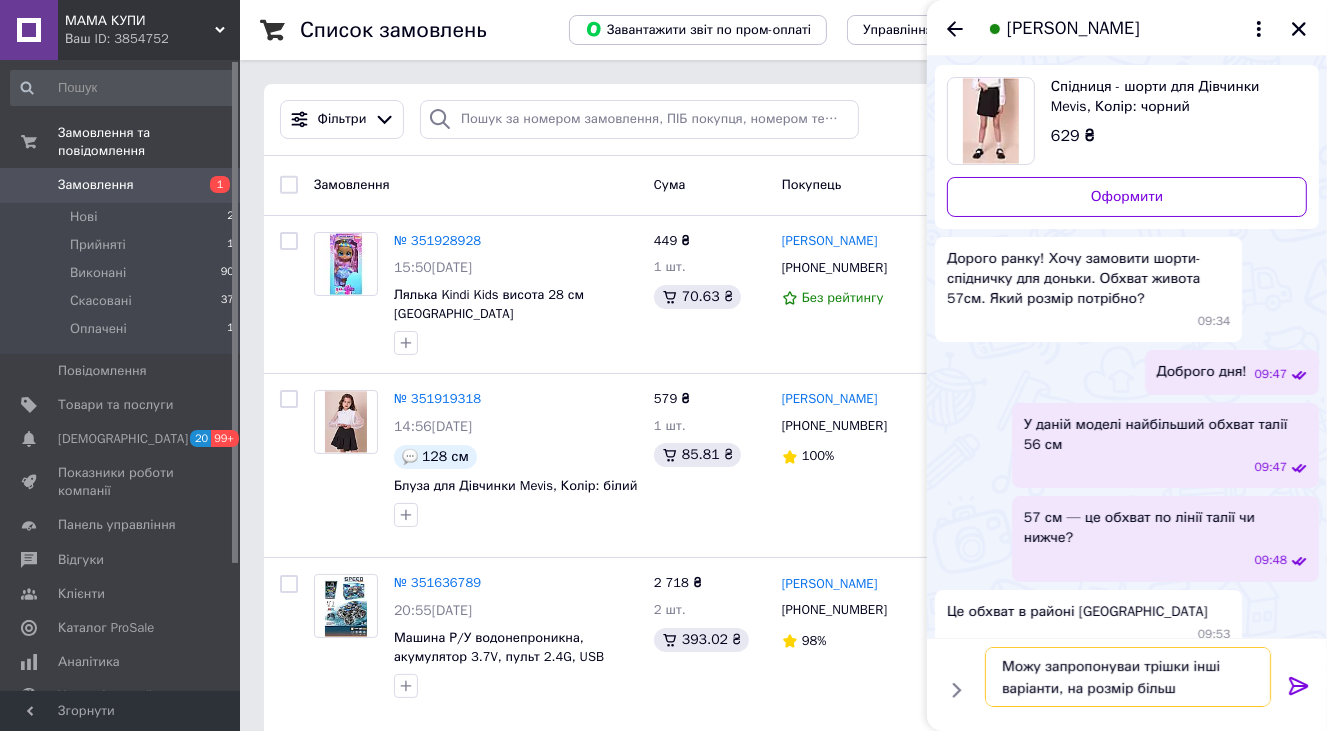 type on "Можу запропонуваи трішки інші варіанти, на розмір більше" 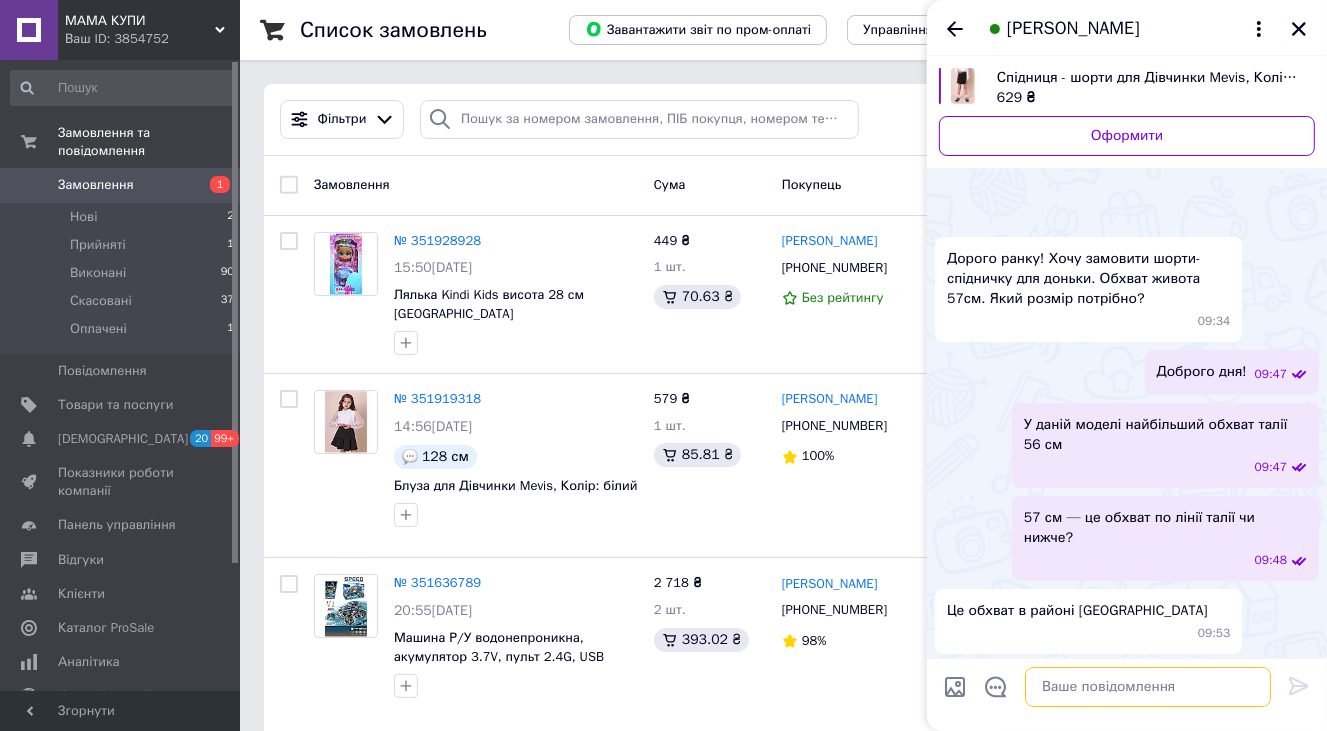 scroll, scrollTop: 153, scrollLeft: 0, axis: vertical 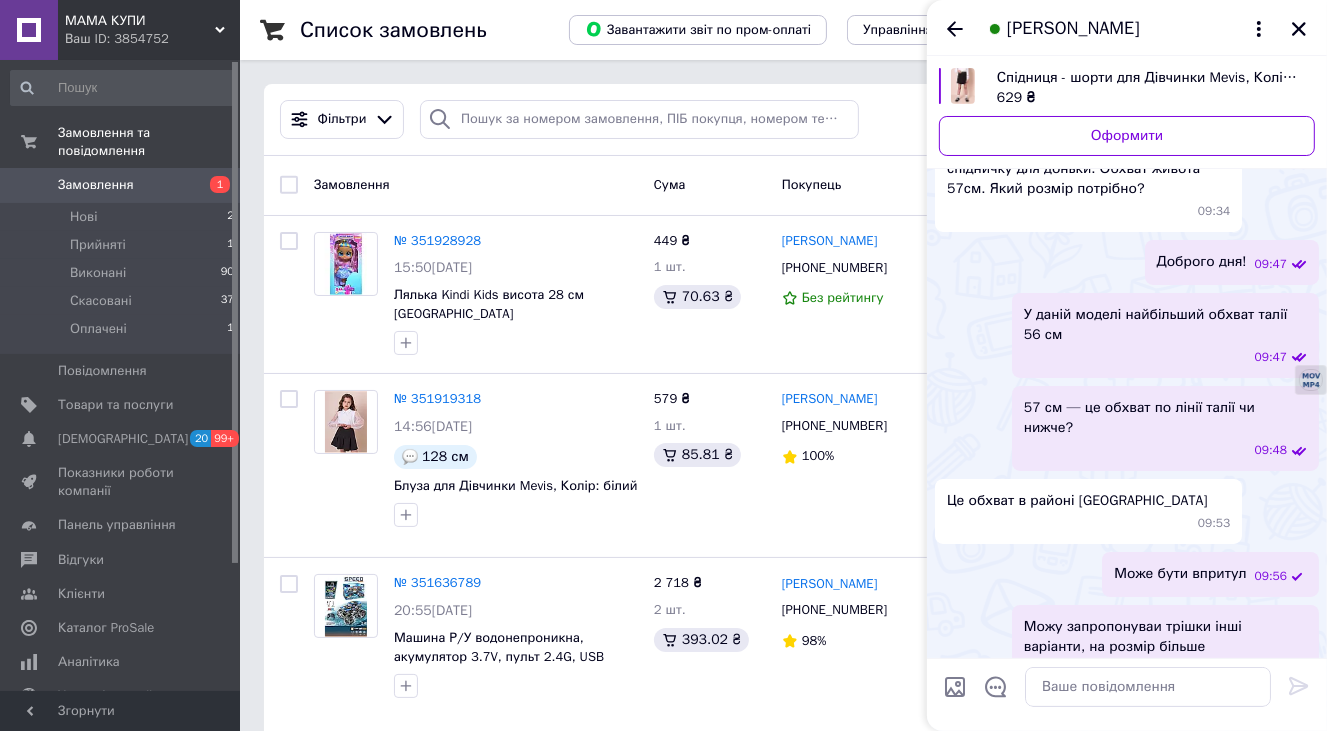 click on "Можу запропонуваи трішки інші варіанти, на розмір більше" at bounding box center (1165, 637) 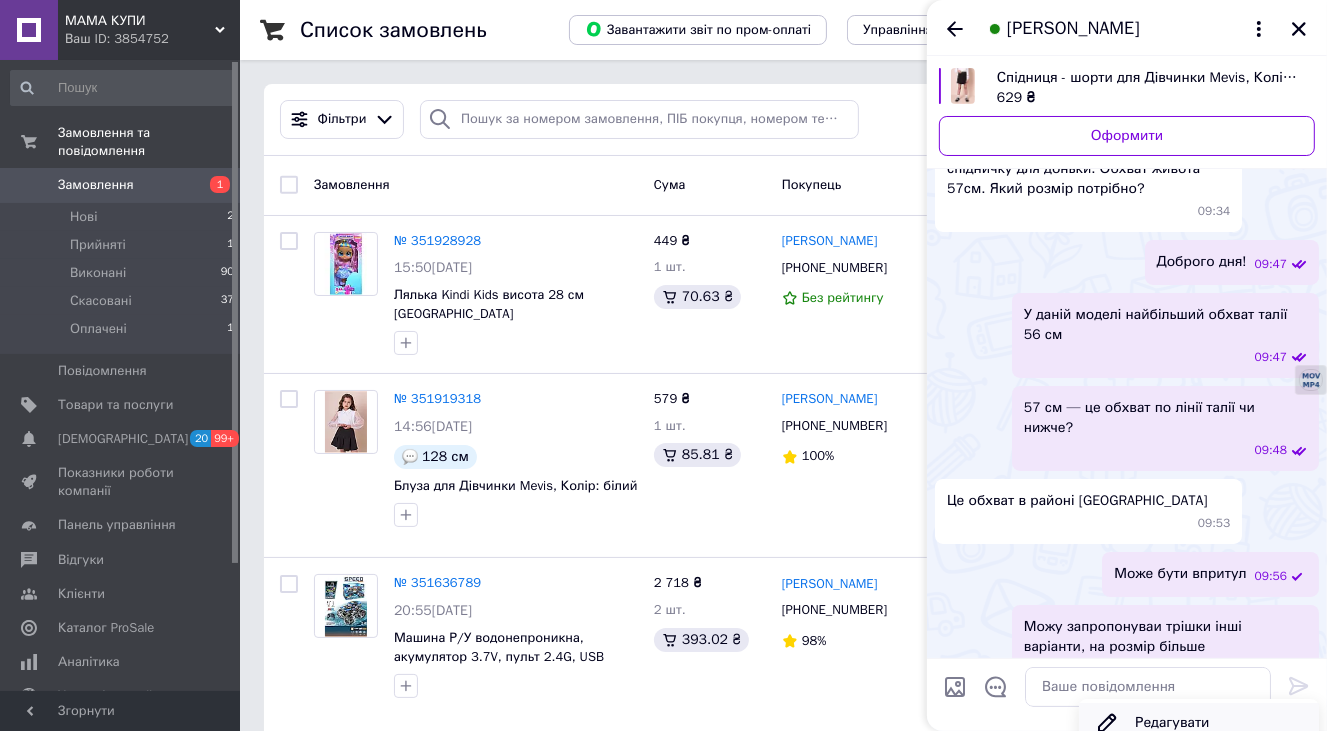 click on "Редагувати" at bounding box center [1199, 723] 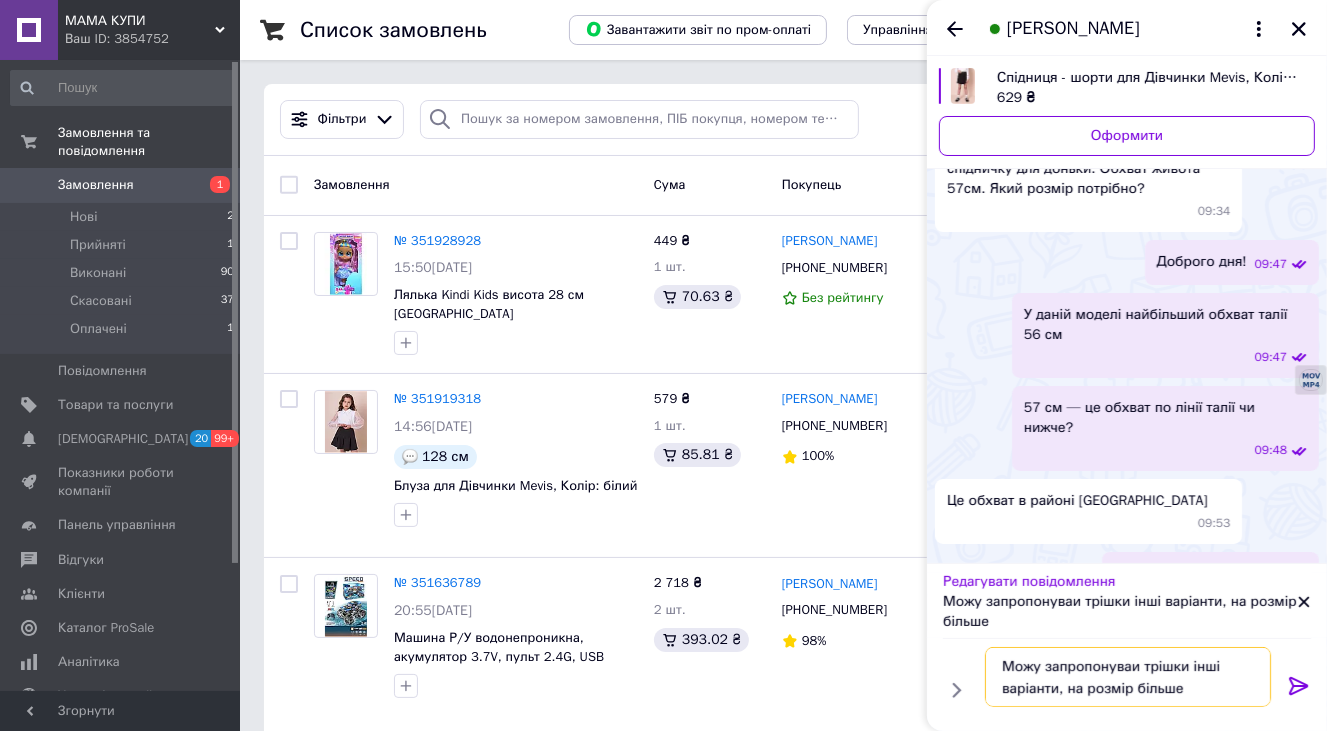 click on "Можу запропонуваи трішки інші варіанти, на розмір більше" at bounding box center (1128, 677) 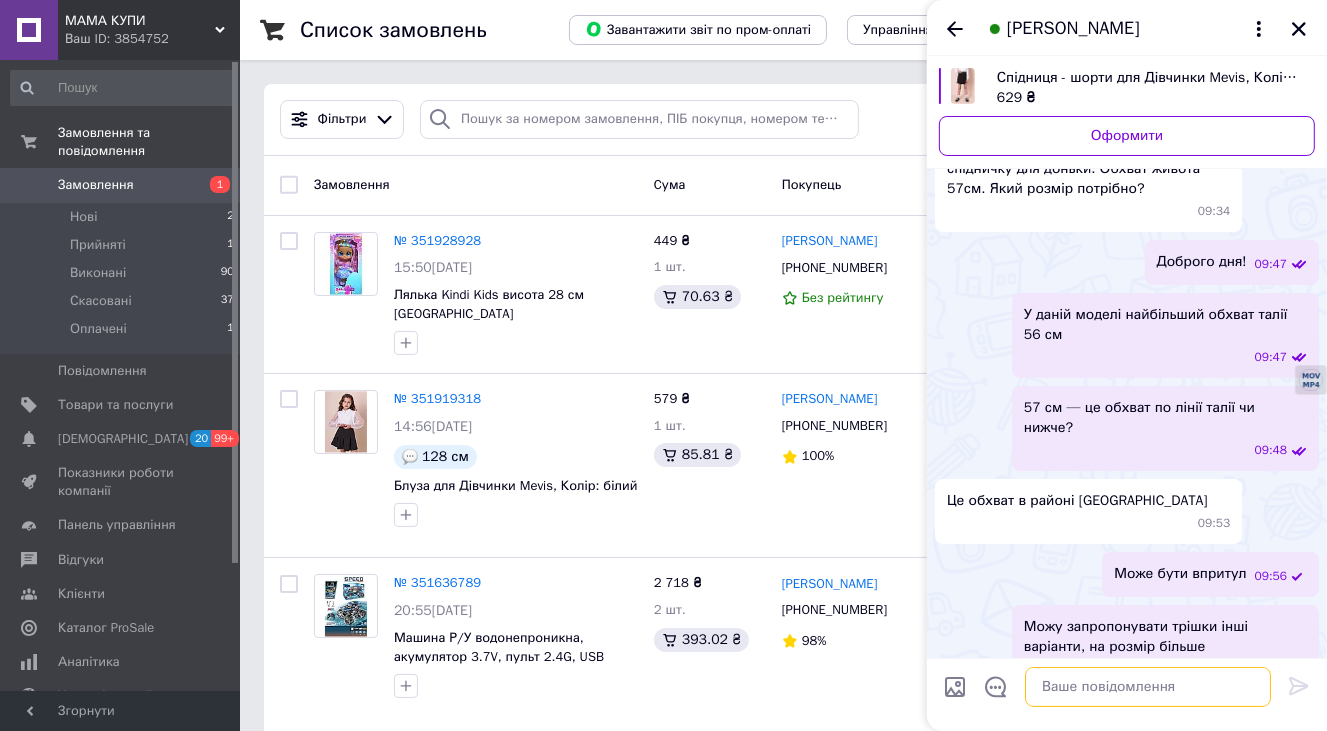 type 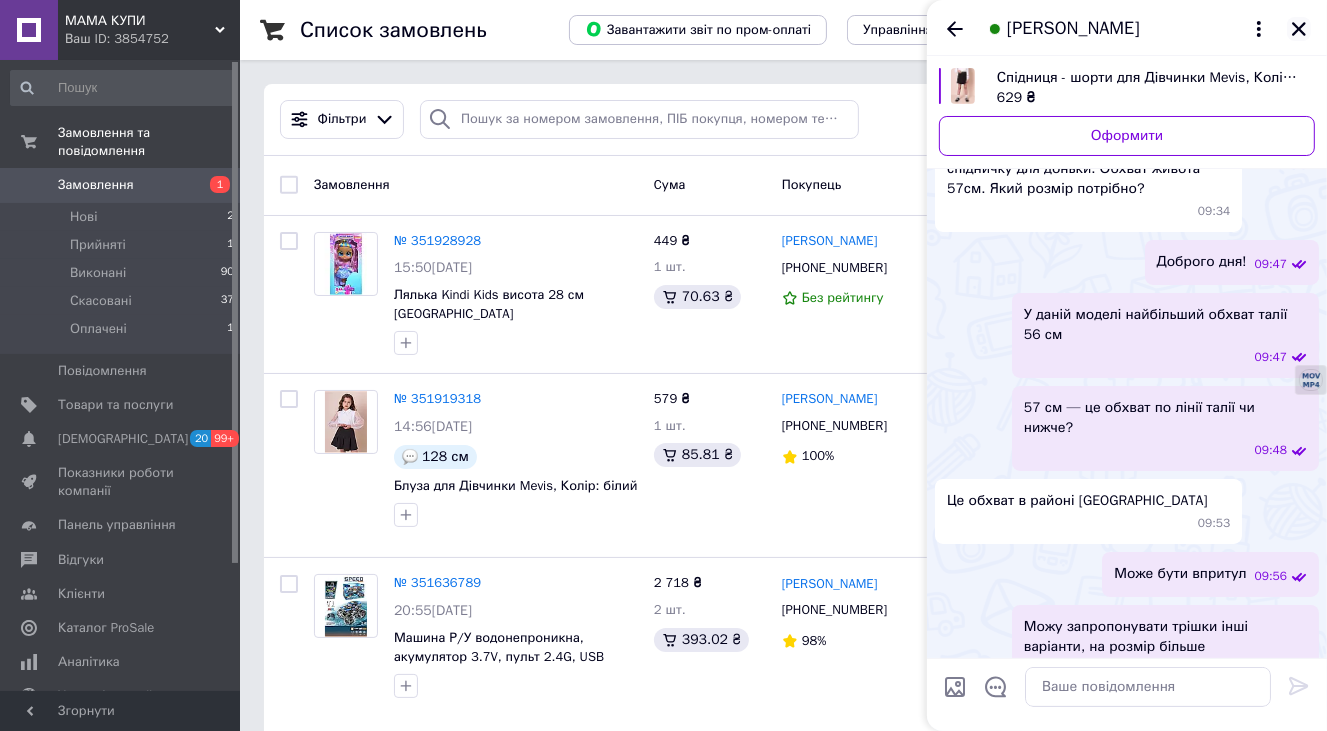 click 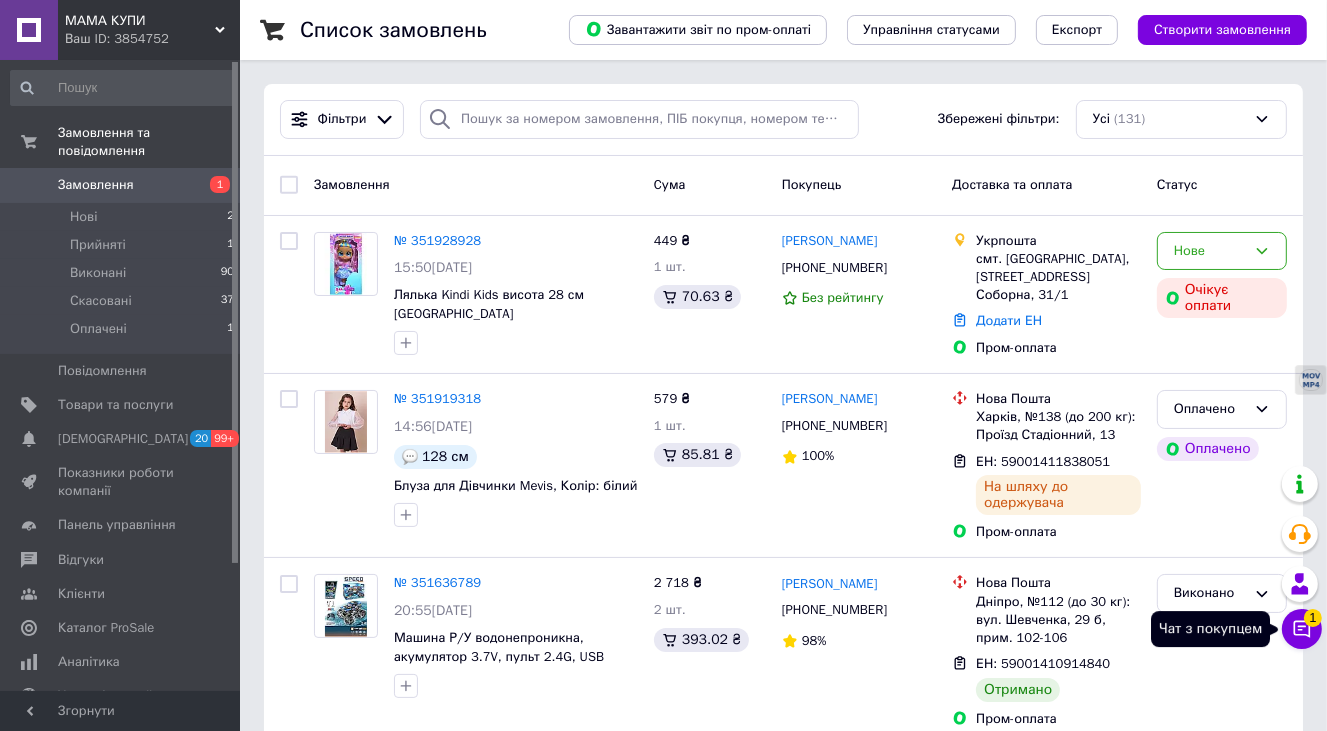 click 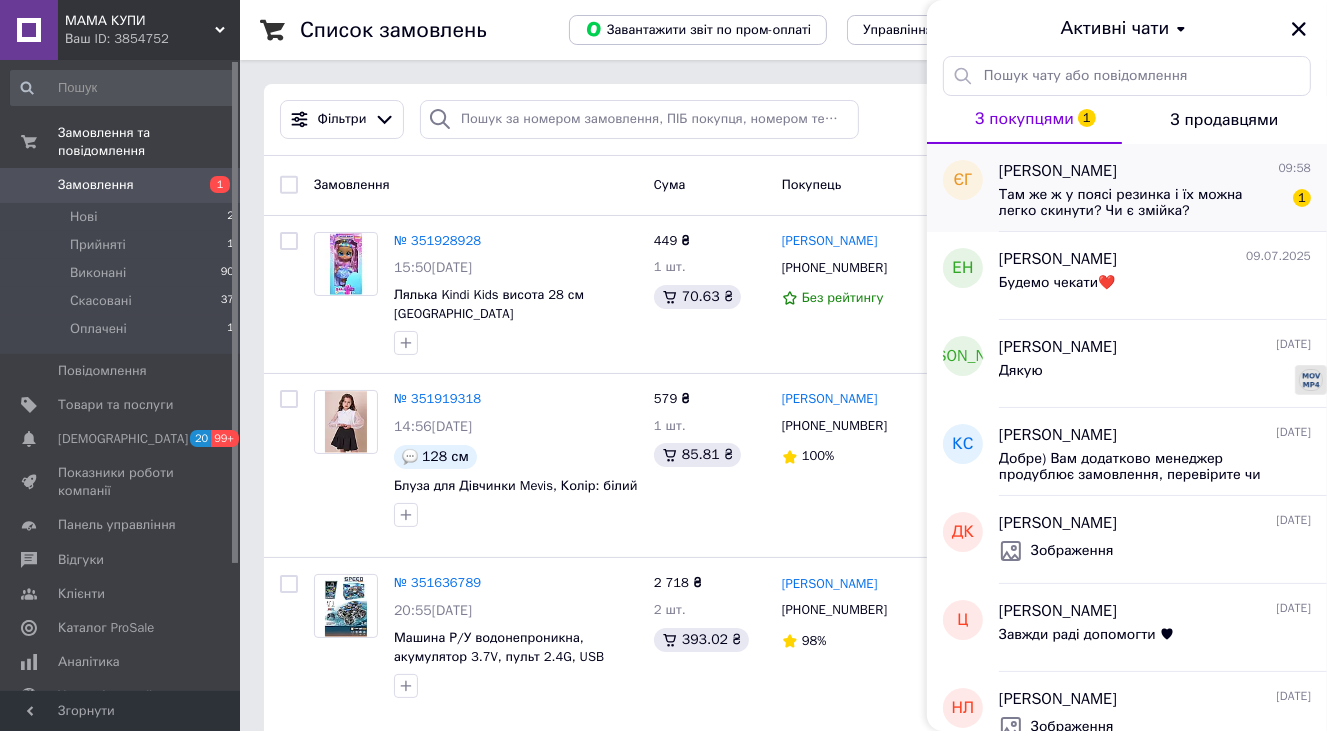 click on "Там же ж у поясі резинка і їх можна легко скинути? Чи є змійка?" at bounding box center [1141, 203] 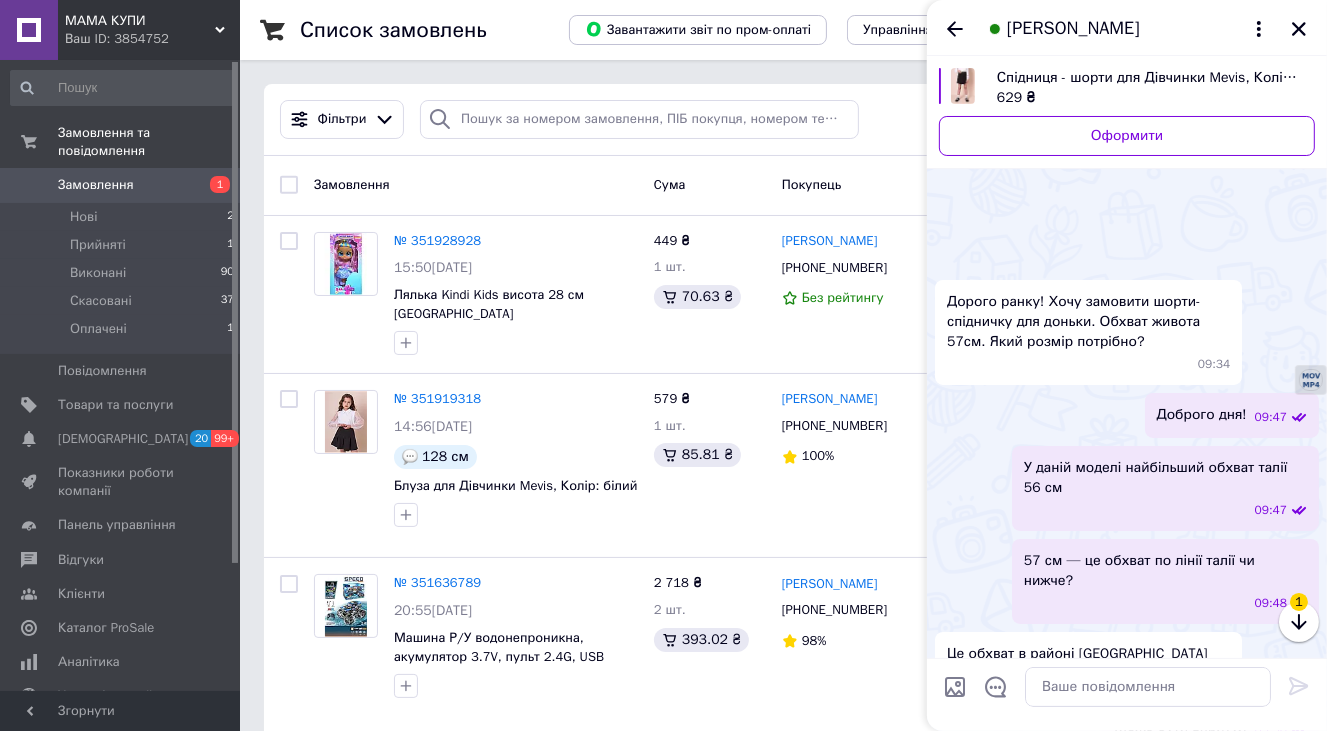 scroll, scrollTop: 283, scrollLeft: 0, axis: vertical 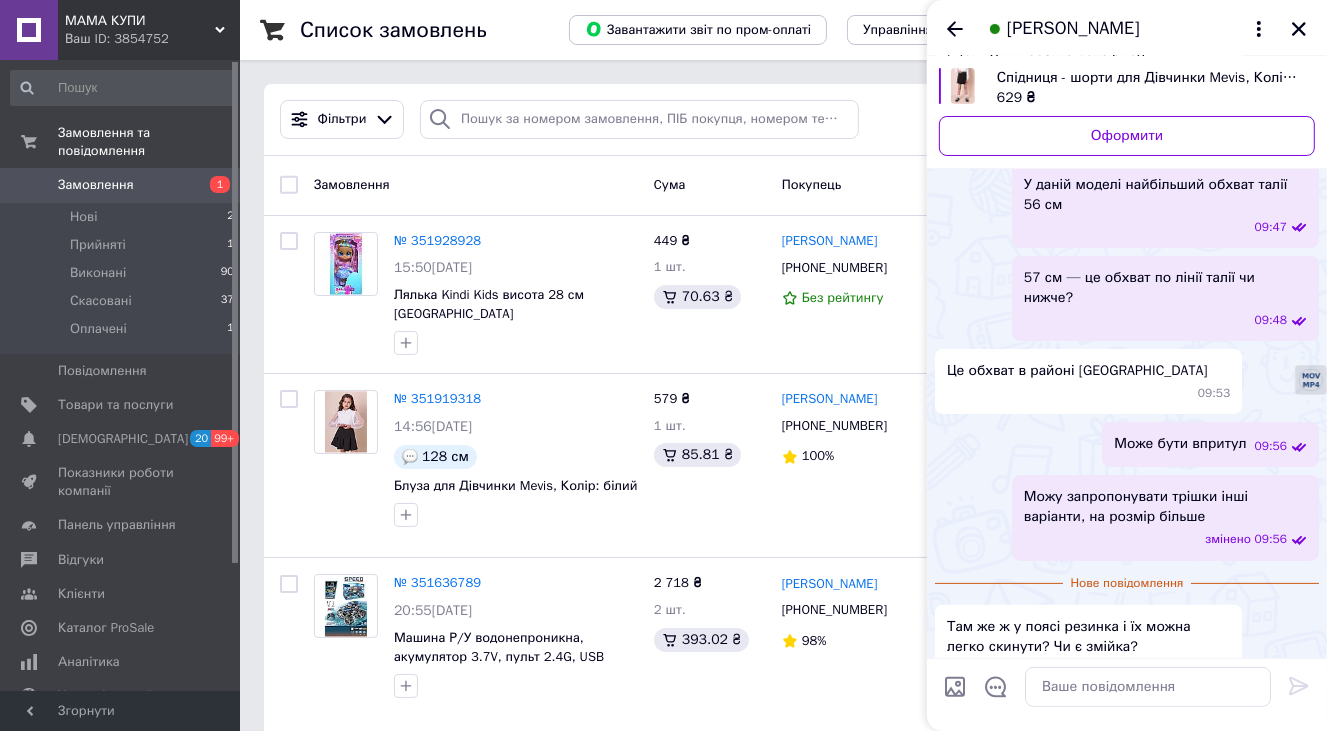 drag, startPoint x: 1060, startPoint y: 76, endPoint x: 892, endPoint y: 76, distance: 168 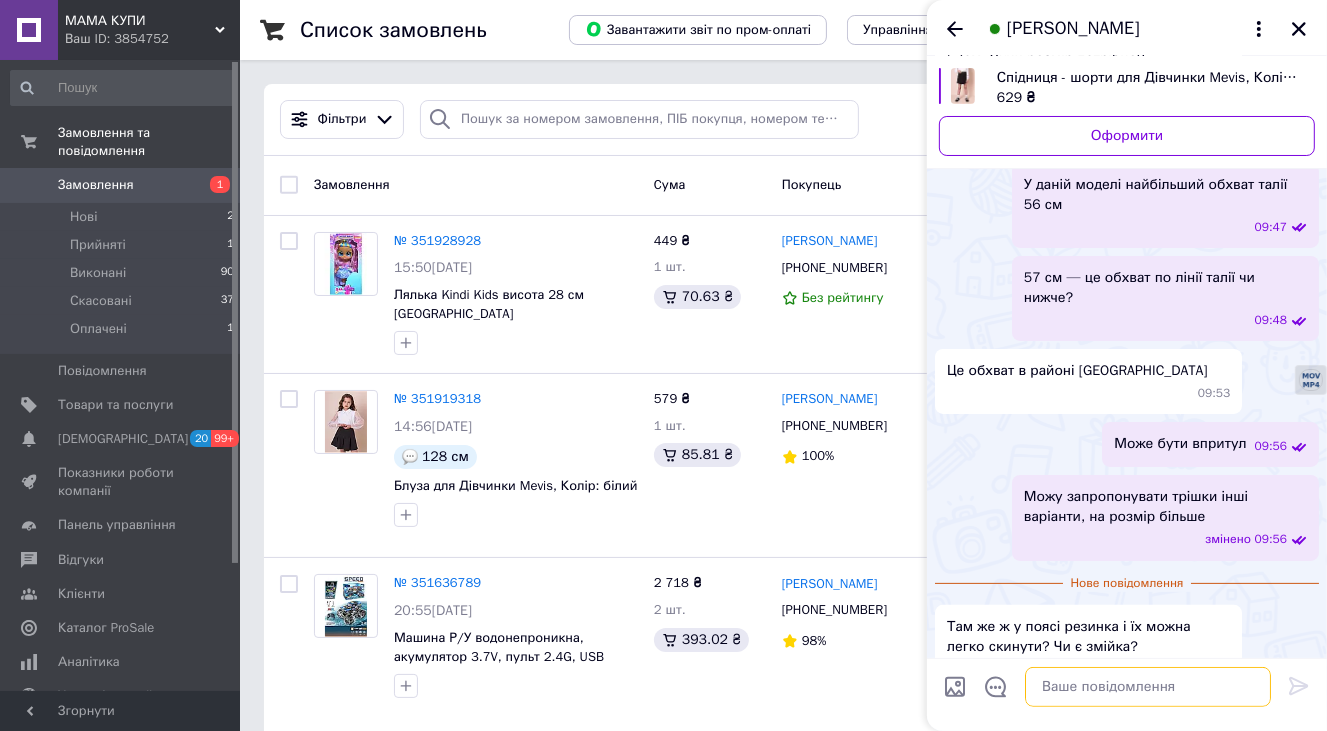 drag, startPoint x: 1198, startPoint y: 675, endPoint x: 1187, endPoint y: 670, distance: 12.083046 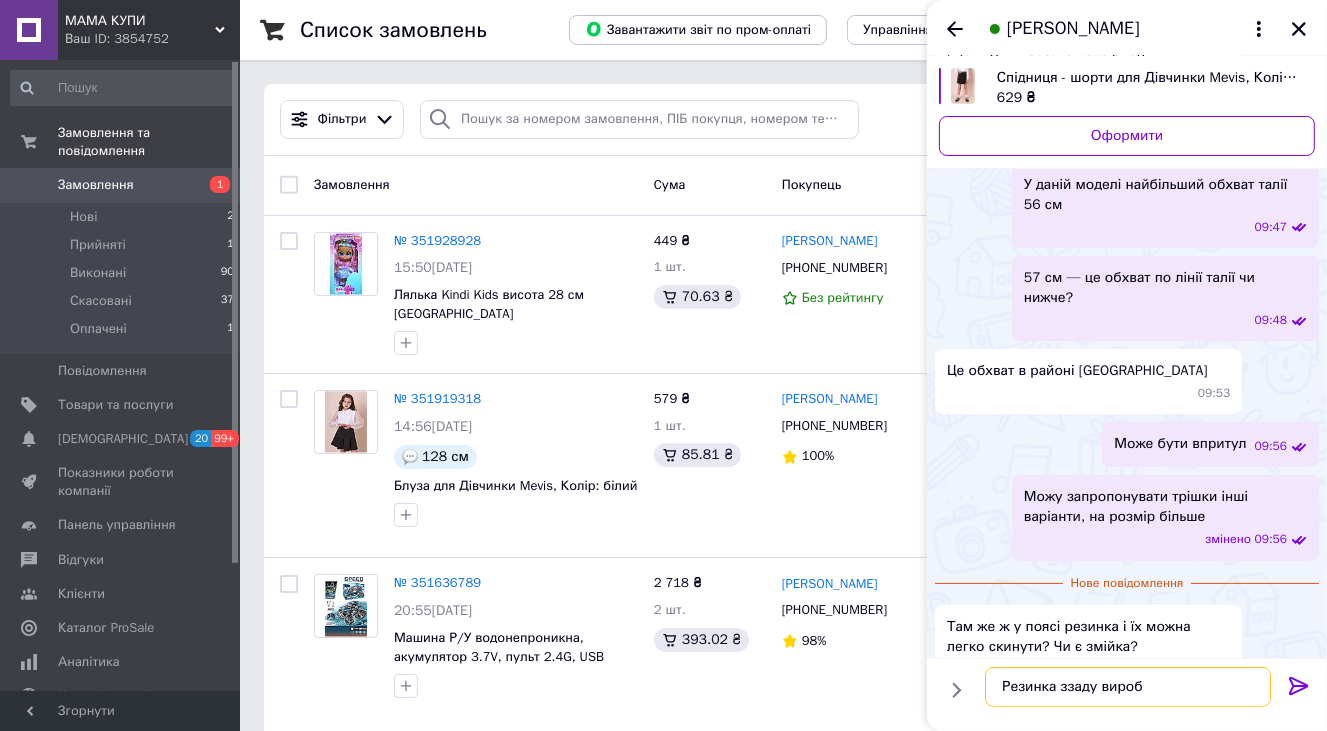 type on "Резинка ззаду виробу" 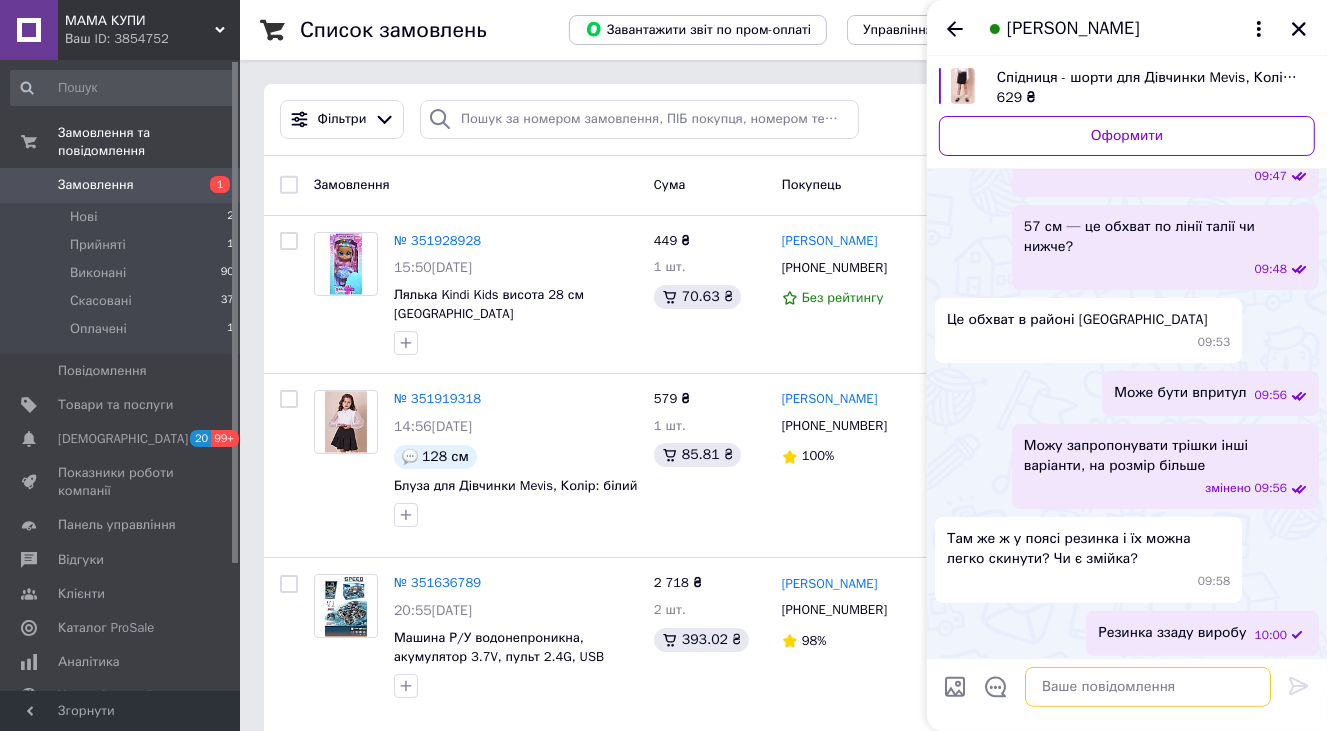 scroll, scrollTop: 248, scrollLeft: 0, axis: vertical 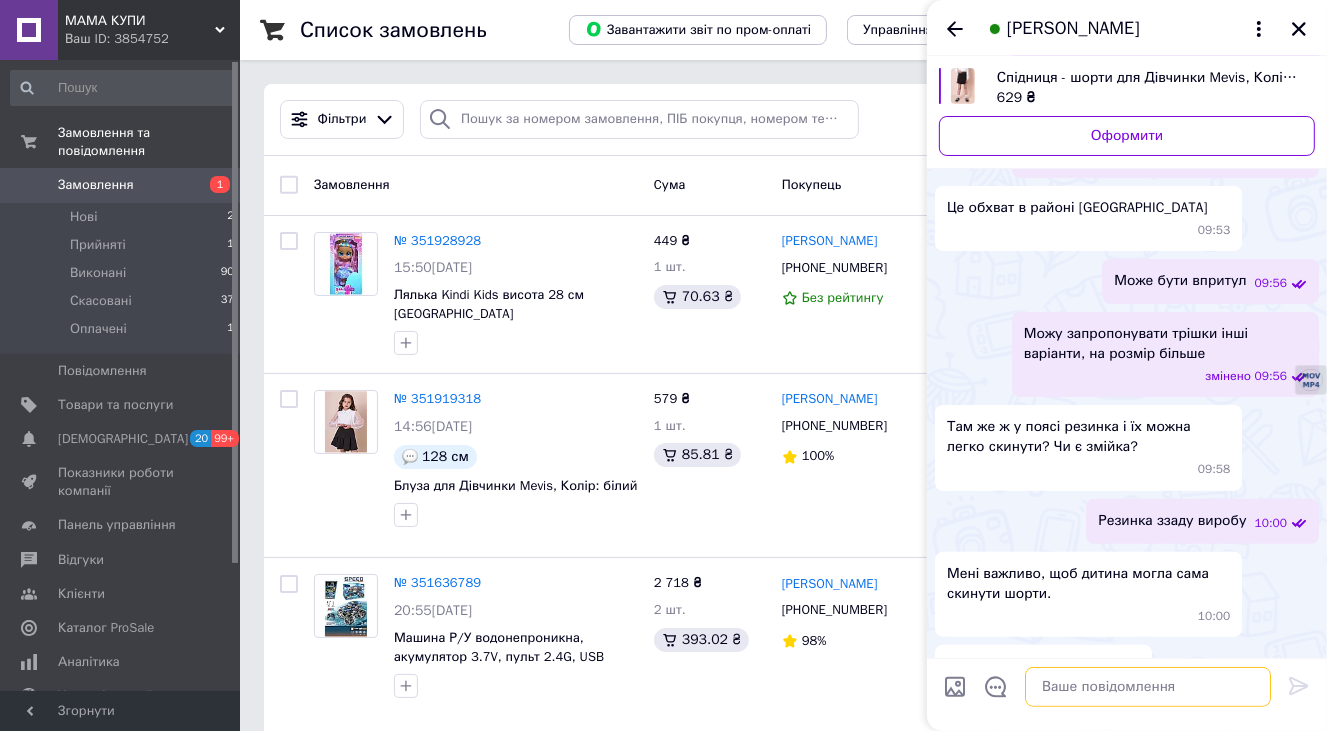 click at bounding box center [1148, 687] 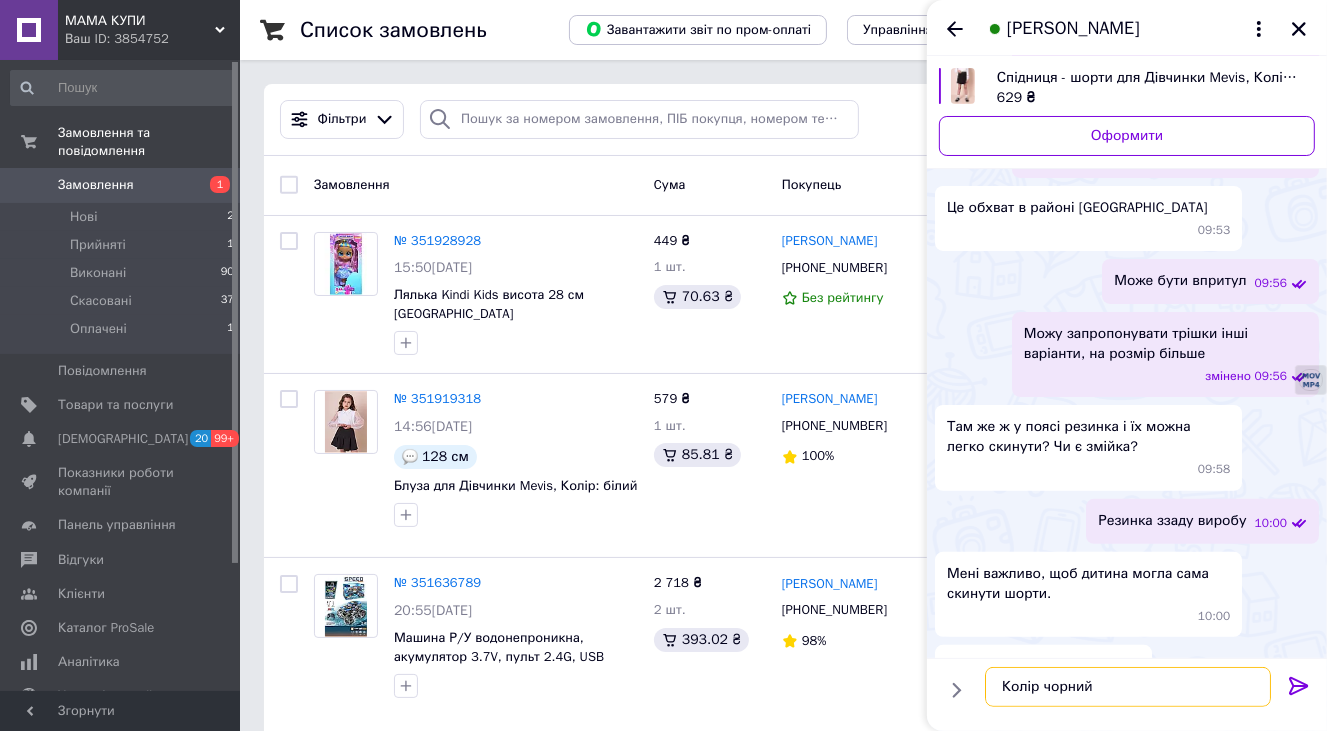 type on "Колір чорний?" 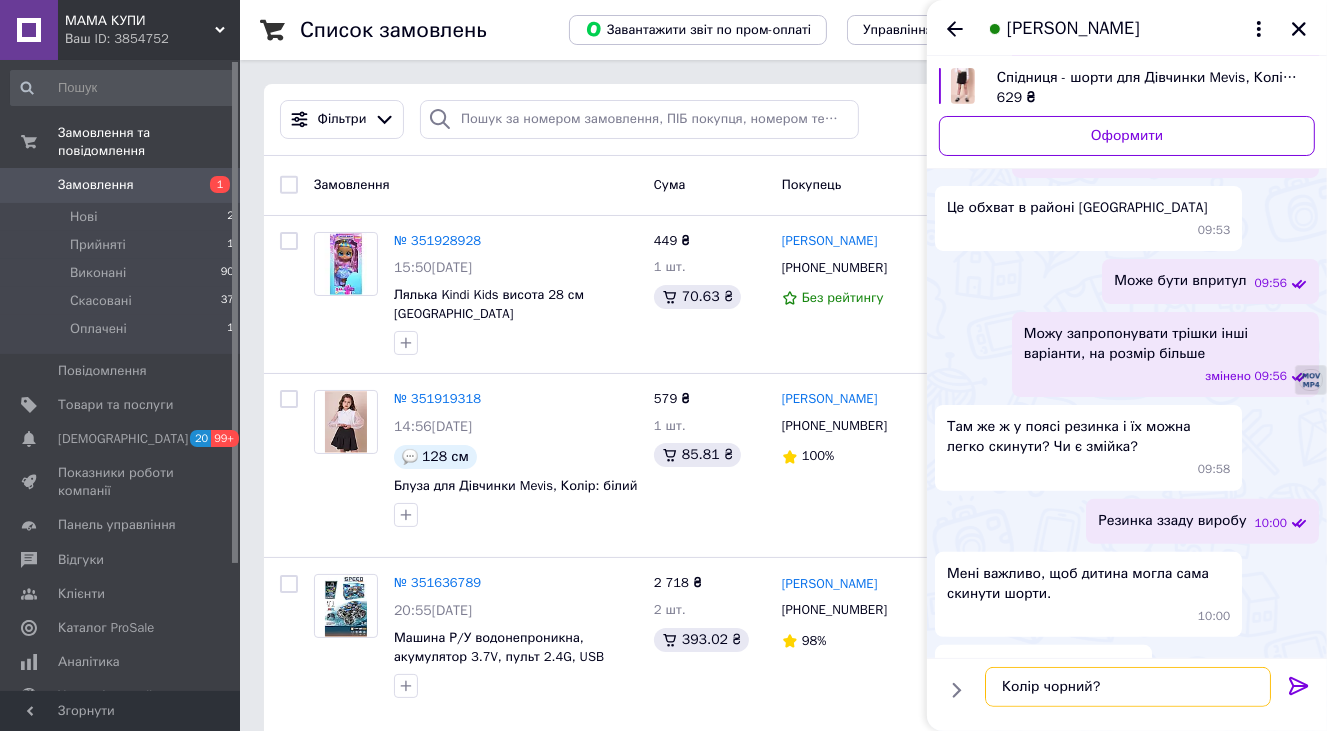 type 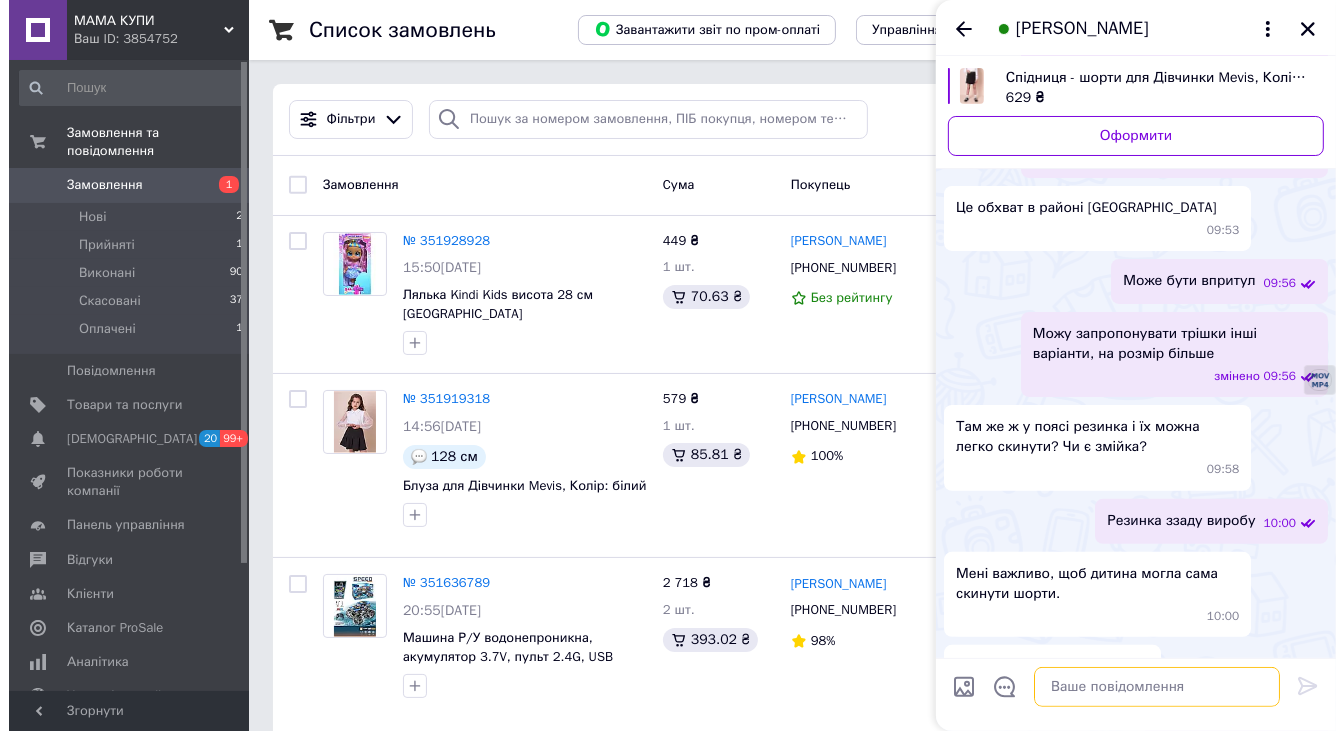 scroll, scrollTop: 448, scrollLeft: 0, axis: vertical 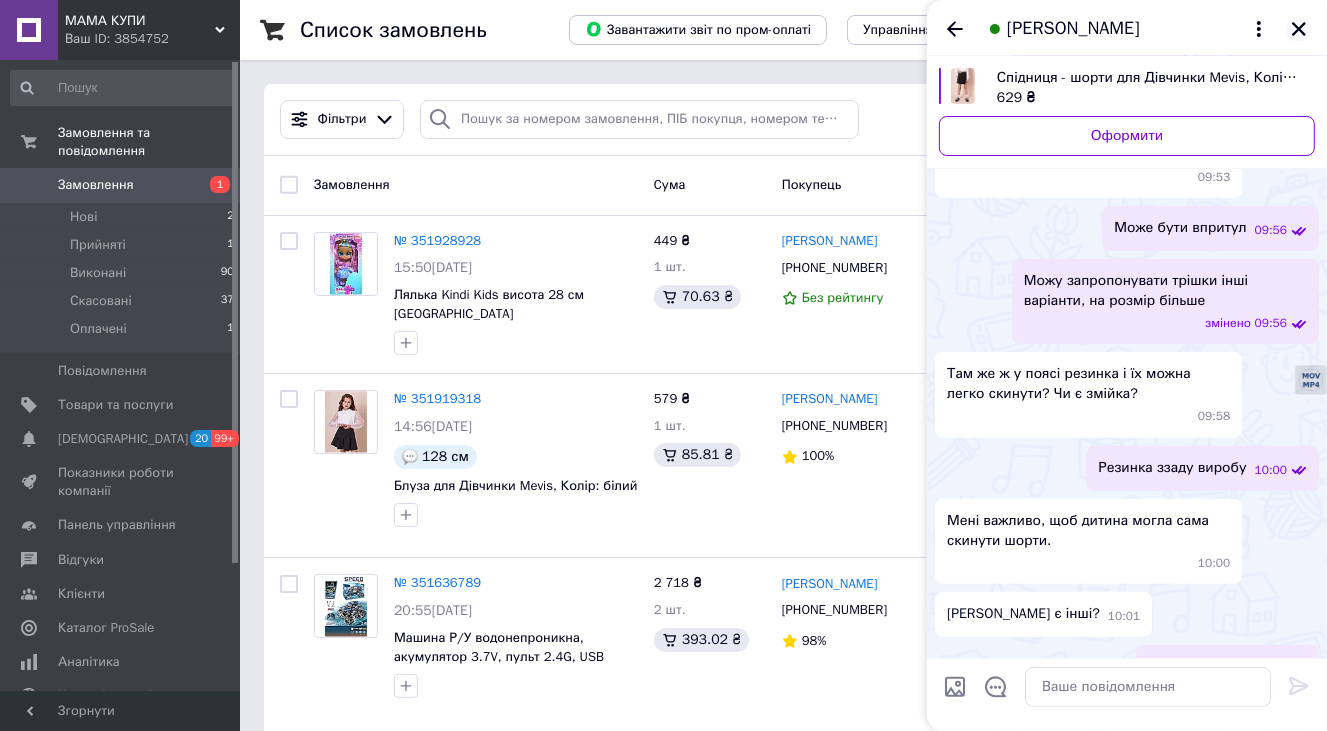 click 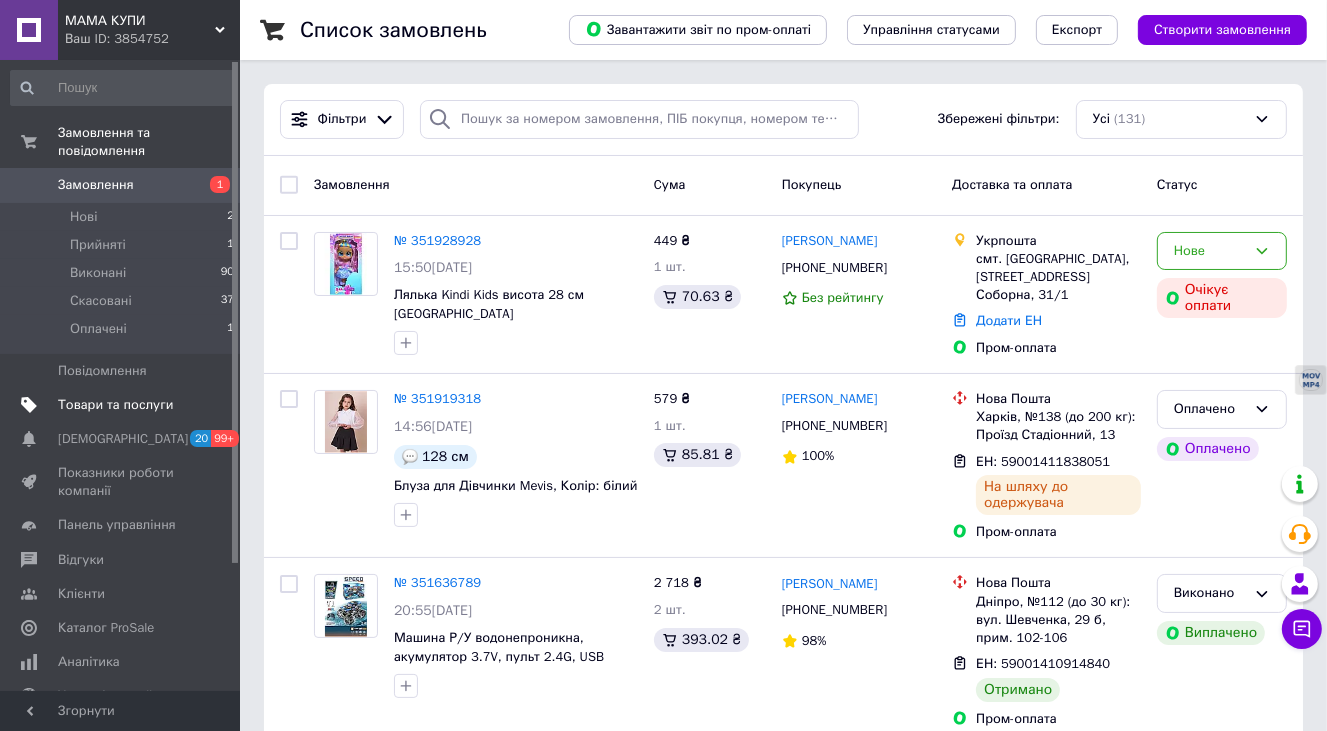 click on "Товари та послуги" at bounding box center [115, 405] 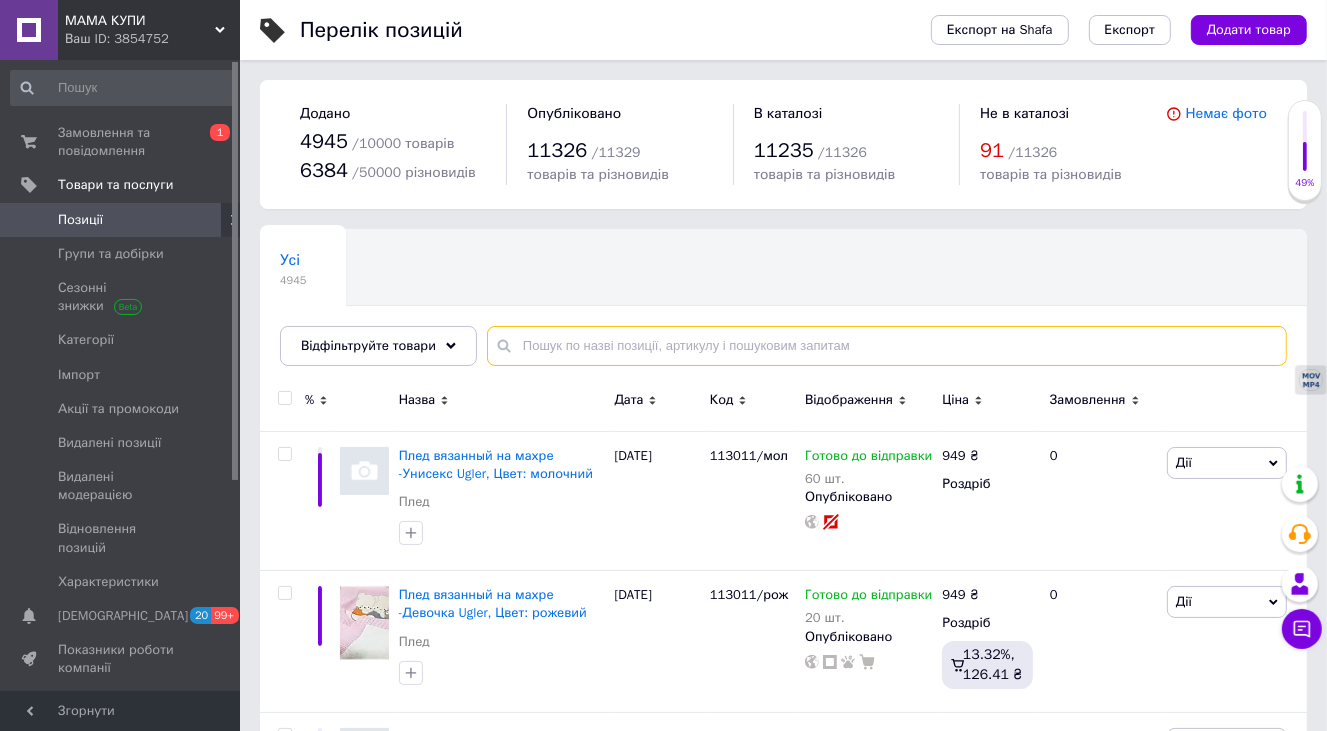 click at bounding box center (887, 346) 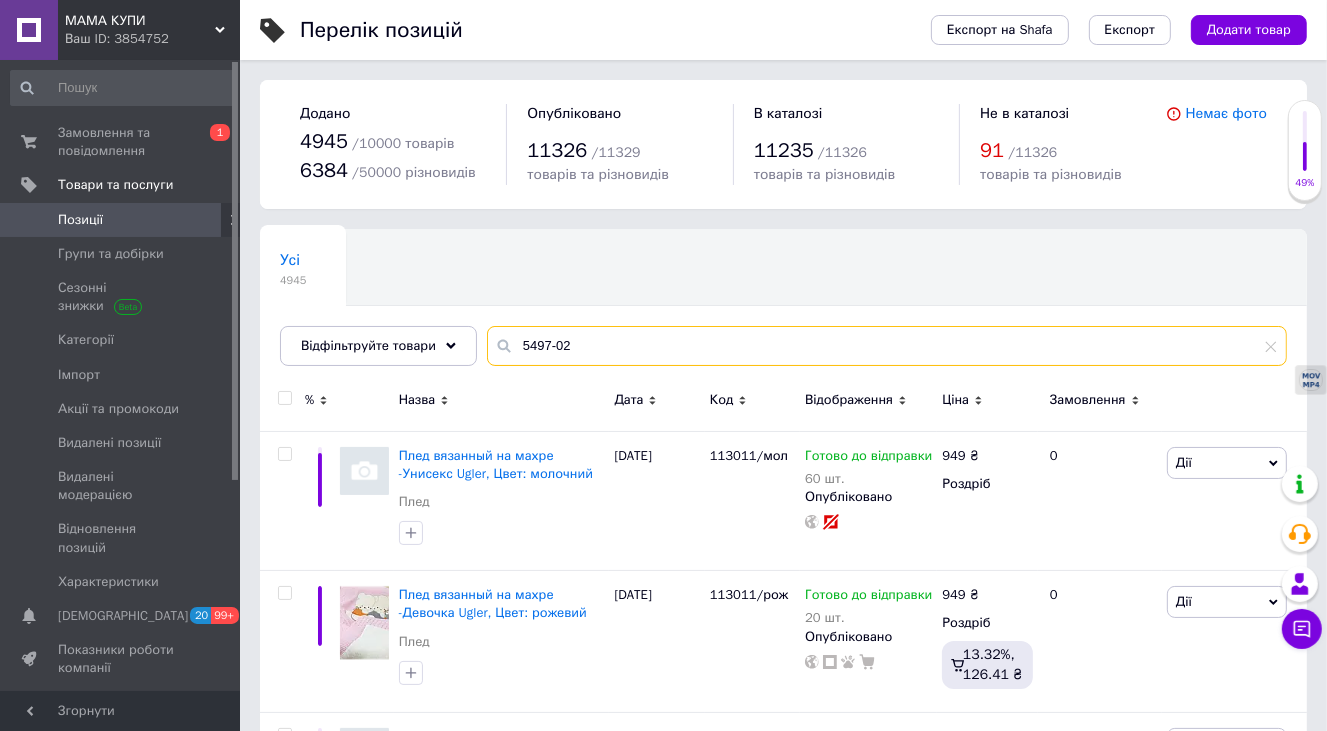 type on "5497-02" 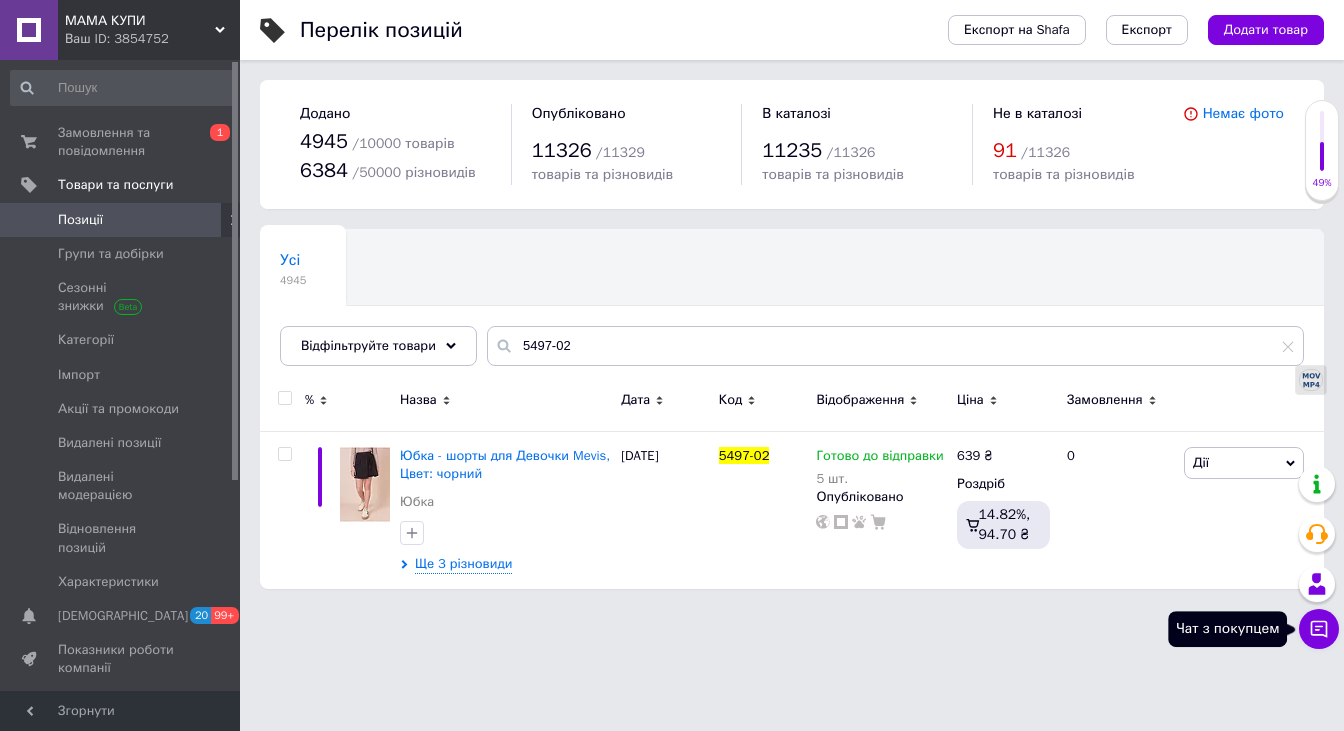 click on "Чат з покупцем" at bounding box center (1319, 629) 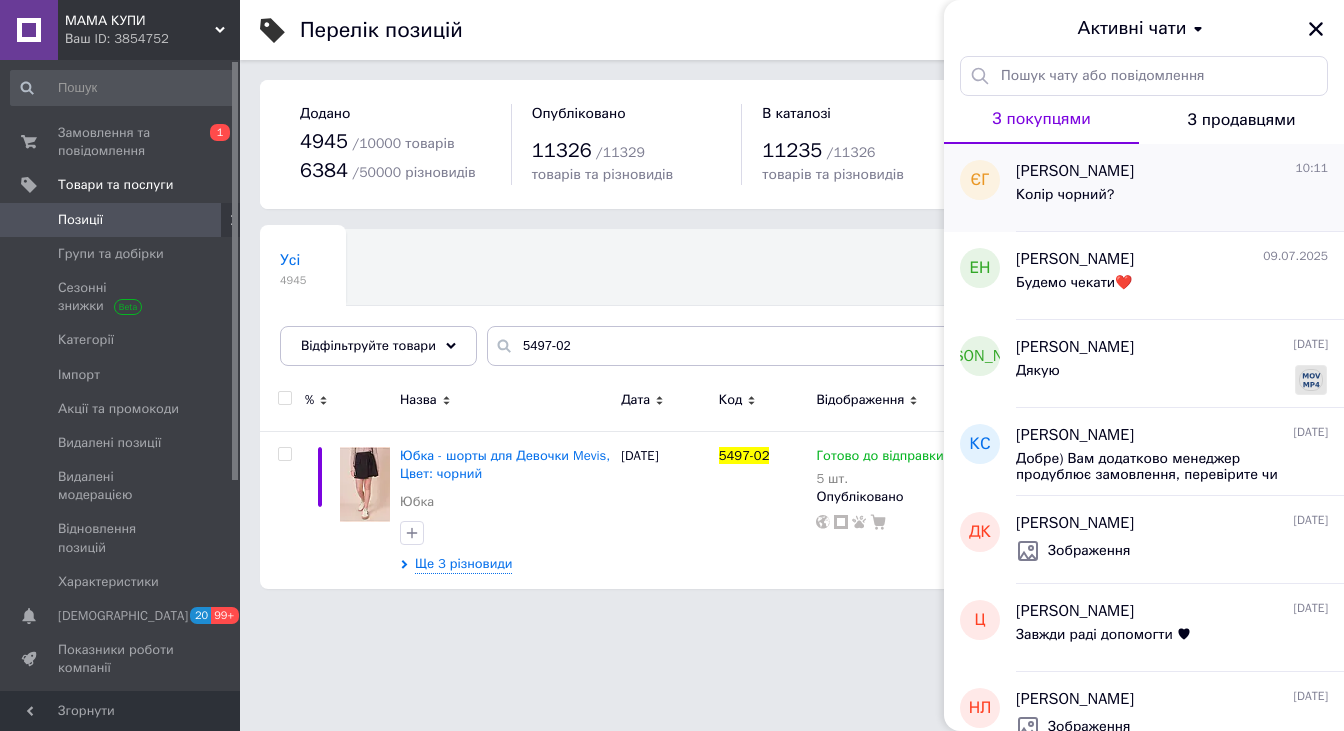 click on "[PERSON_NAME]" at bounding box center (1075, 171) 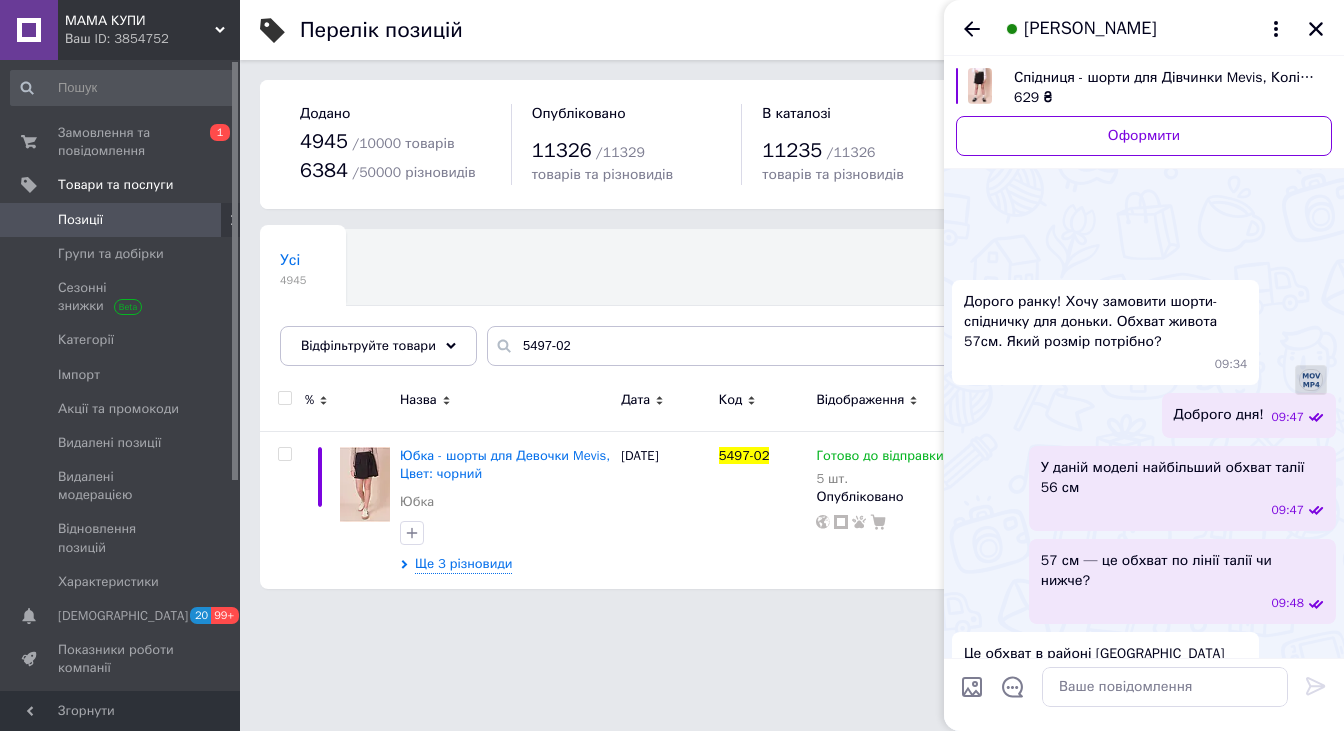 scroll, scrollTop: 499, scrollLeft: 0, axis: vertical 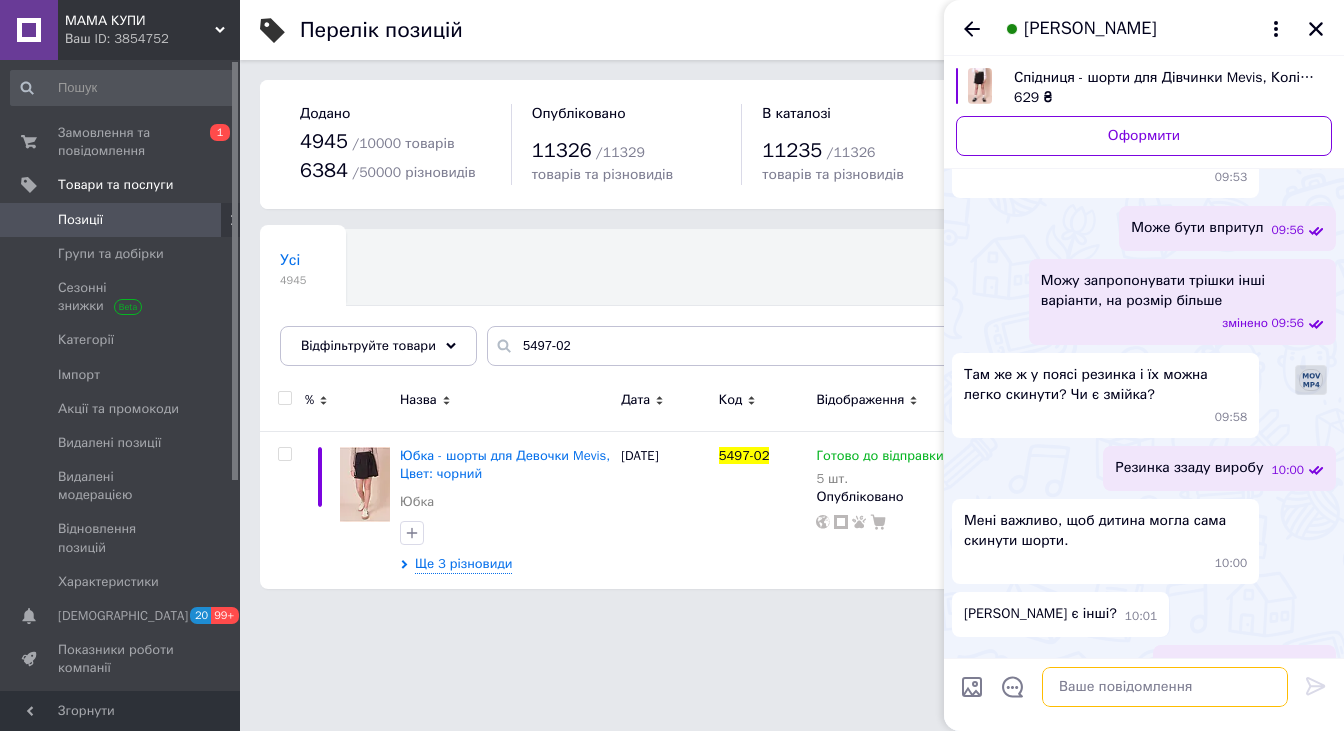 click at bounding box center (1165, 687) 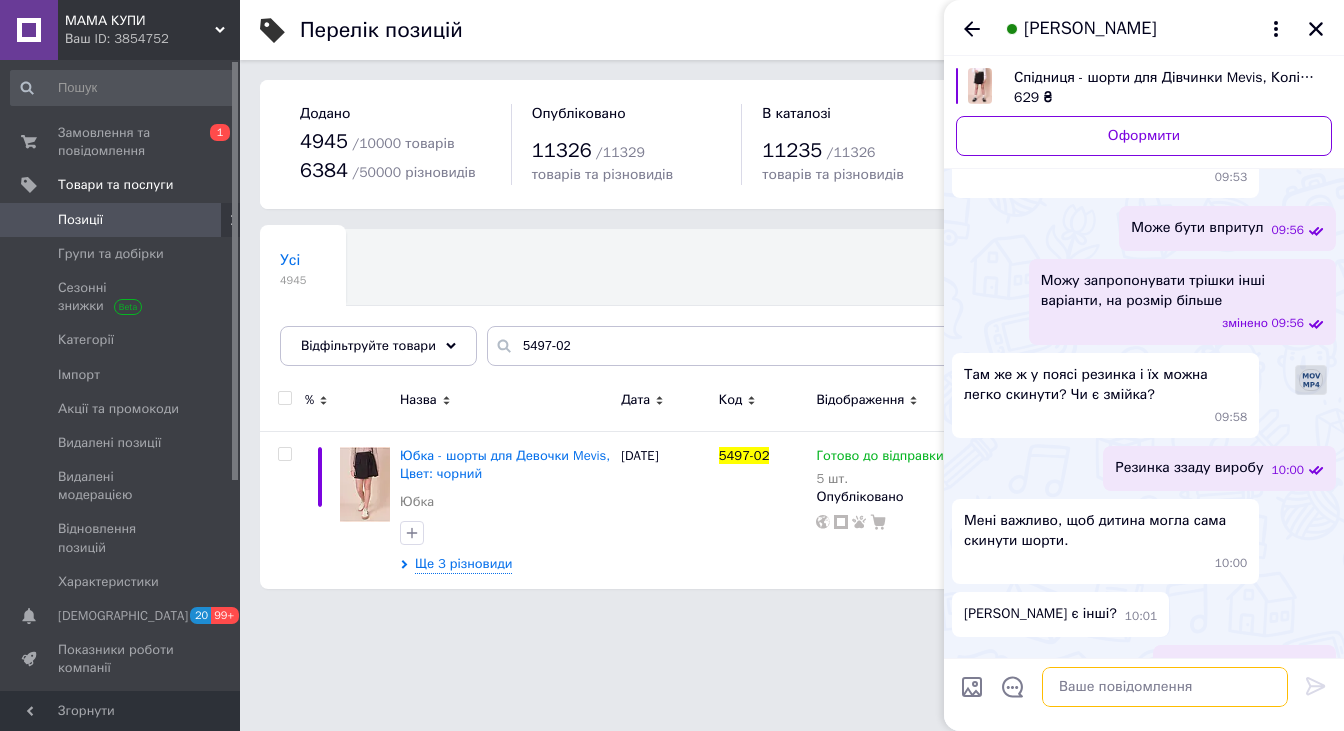 scroll, scrollTop: 808, scrollLeft: 0, axis: vertical 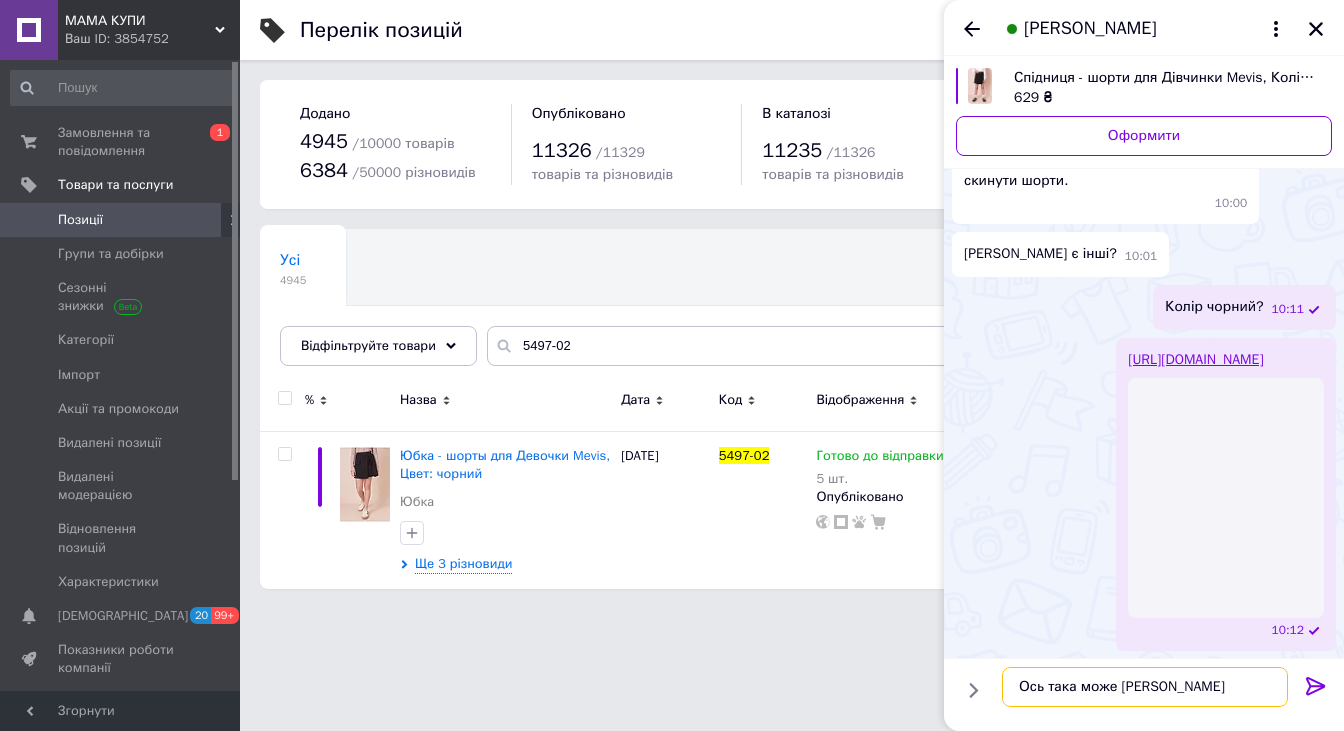 type on "Ось така може бути" 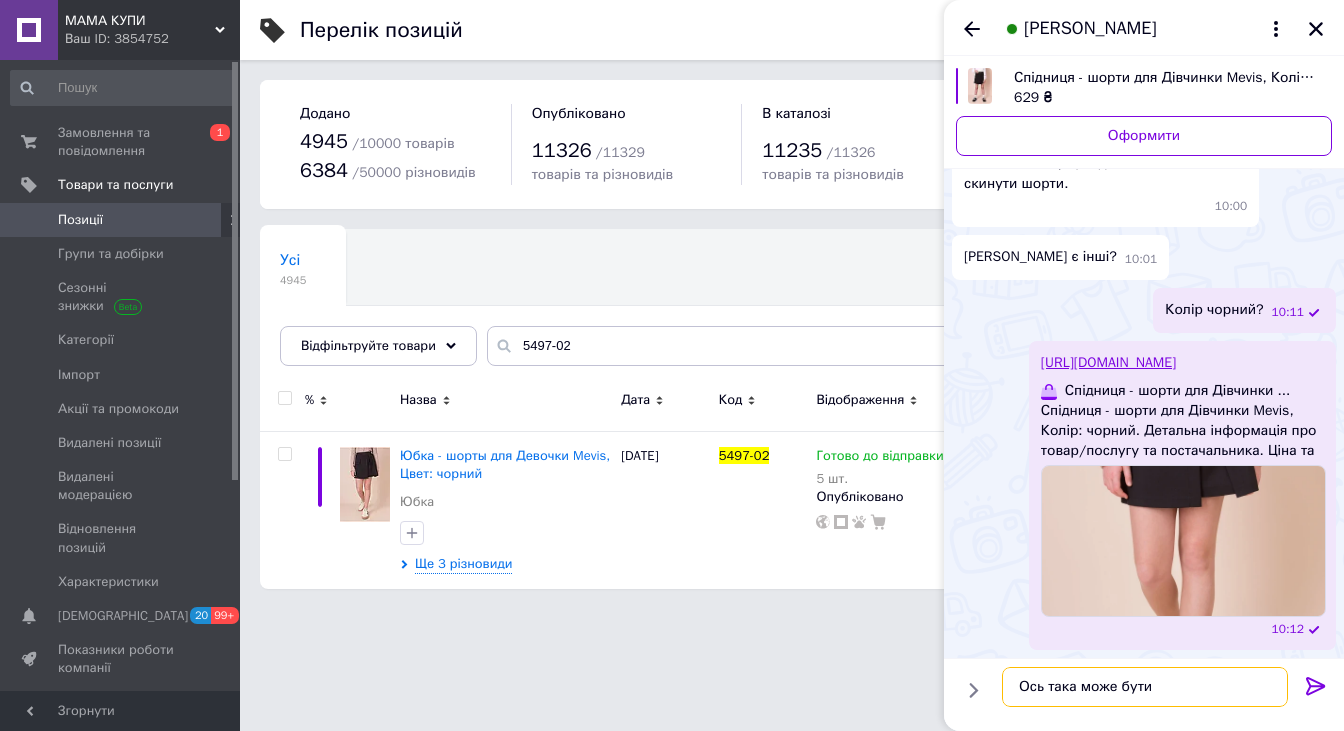 type 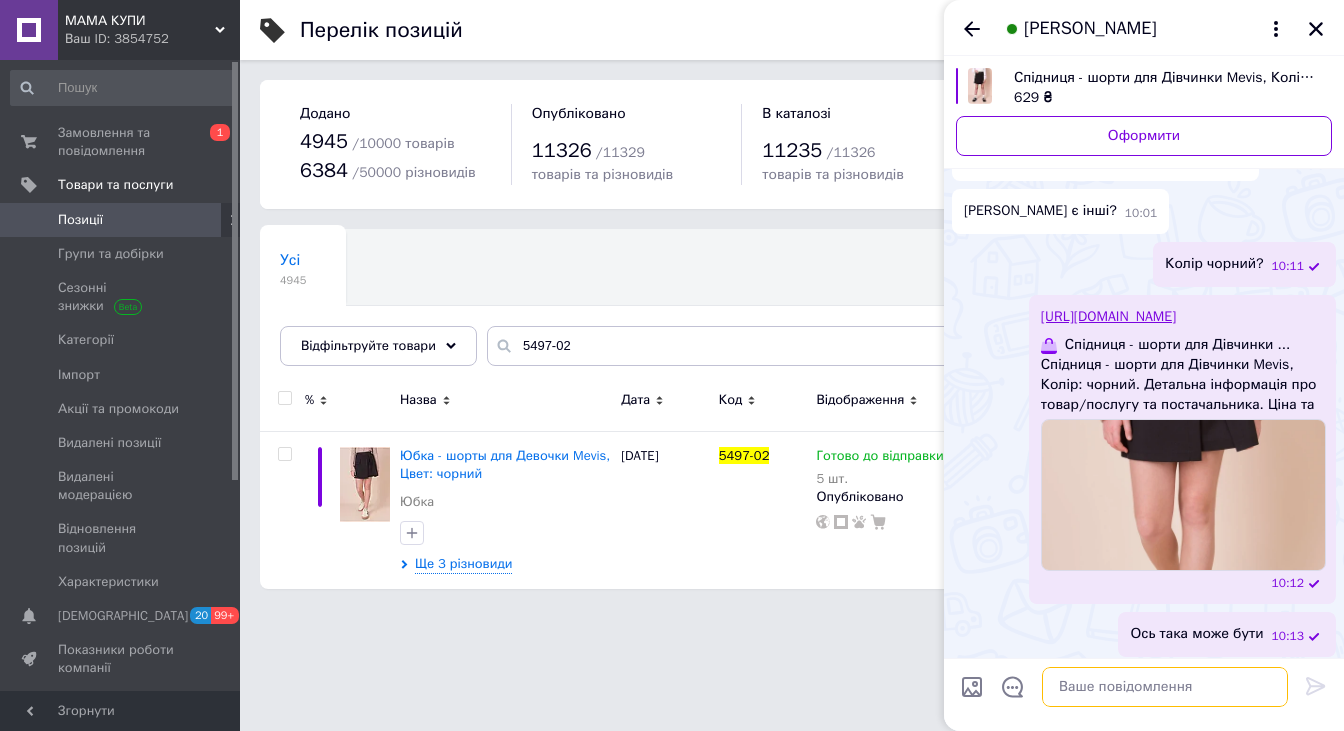 scroll, scrollTop: 858, scrollLeft: 0, axis: vertical 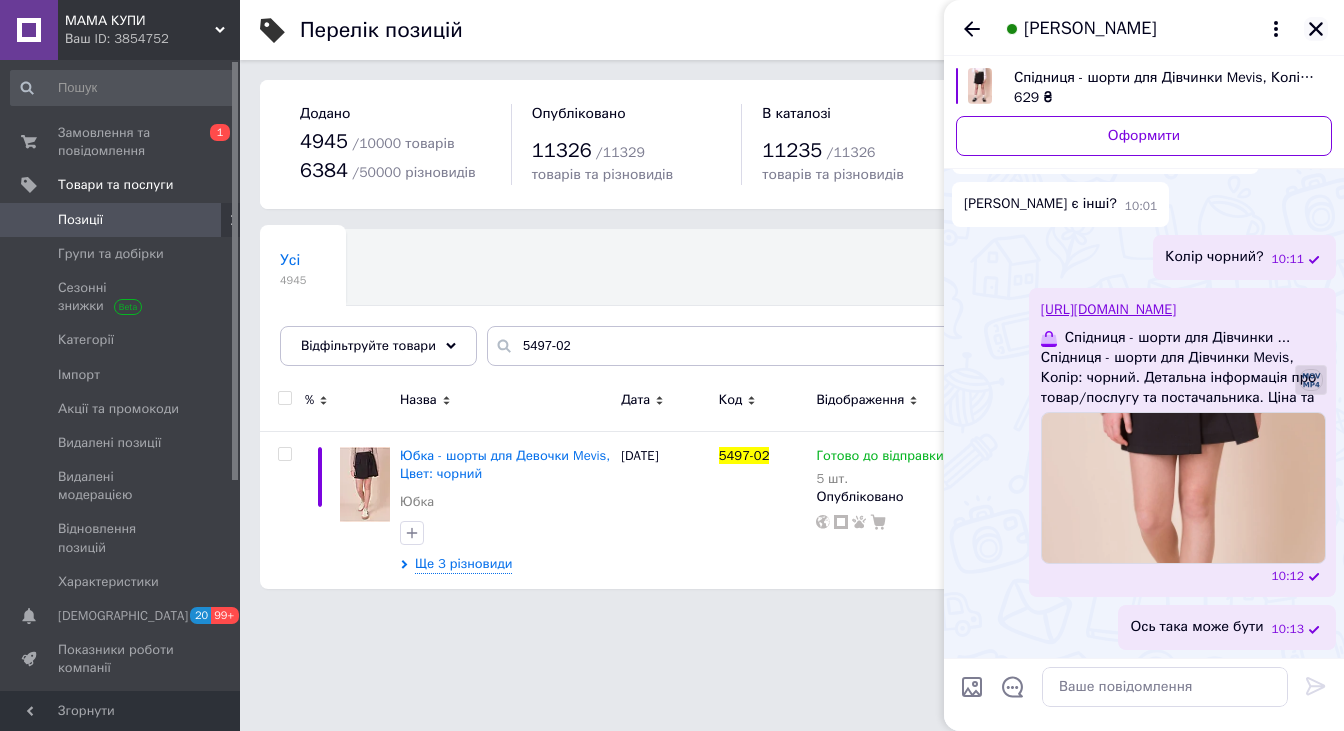 click at bounding box center [1316, 29] 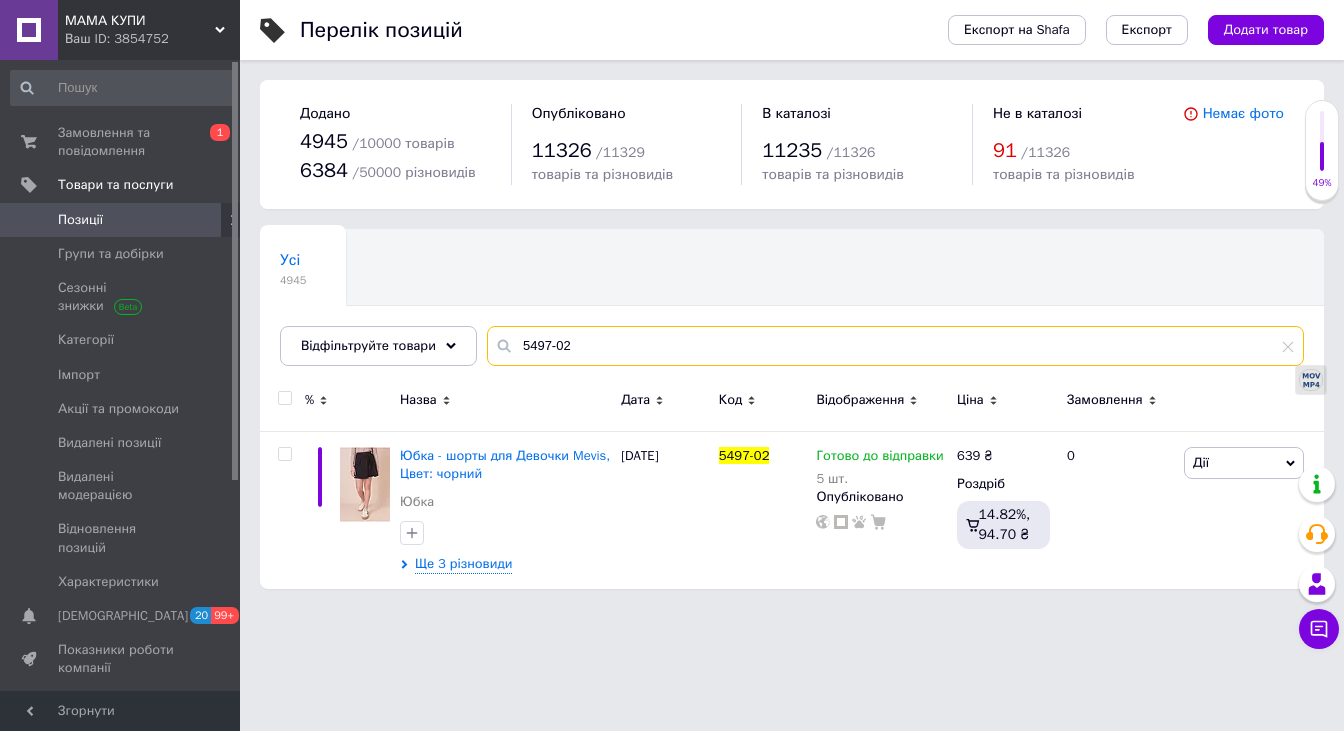 drag, startPoint x: 567, startPoint y: 344, endPoint x: 502, endPoint y: 346, distance: 65.03076 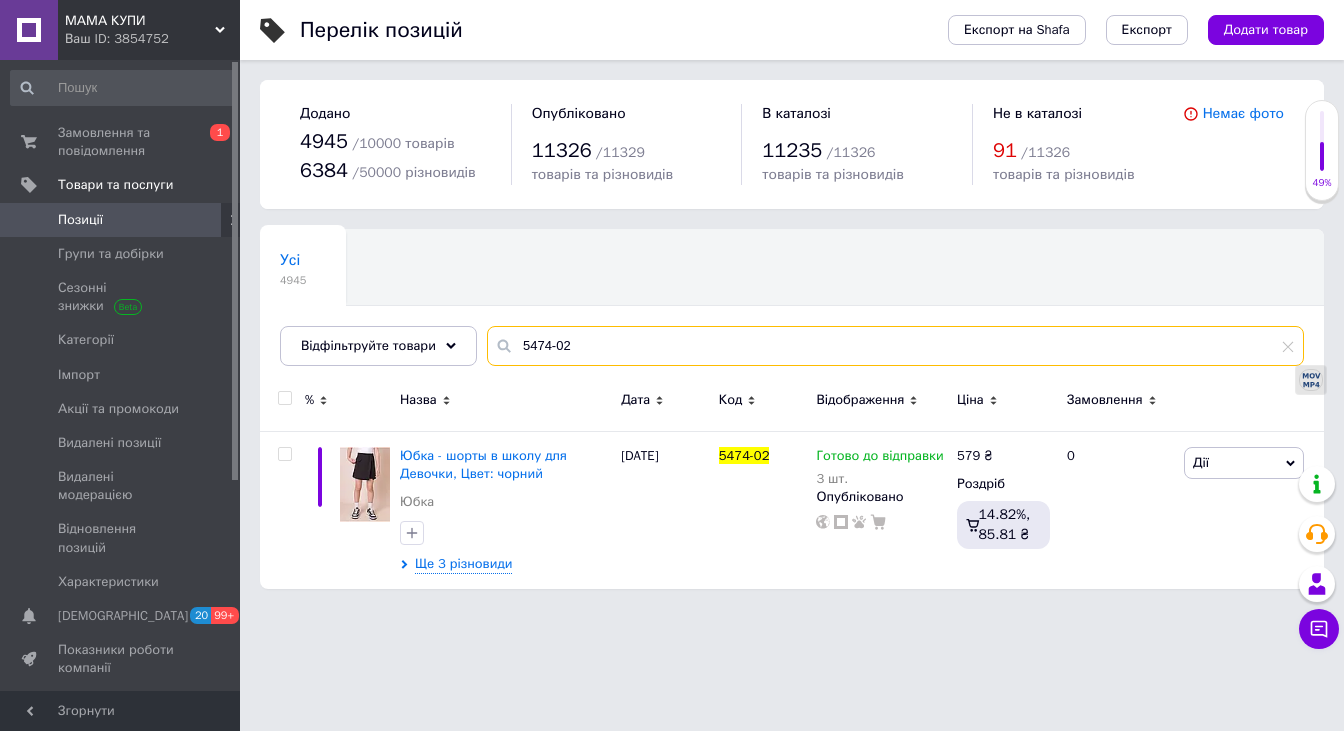drag, startPoint x: 536, startPoint y: 346, endPoint x: 470, endPoint y: 350, distance: 66.1211 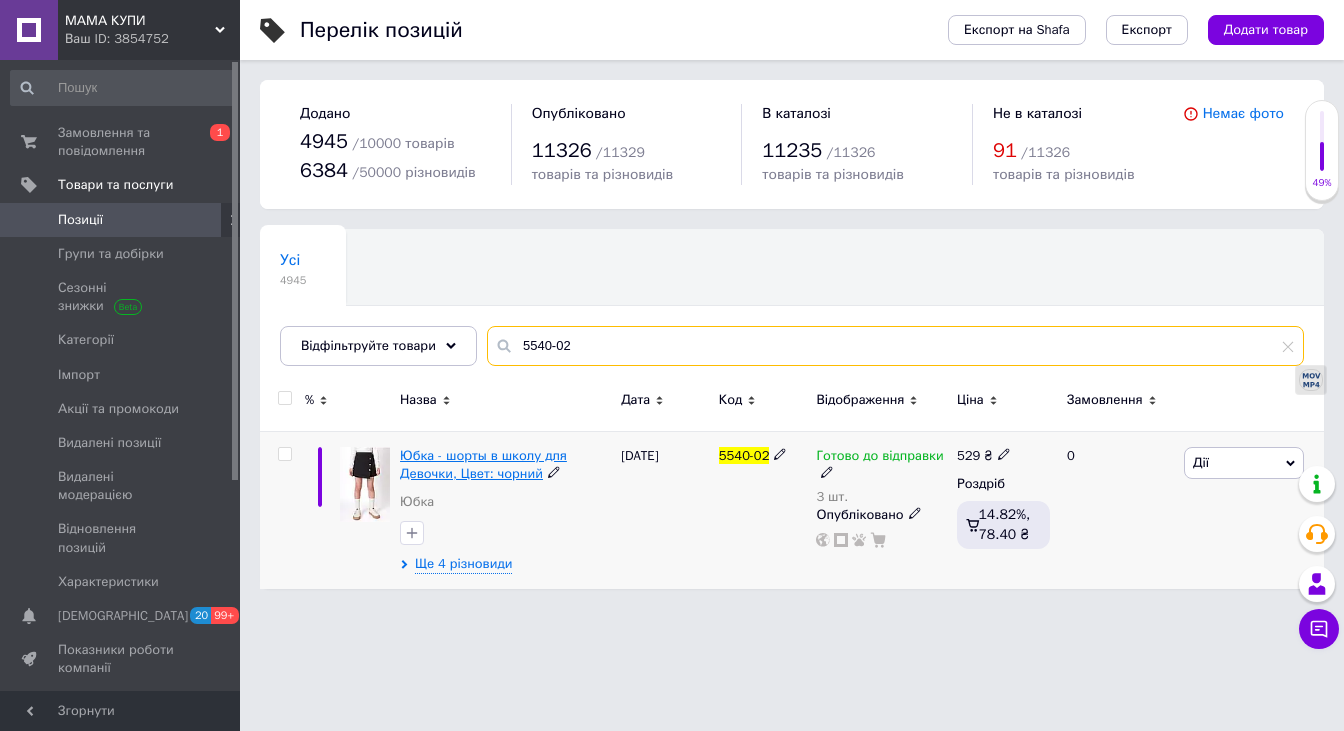 type on "5540-02" 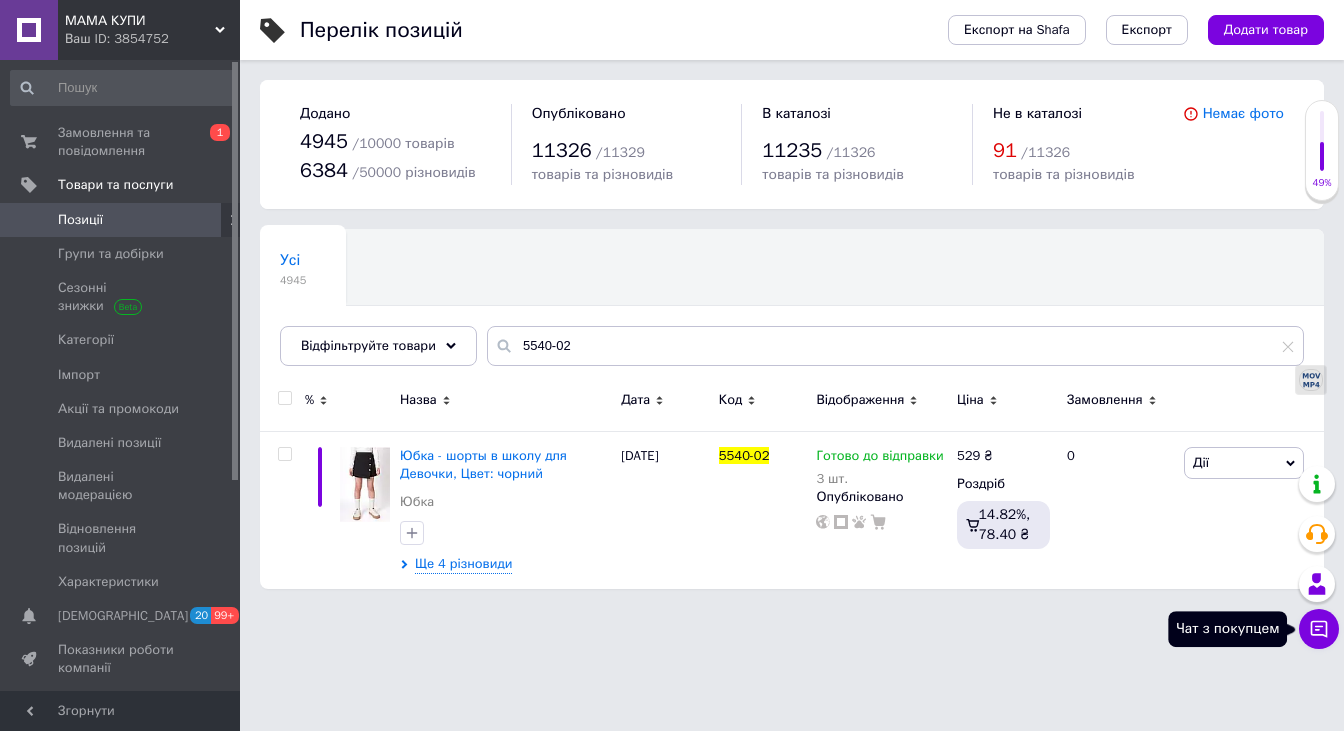 click 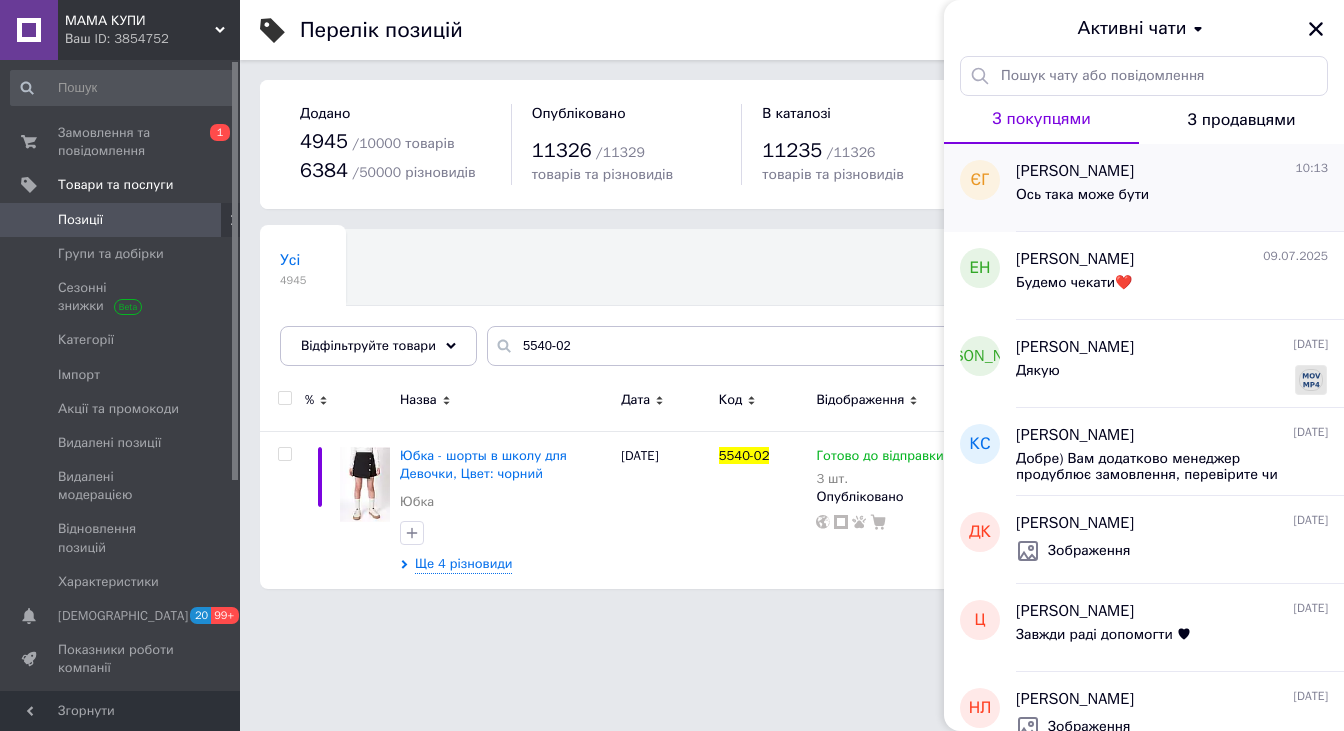 click on "Ось така може бути" at bounding box center (1082, 201) 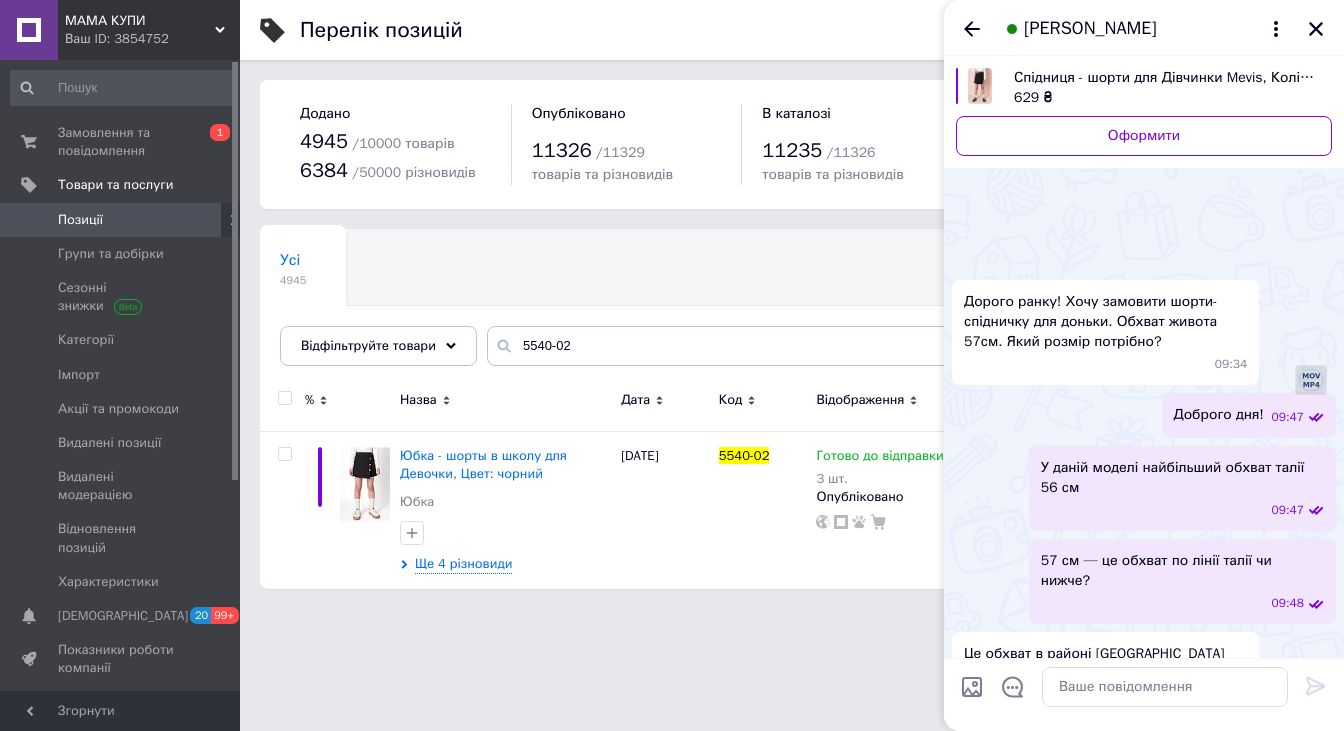 scroll, scrollTop: 909, scrollLeft: 0, axis: vertical 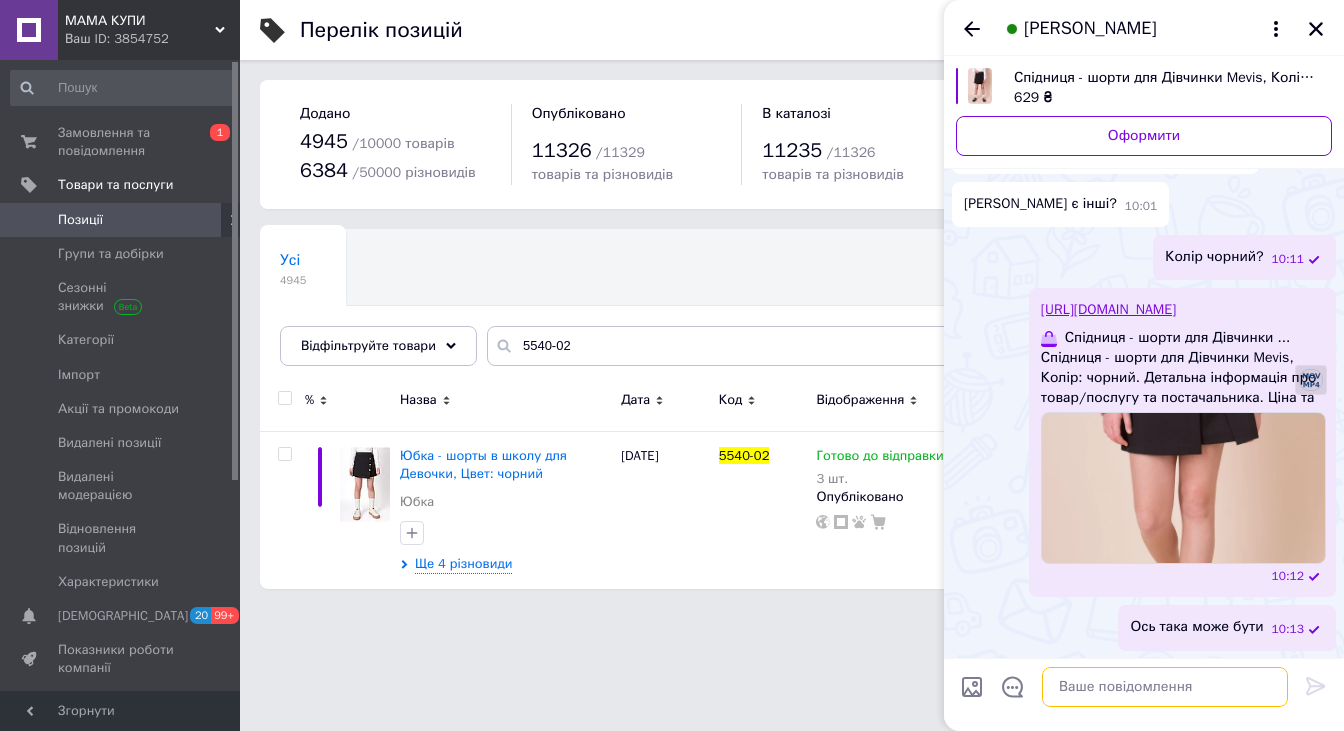 click at bounding box center [1165, 687] 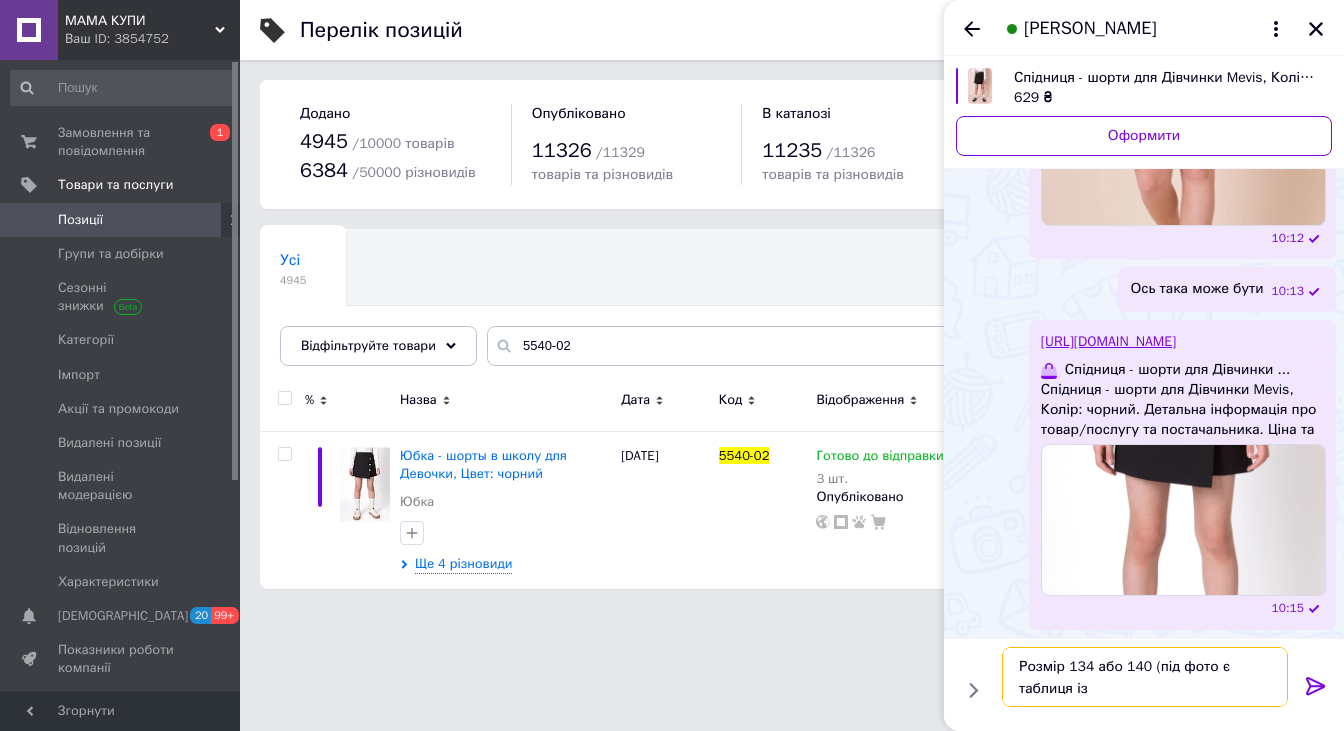 scroll, scrollTop: 1219, scrollLeft: 0, axis: vertical 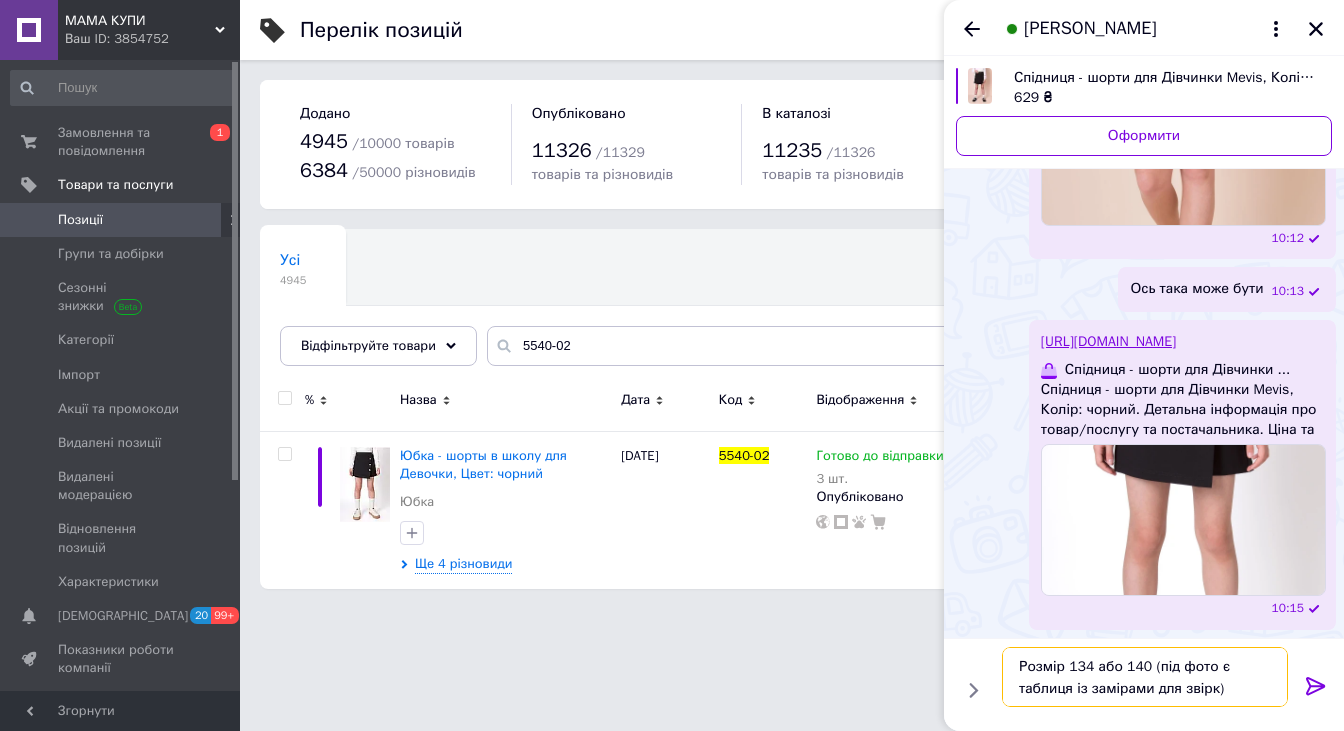 type on "Розмір 134 або 140 (під фото є таблиця із замірами для звірки)" 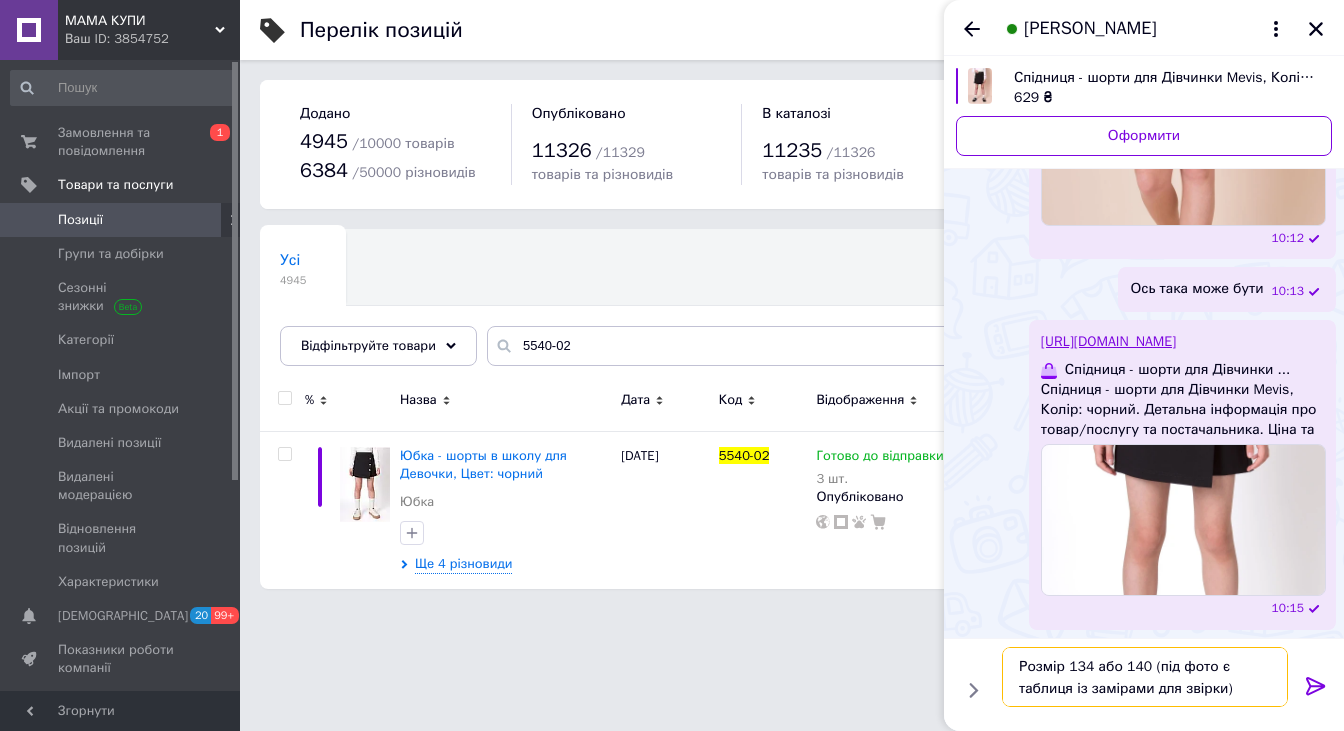 type 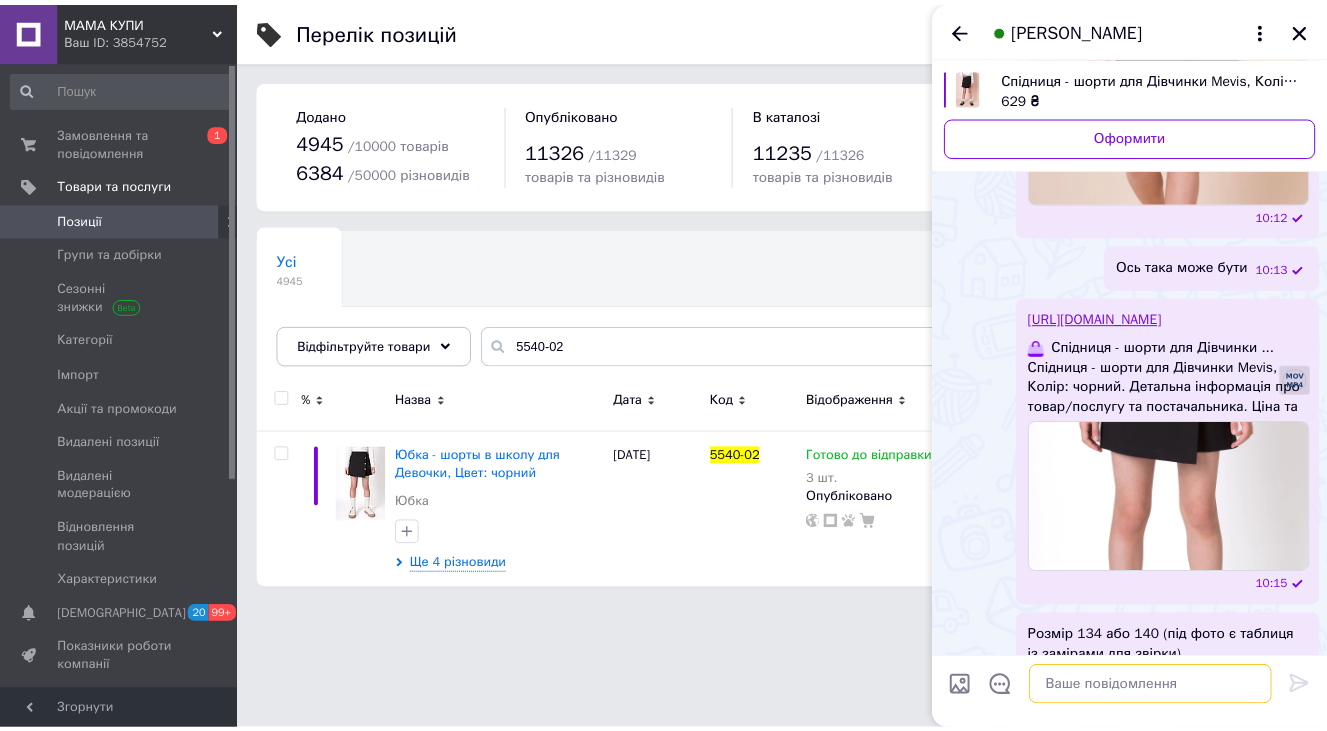 scroll, scrollTop: 1308, scrollLeft: 0, axis: vertical 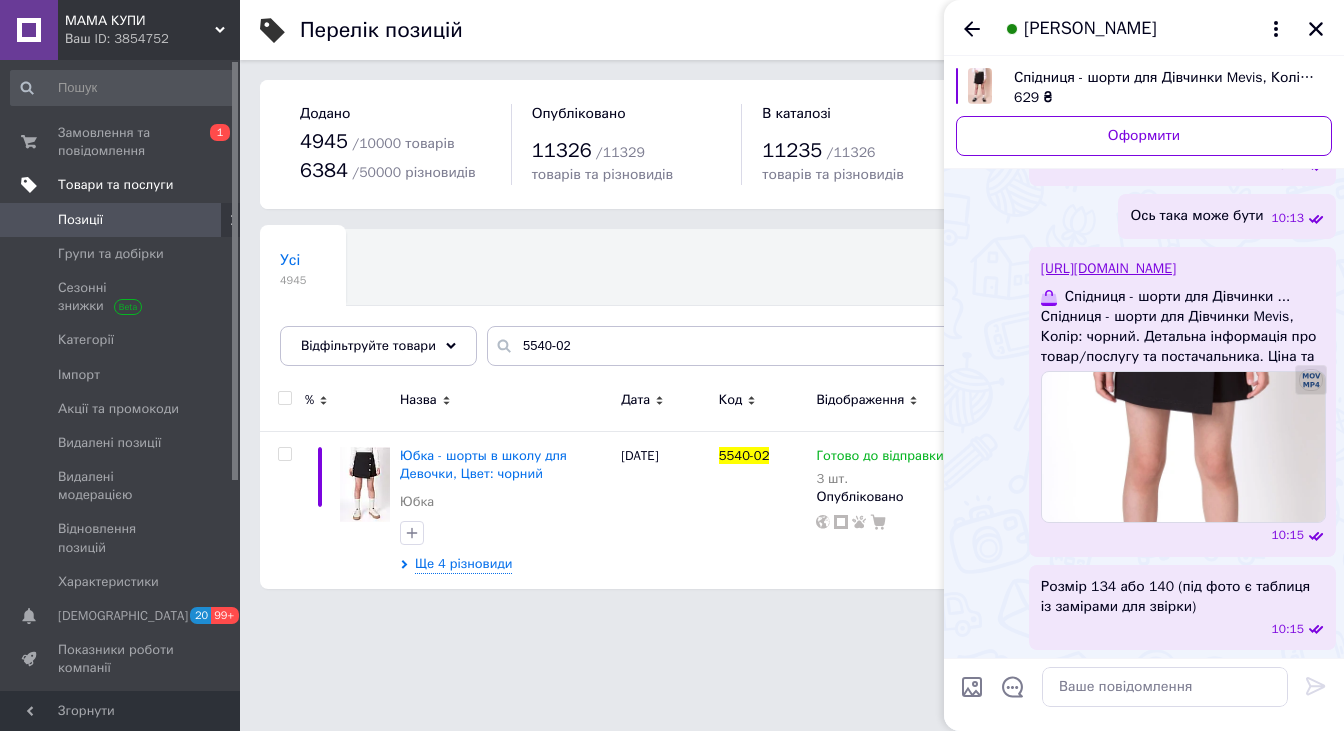 click 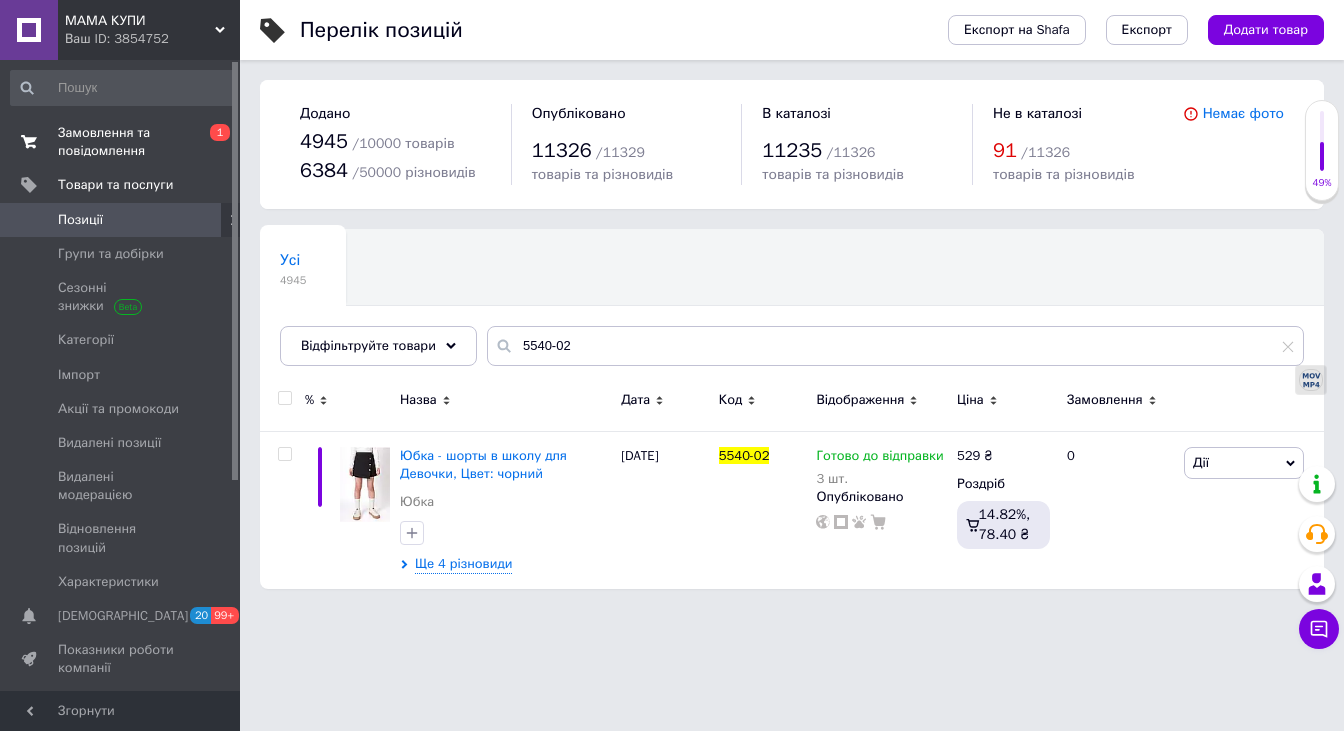 click on "Замовлення та повідомлення" at bounding box center (121, 142) 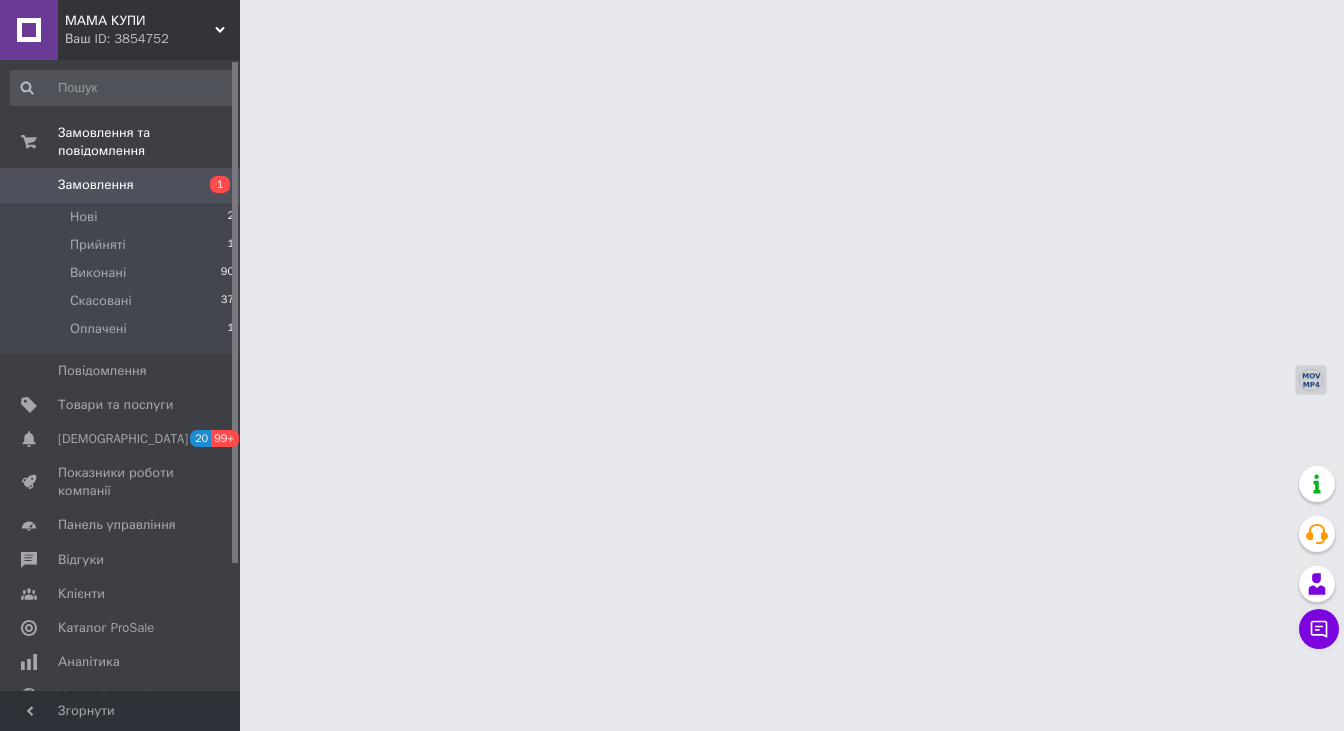 click on "Замовлення" at bounding box center [96, 185] 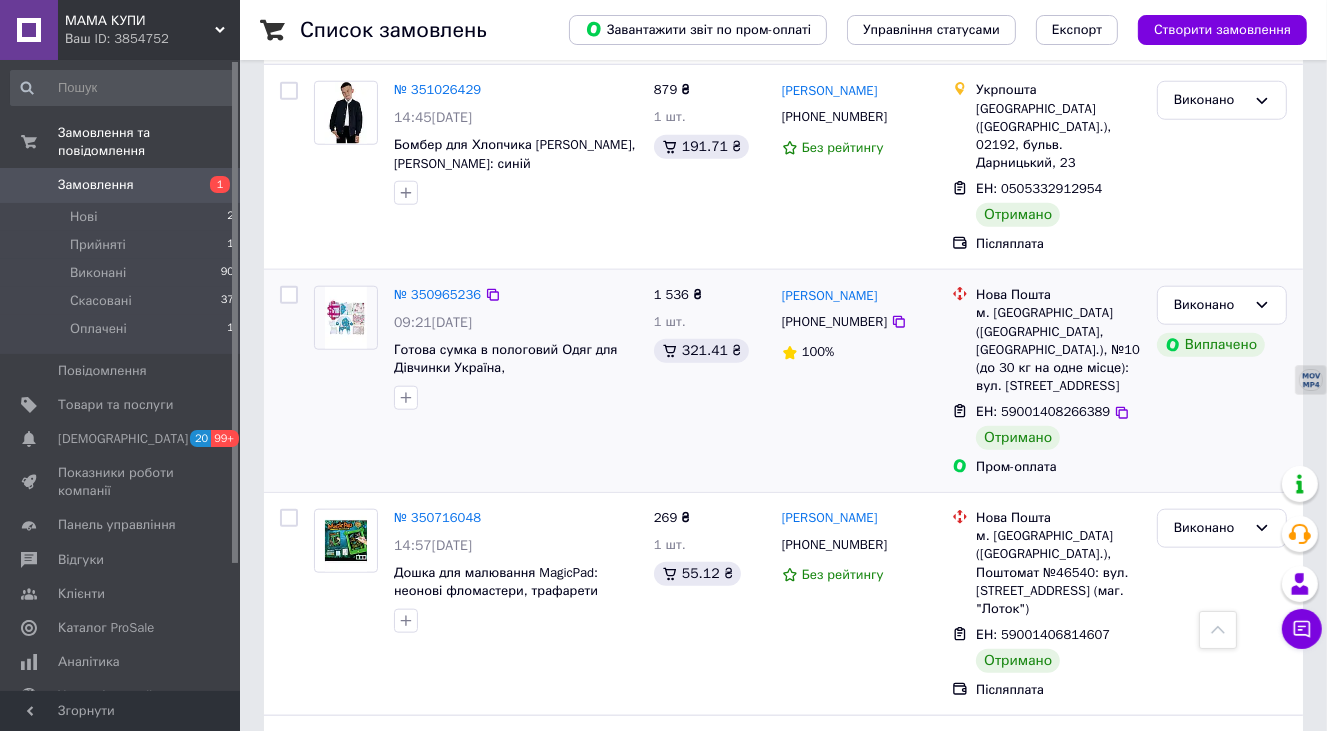 scroll, scrollTop: 1700, scrollLeft: 0, axis: vertical 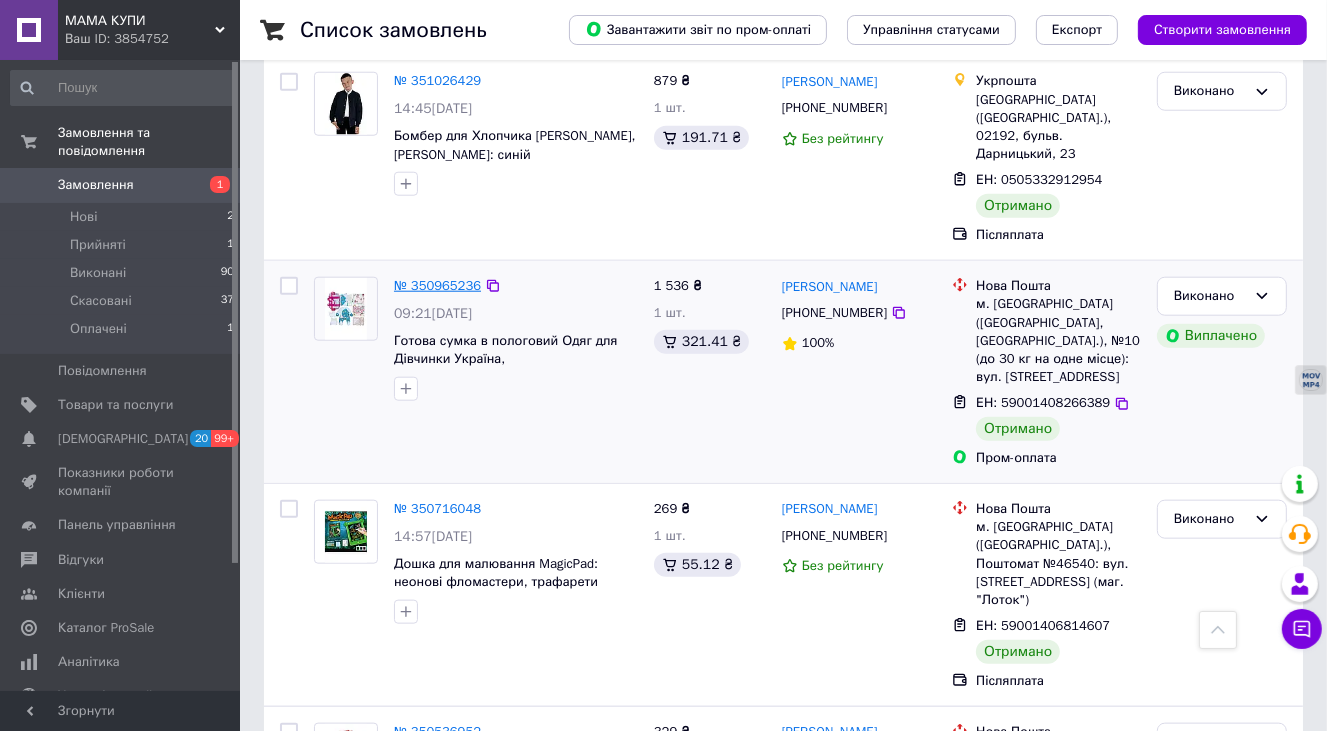 click on "№ 350965236" at bounding box center (437, 285) 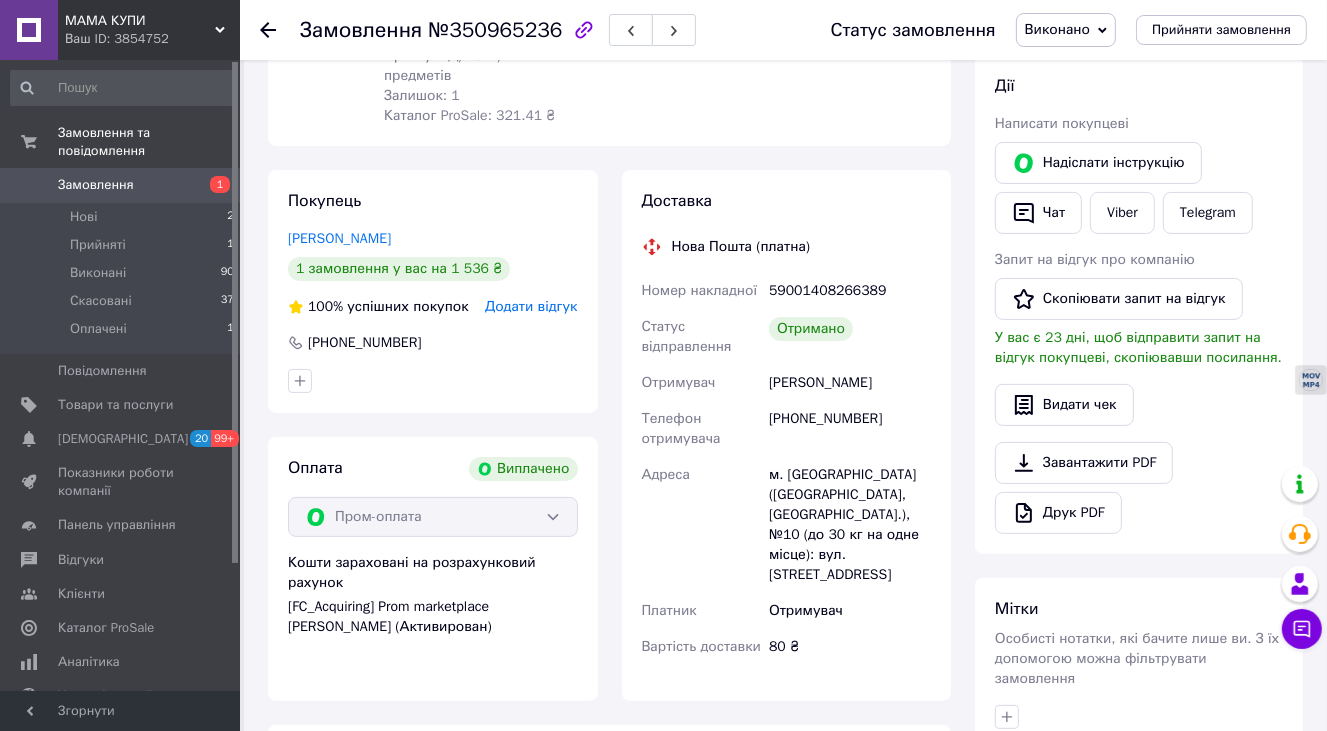scroll, scrollTop: 0, scrollLeft: 0, axis: both 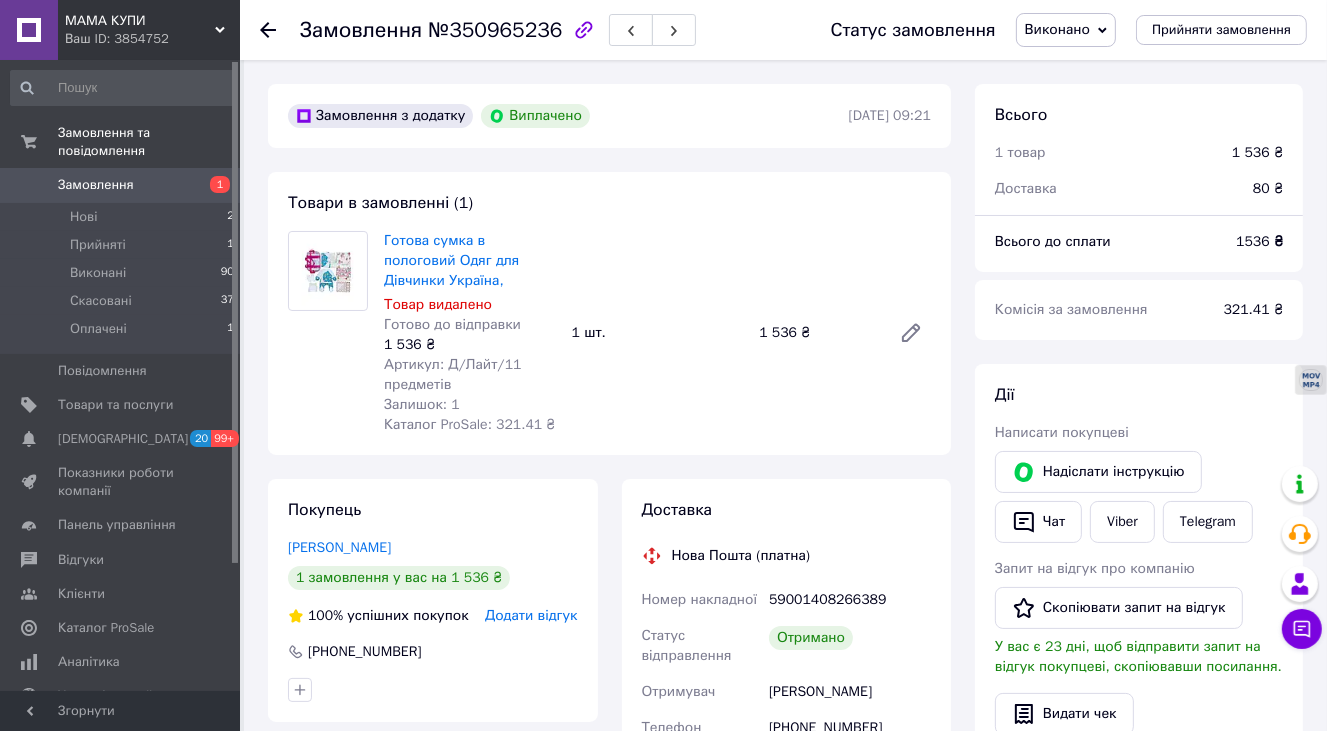 click on "Замовлення" at bounding box center [121, 185] 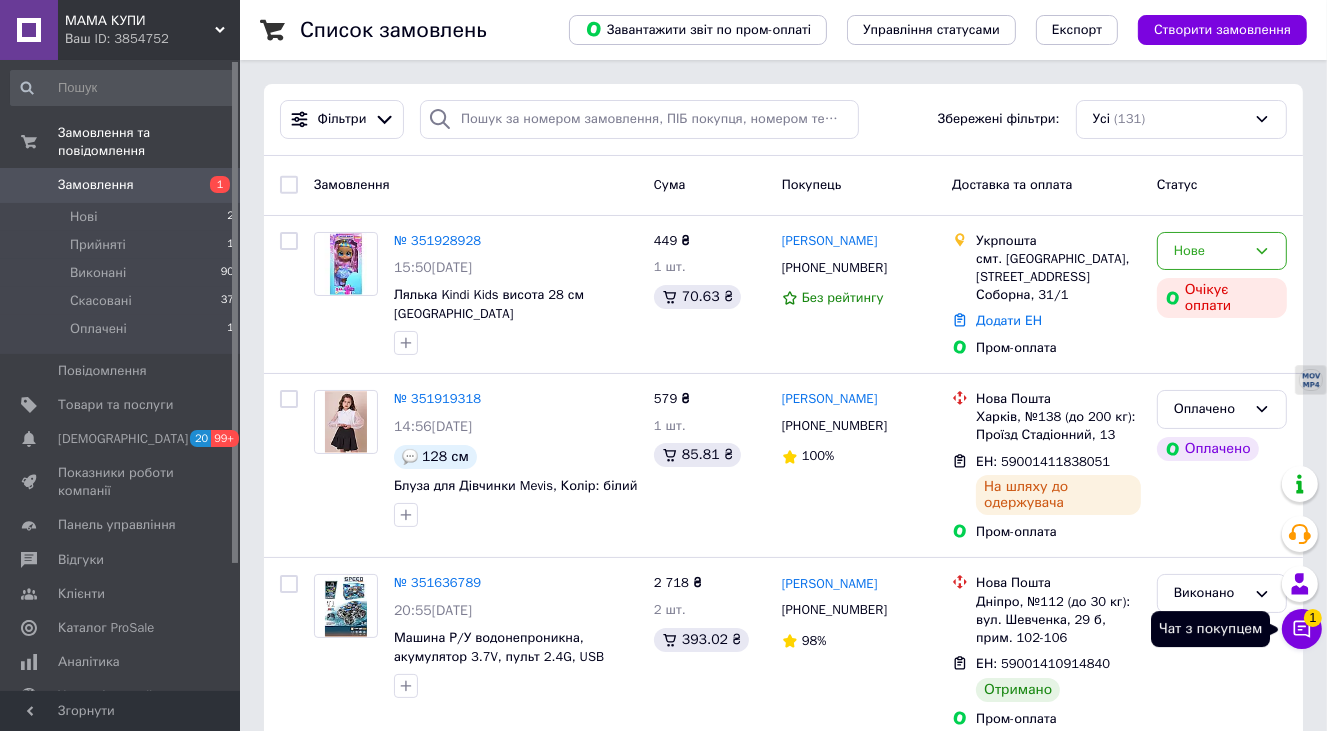 click on "Чат з покупцем 1" at bounding box center [1302, 629] 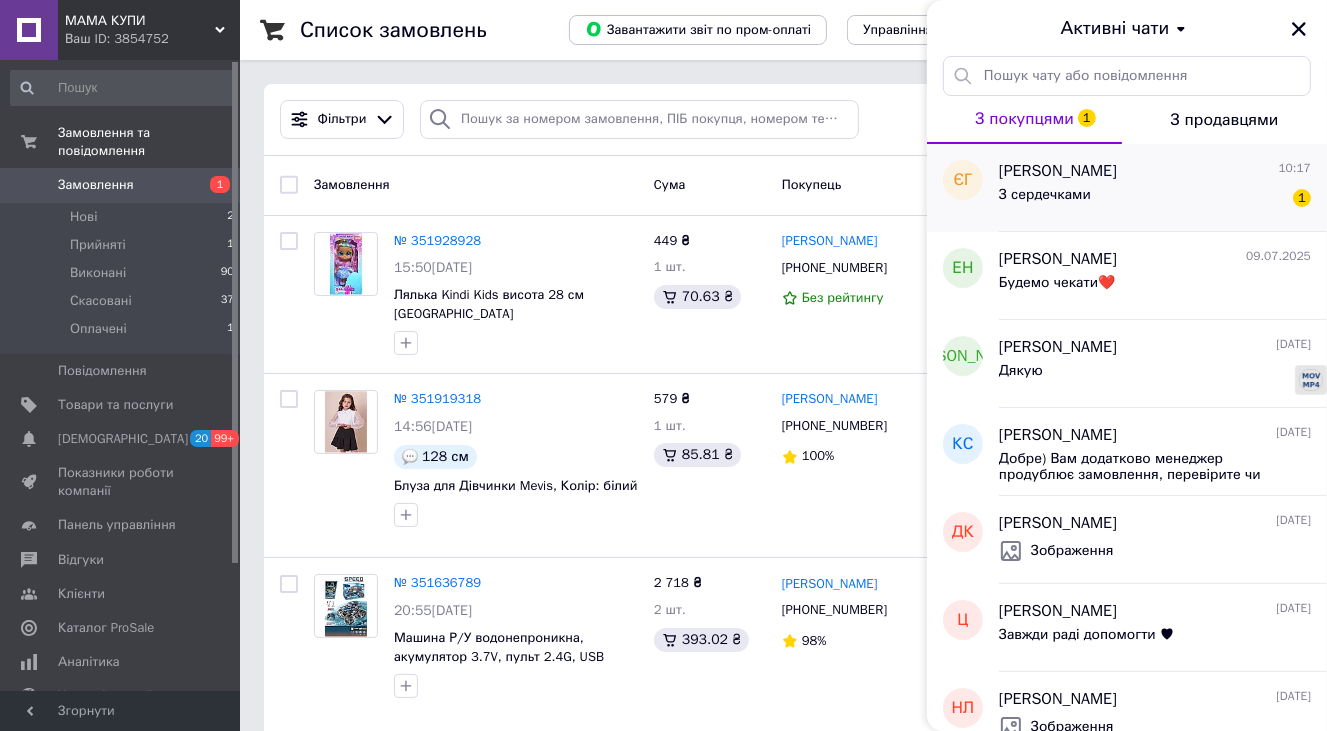 click on "З сердечками 1" at bounding box center [1155, 199] 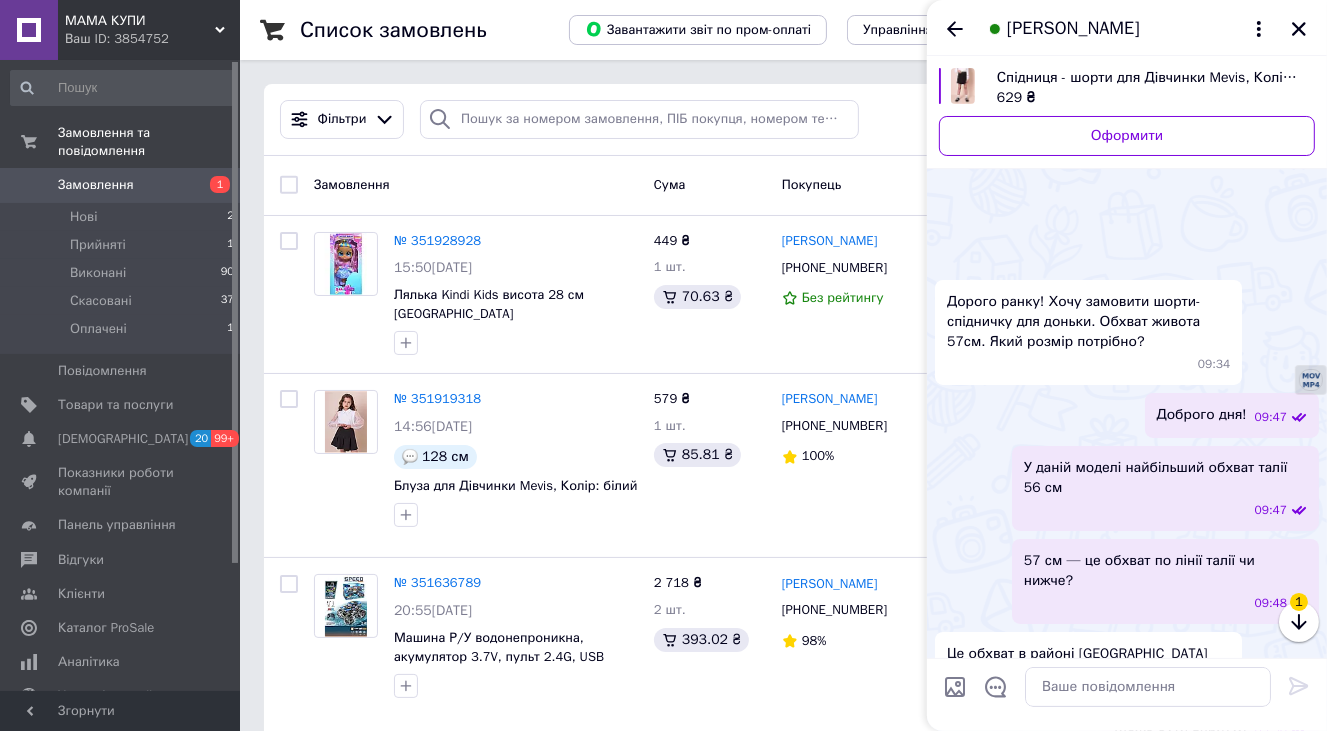 scroll, scrollTop: 1449, scrollLeft: 0, axis: vertical 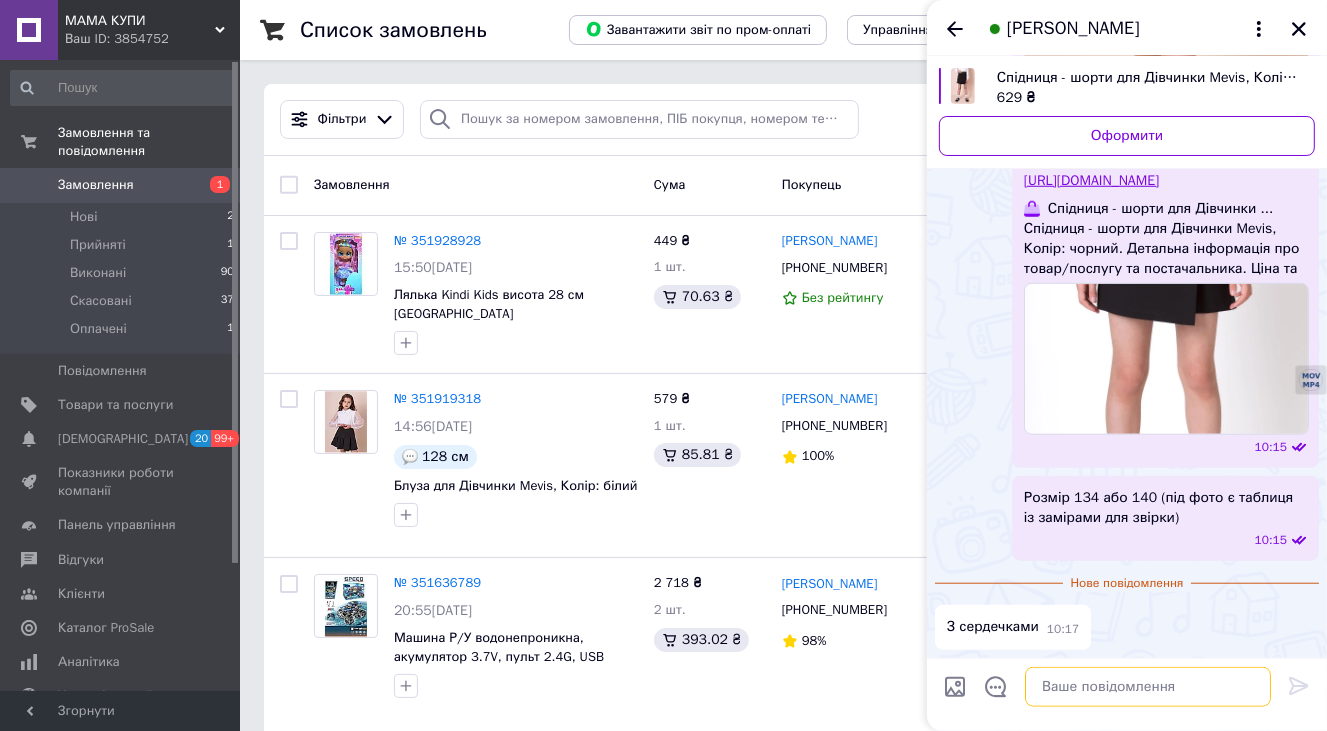 click at bounding box center (1148, 687) 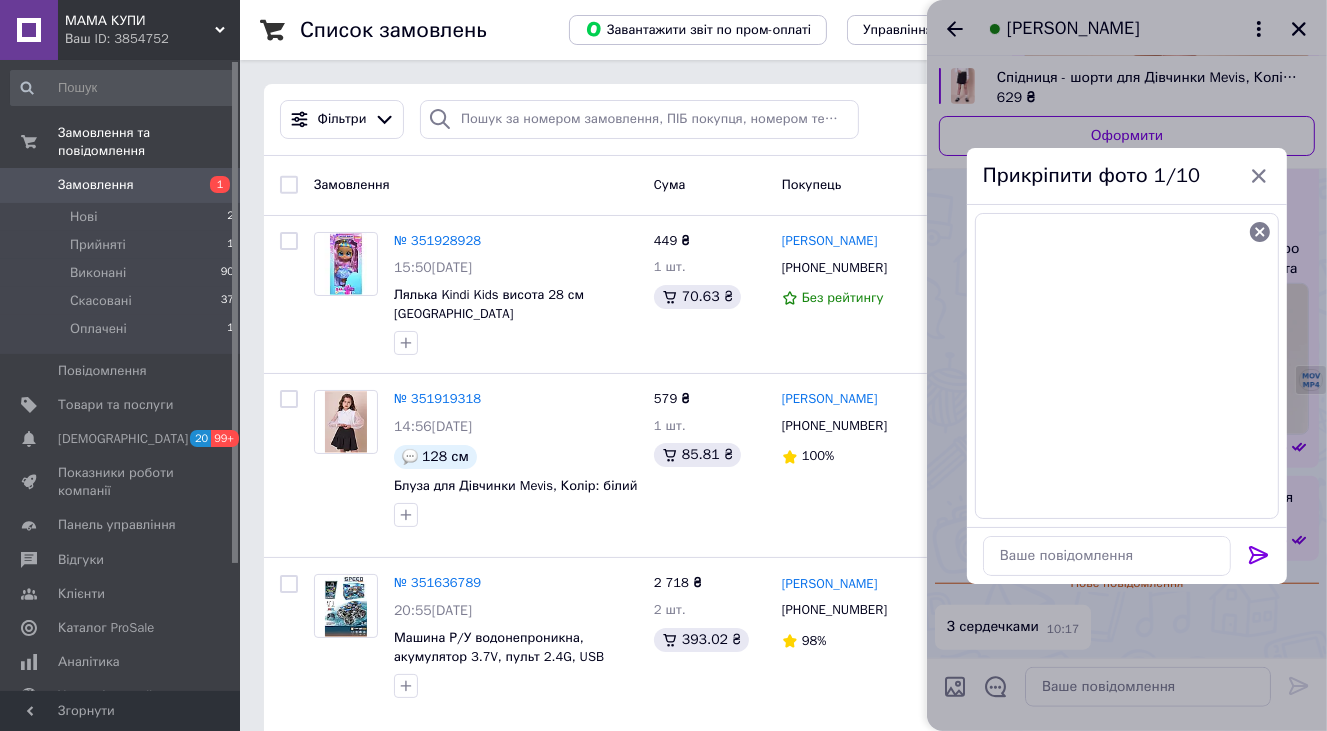 click 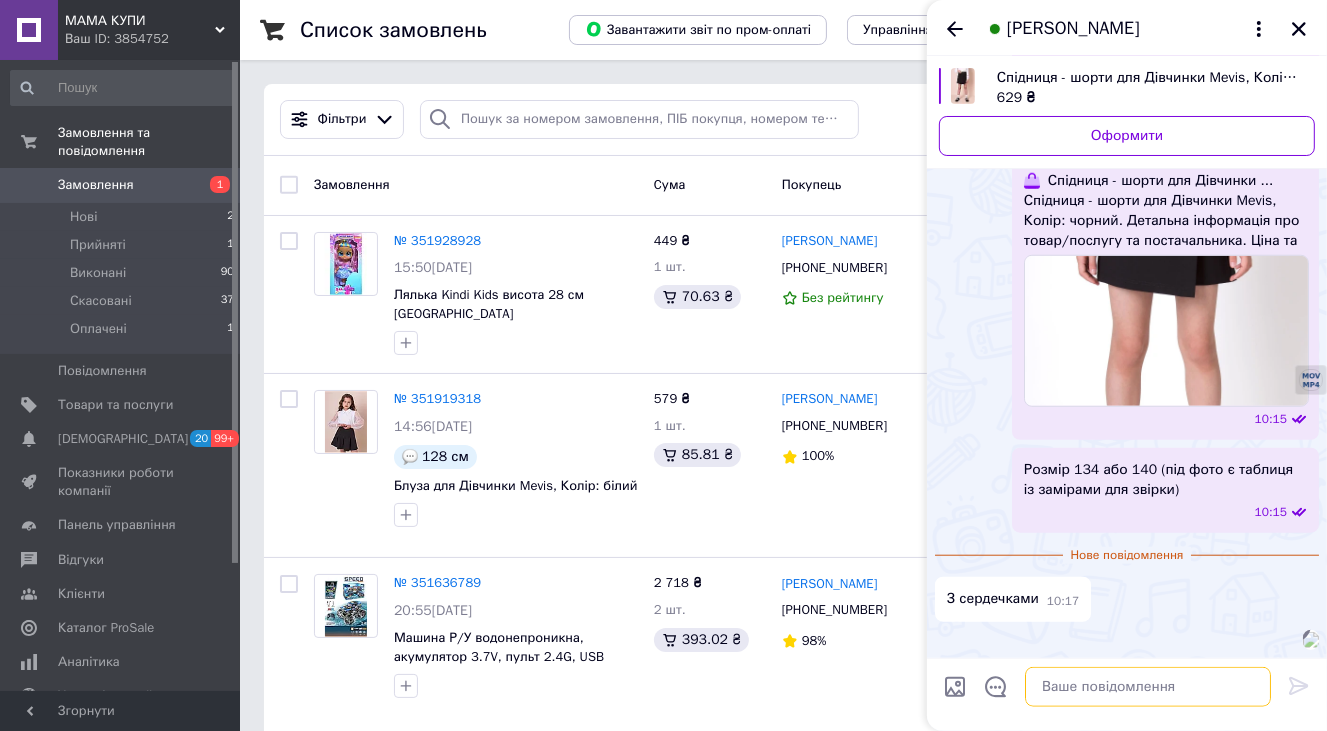 click at bounding box center [1148, 687] 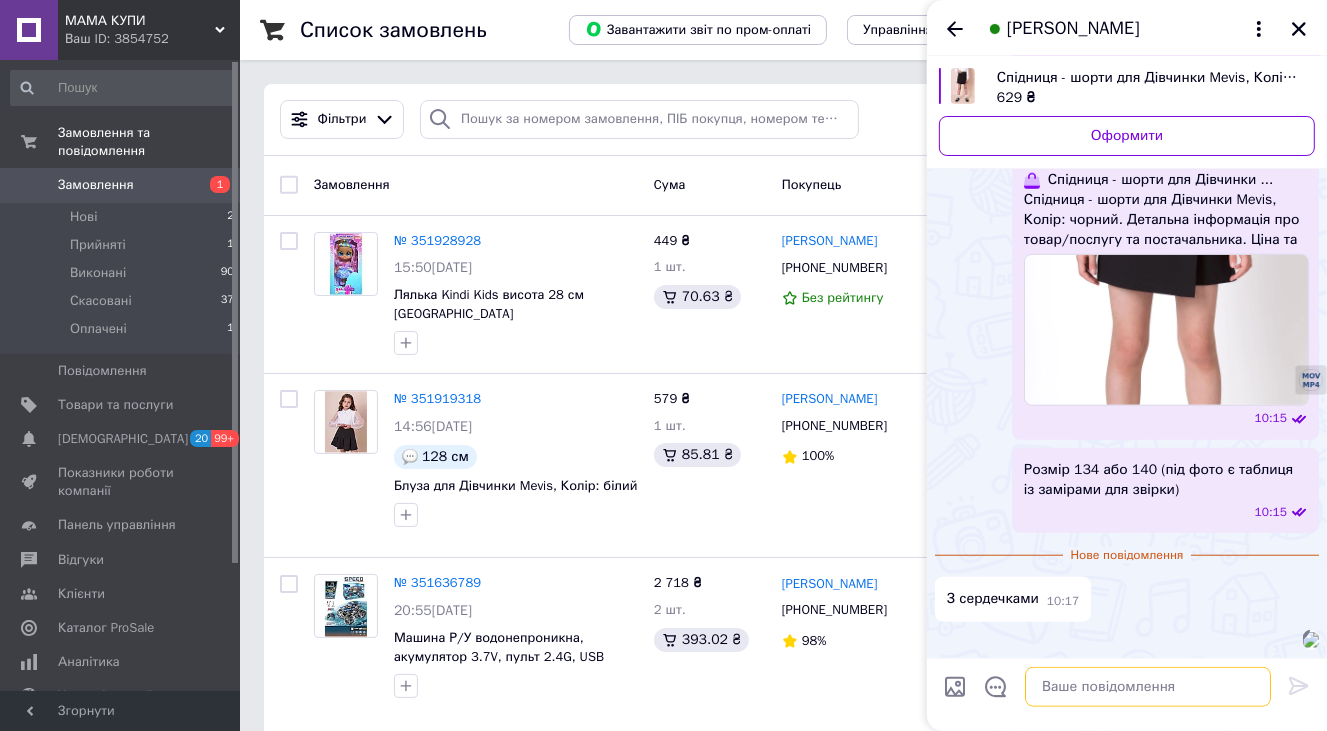 scroll, scrollTop: 1582, scrollLeft: 0, axis: vertical 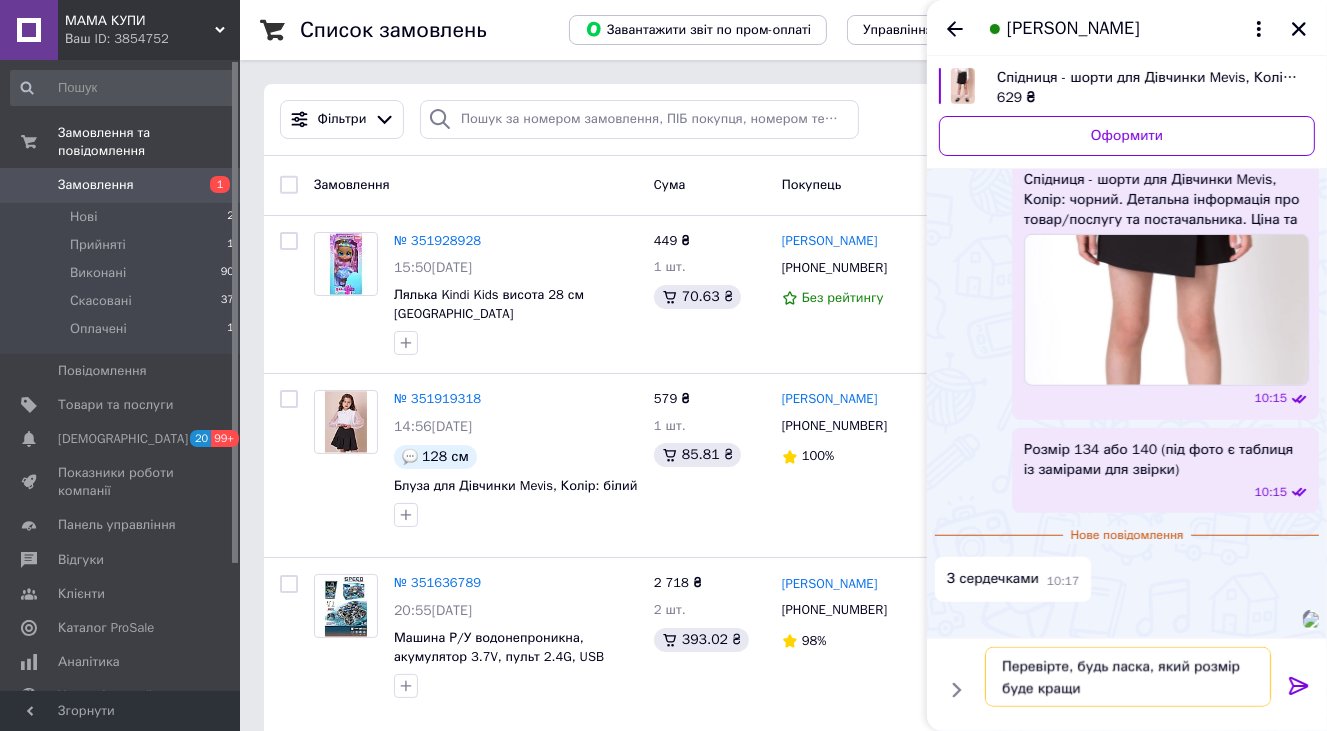 type on "Перевірте, будь ласка, який розмір буде кращим" 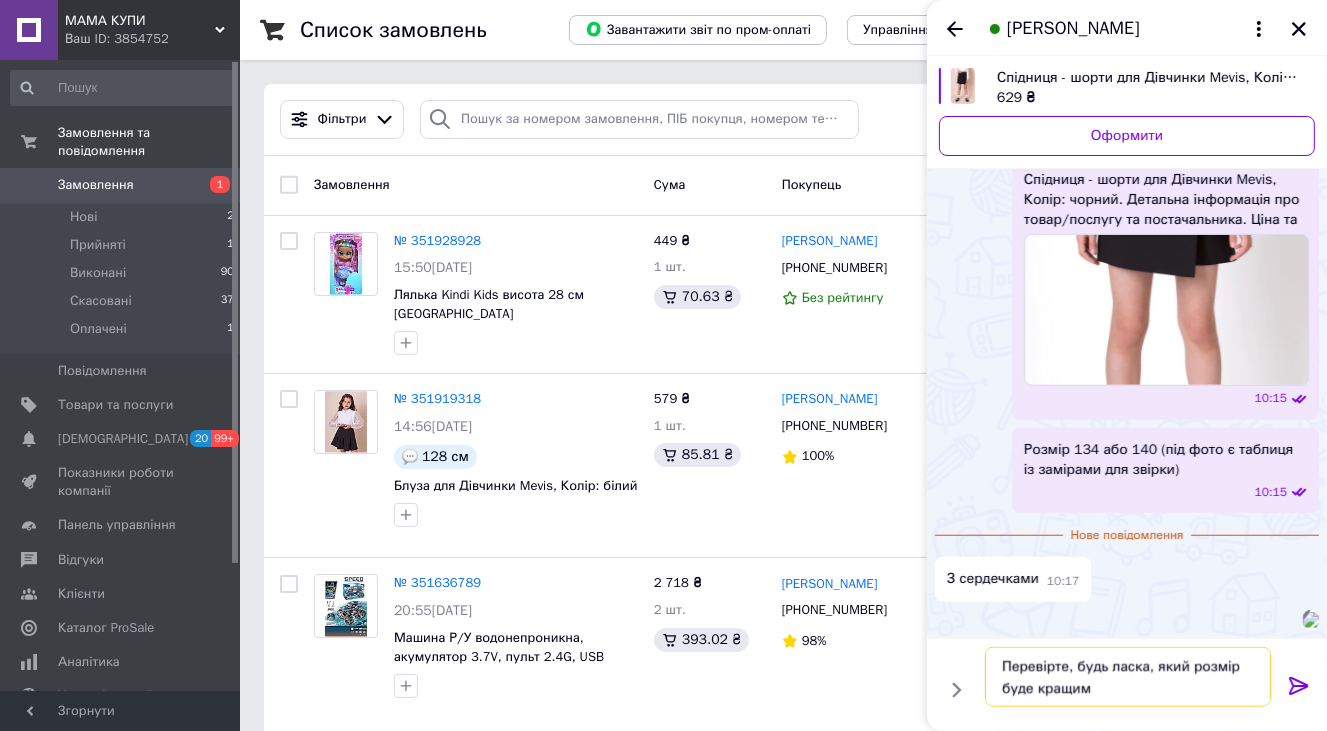 type 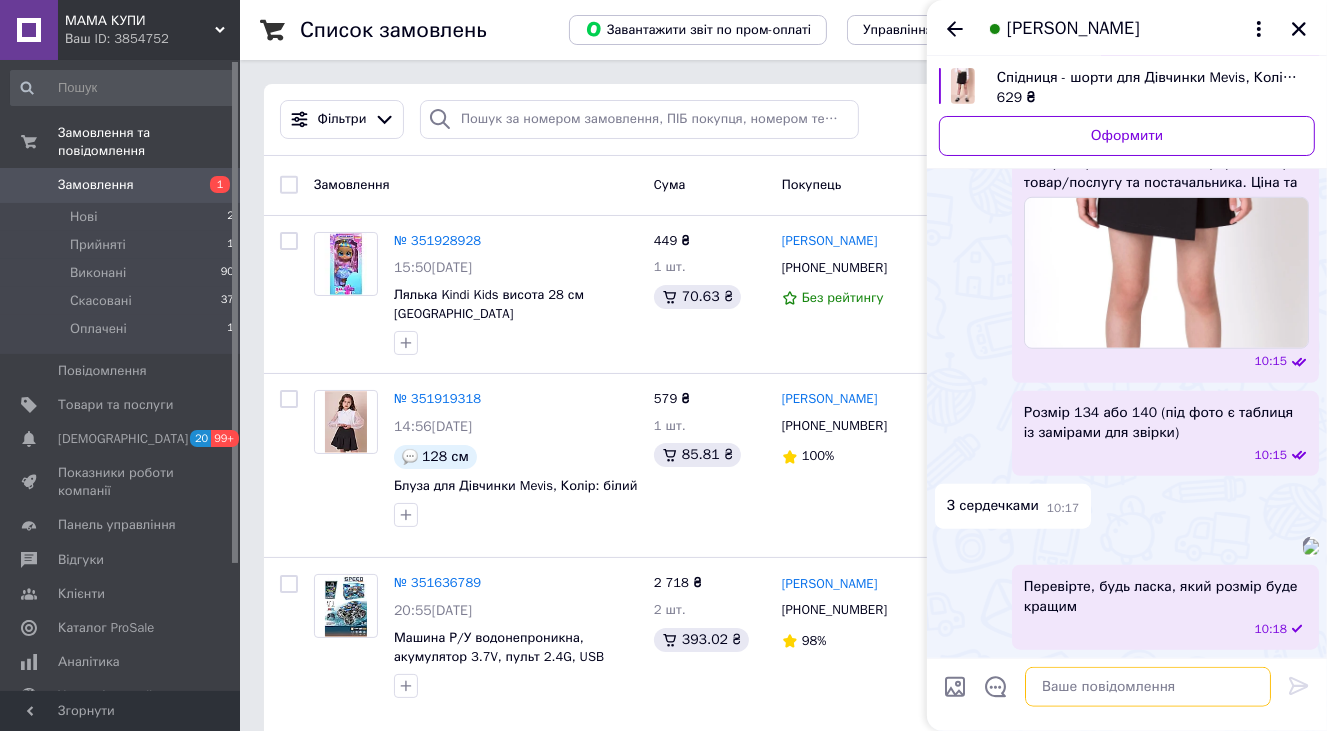 scroll, scrollTop: 1650, scrollLeft: 0, axis: vertical 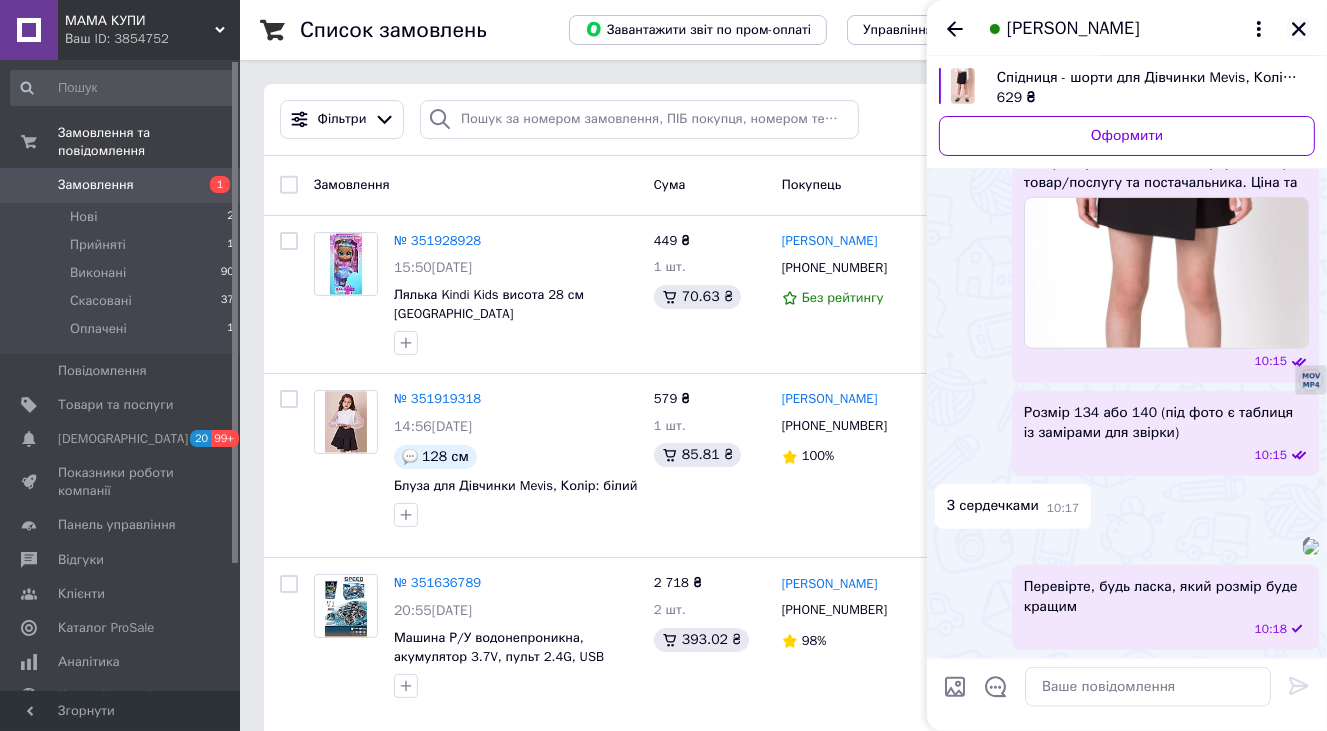 click 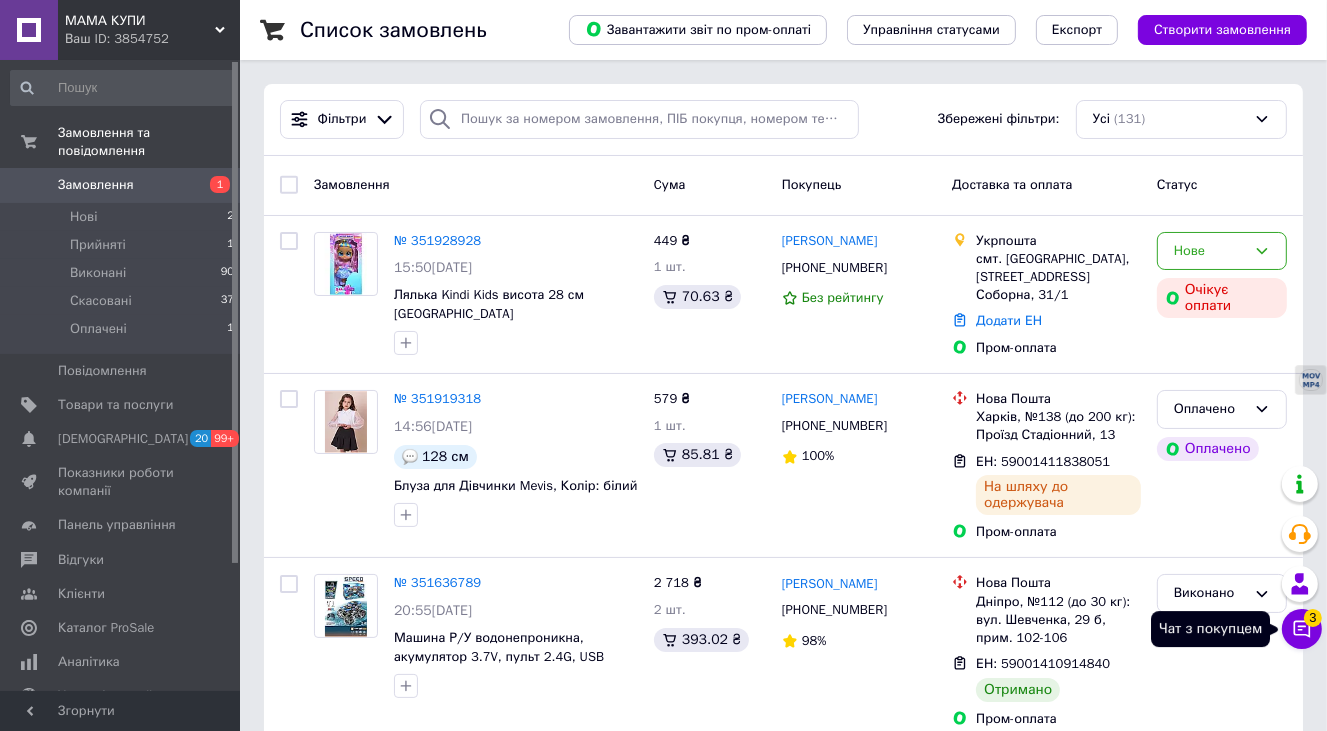 click 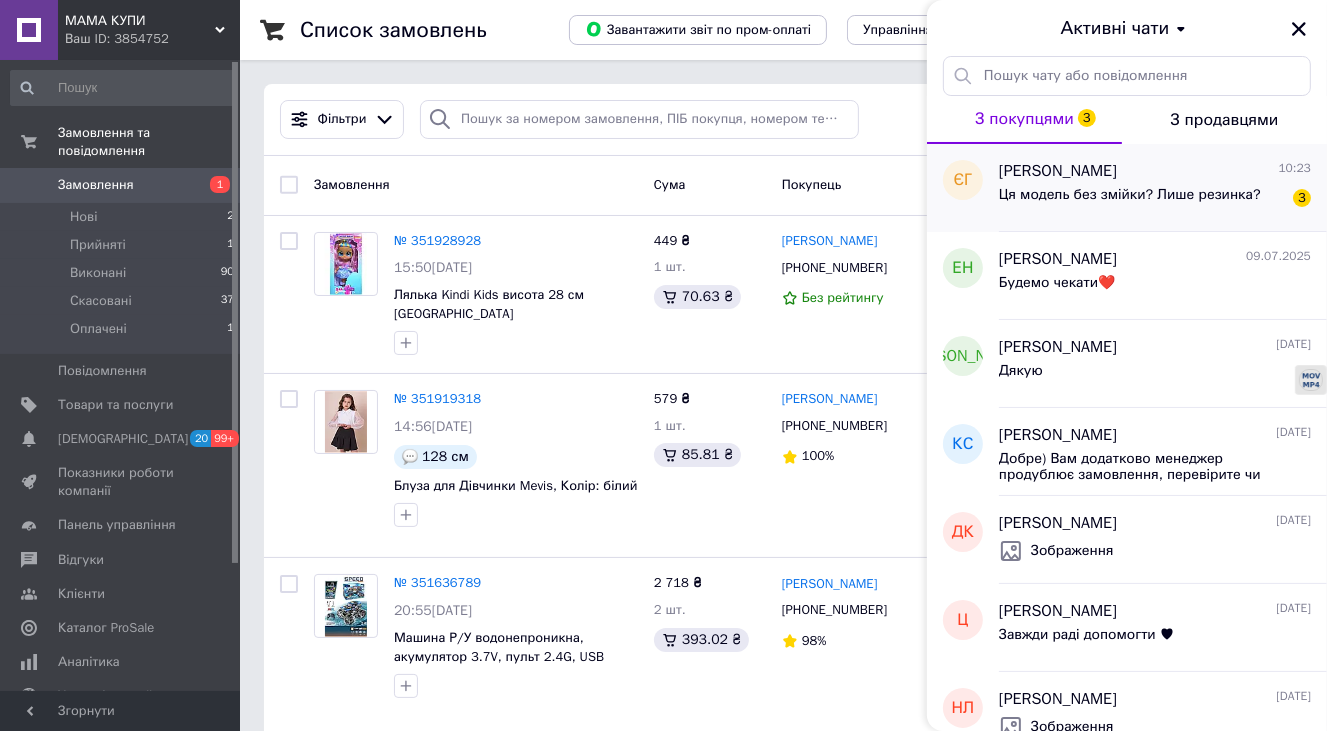click on "Ця модель без змійки? Лише резинка?" at bounding box center [1130, 195] 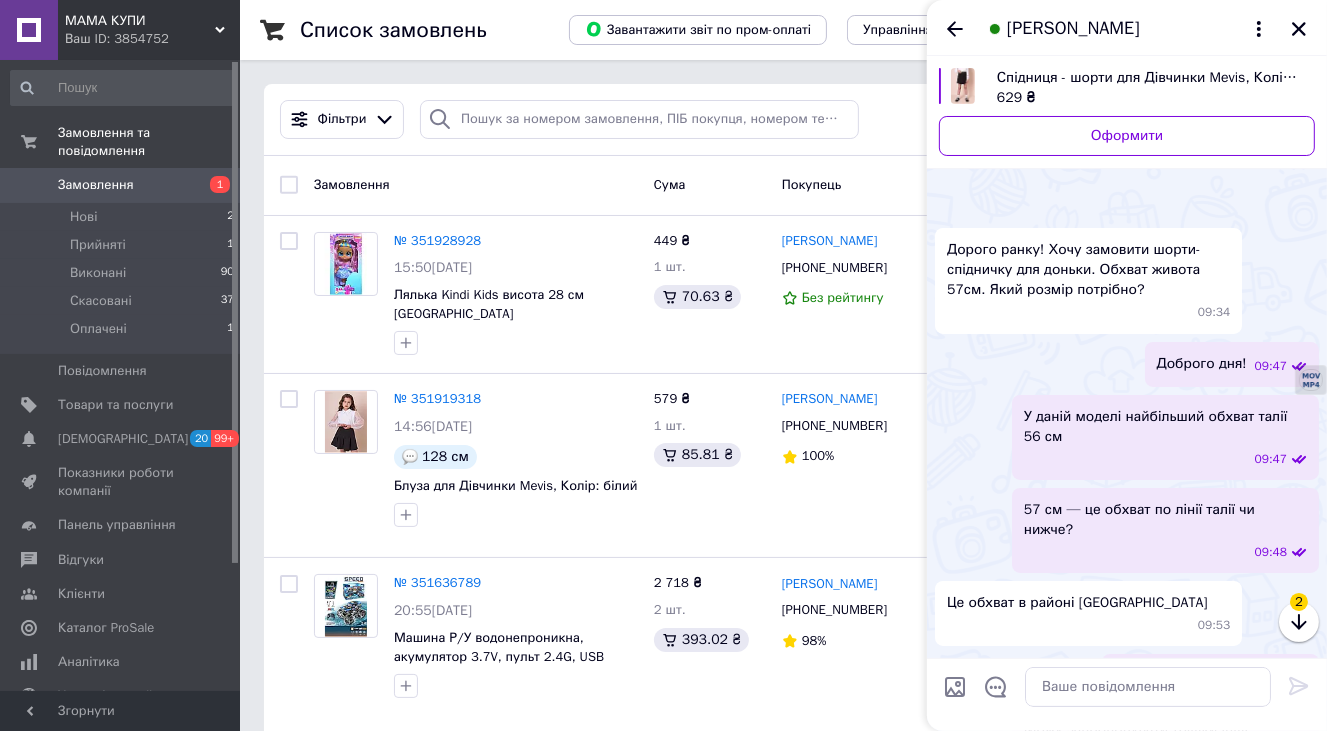 scroll, scrollTop: 1865, scrollLeft: 0, axis: vertical 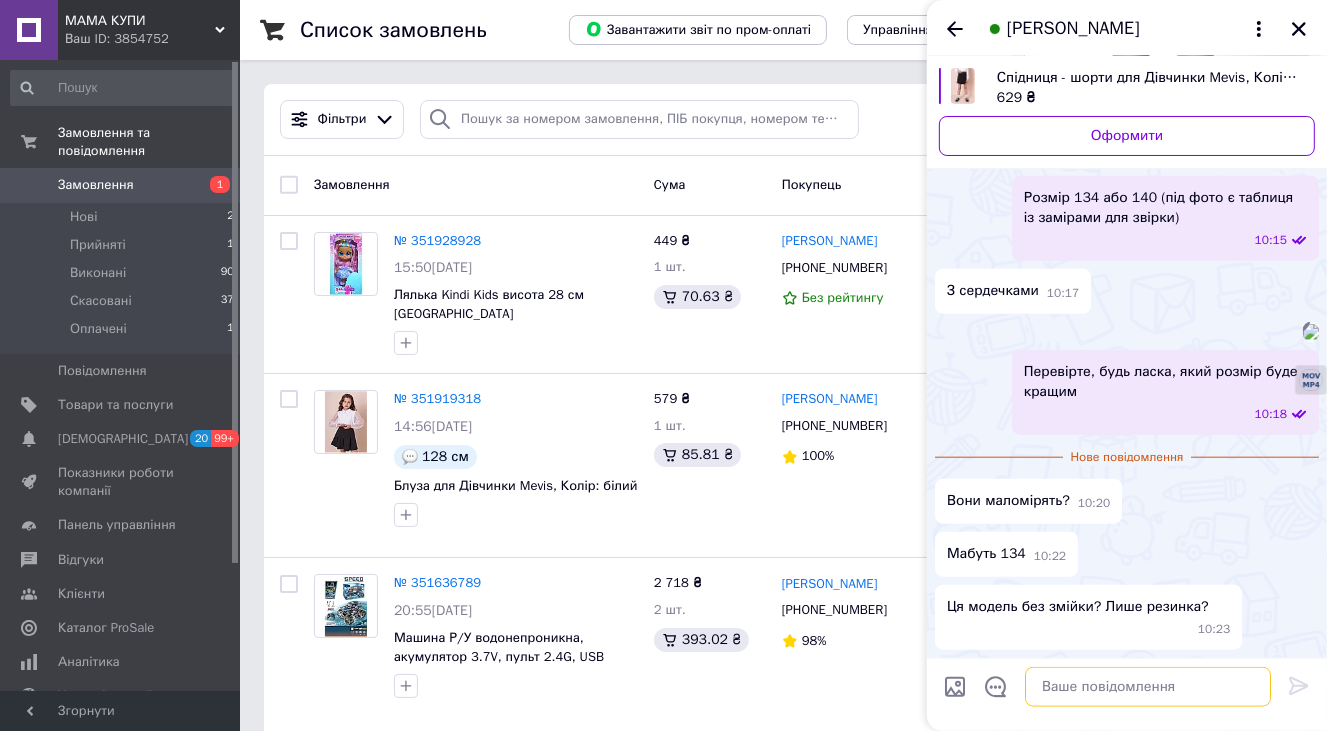 drag, startPoint x: 1112, startPoint y: 700, endPoint x: 1110, endPoint y: 686, distance: 14.142136 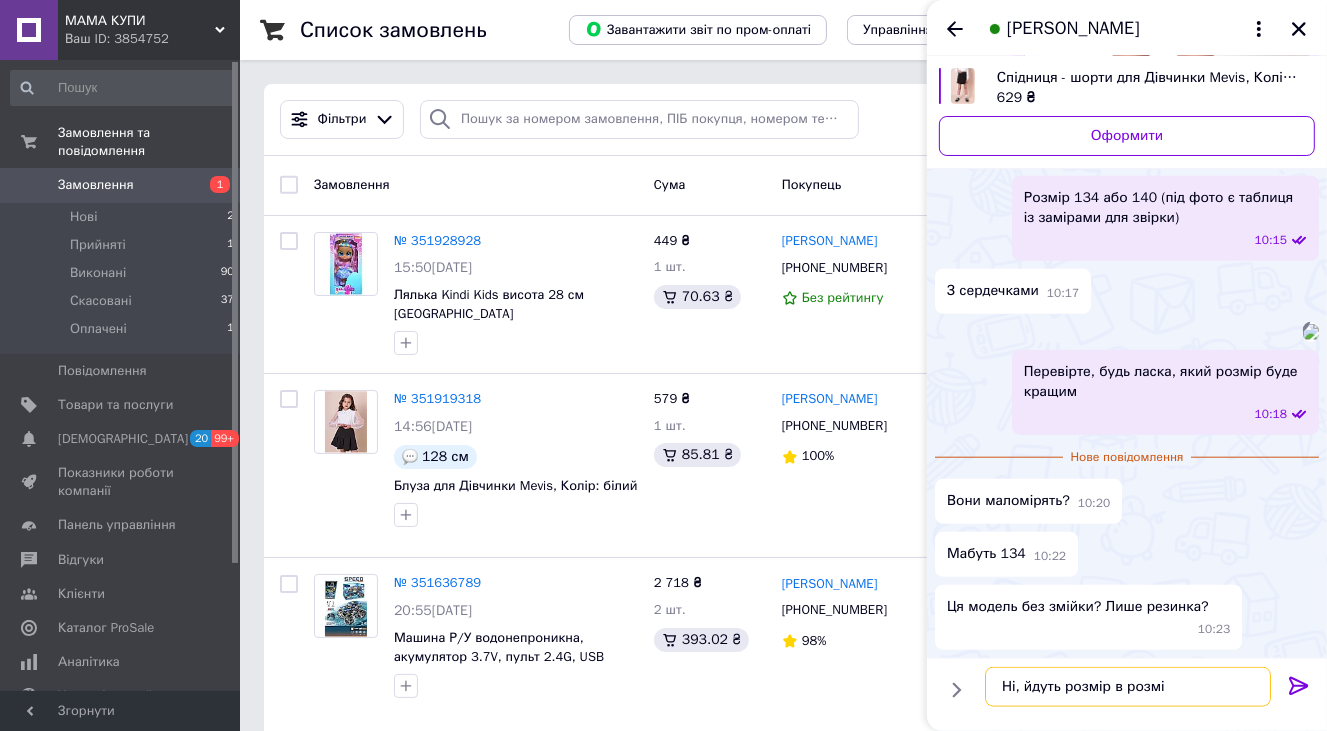 type on "Ні, йдуть розмір в розмір" 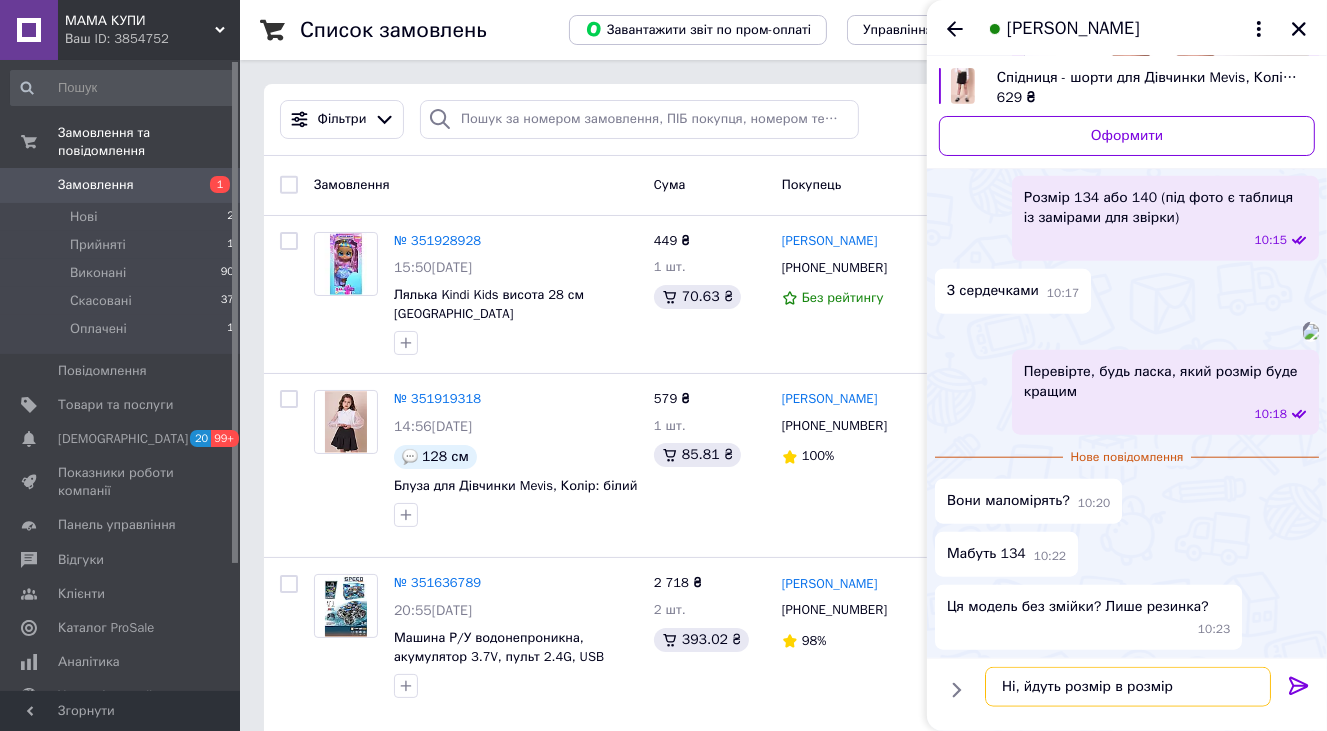 type 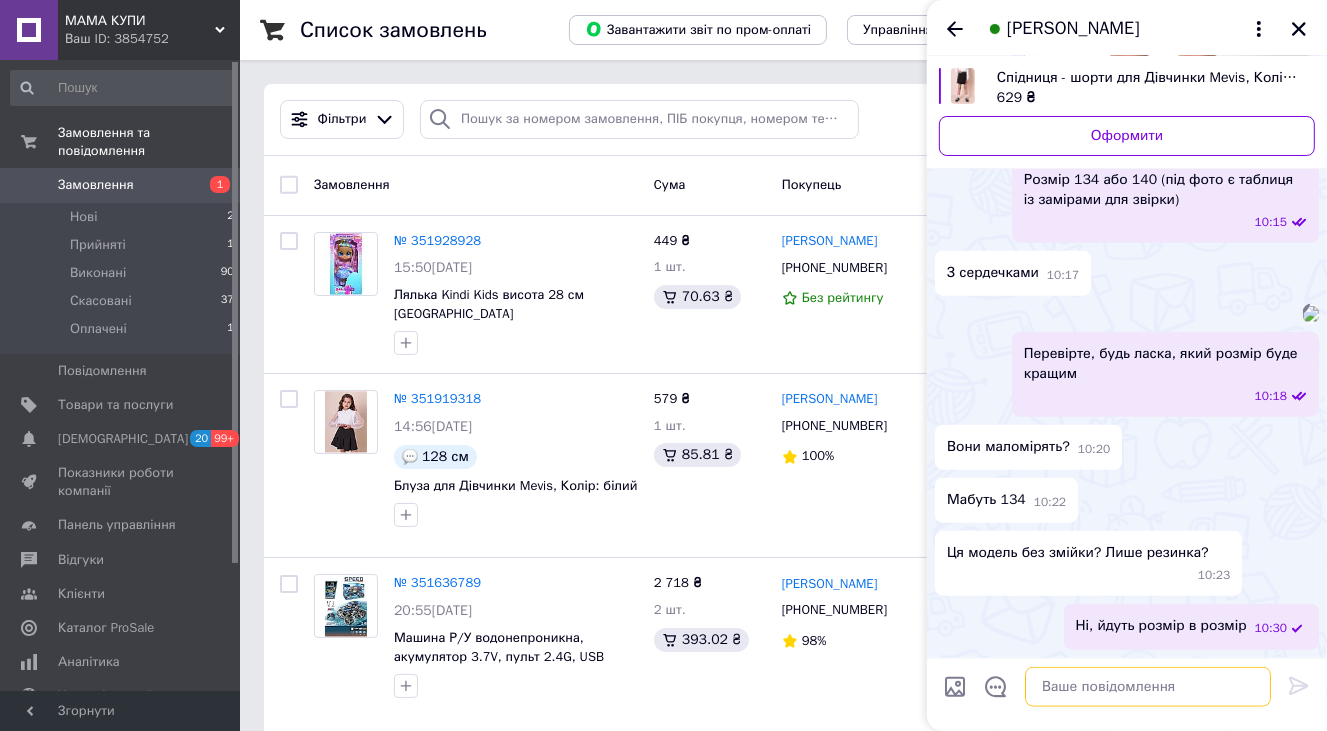 scroll, scrollTop: 1882, scrollLeft: 0, axis: vertical 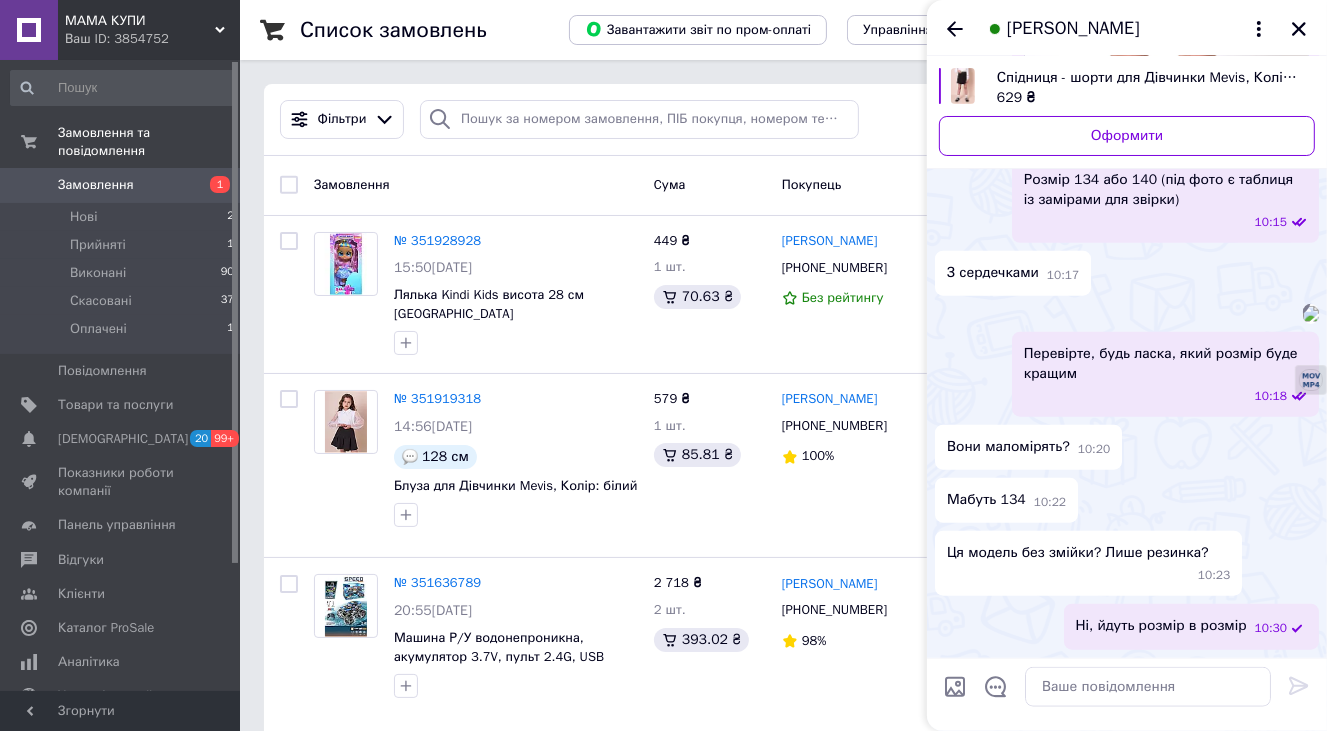 drag, startPoint x: 1293, startPoint y: 39, endPoint x: 1217, endPoint y: 58, distance: 78.339005 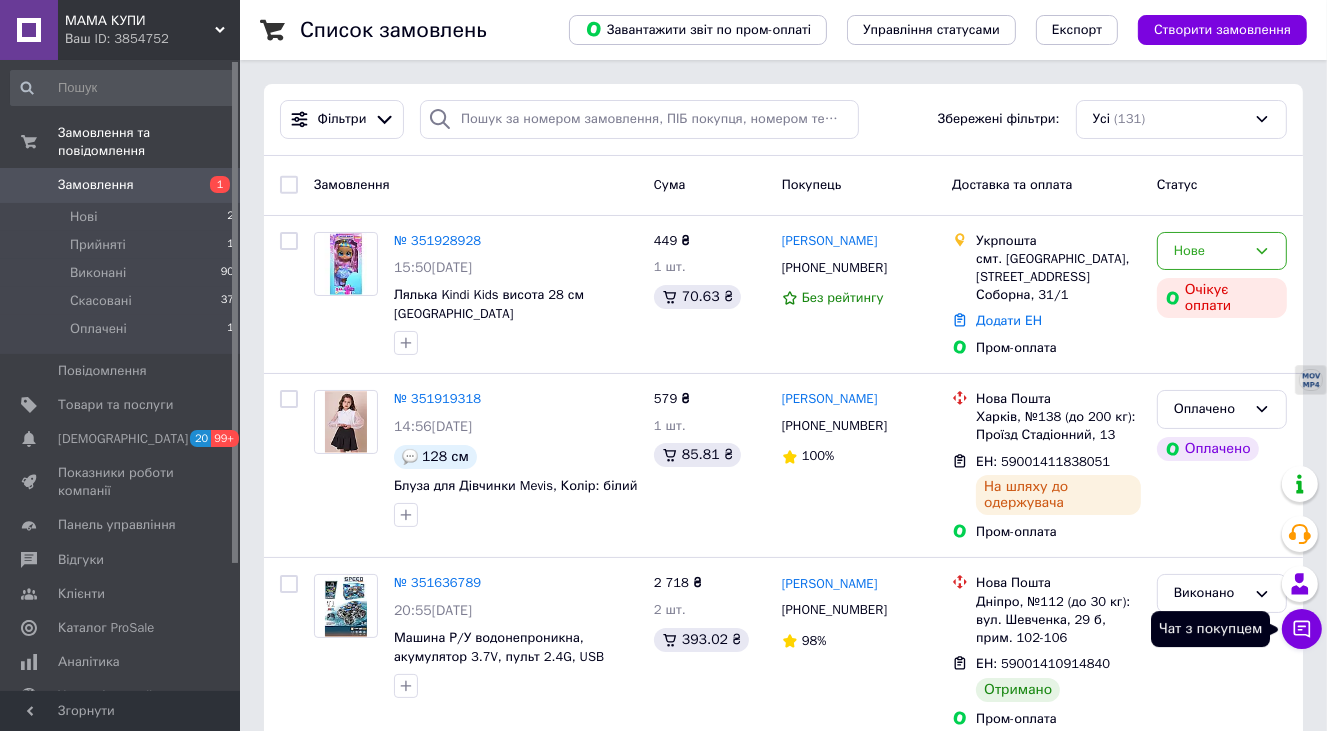 click 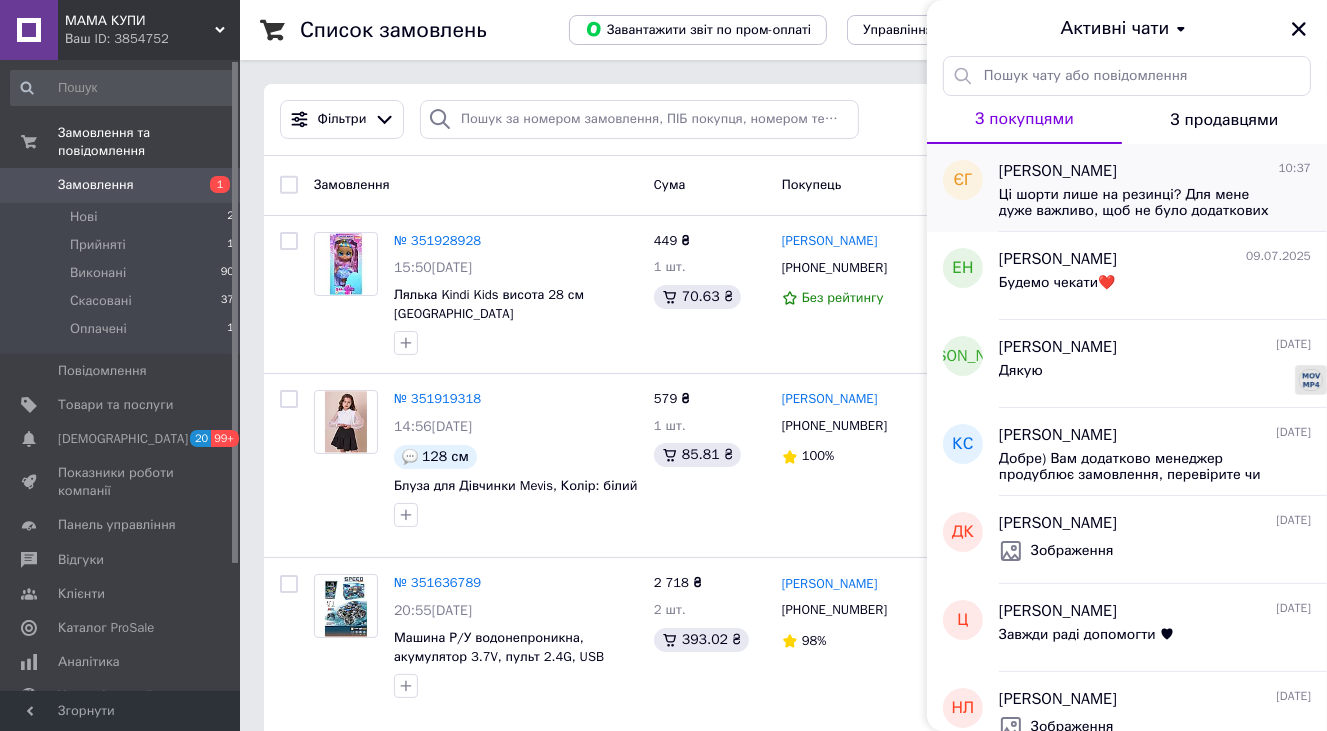 click on "Ці шорти лише на резинці? Для мене дуже важливо, щоб не було додаткових застібок. Тому перепитую, вибачте" at bounding box center [1141, 203] 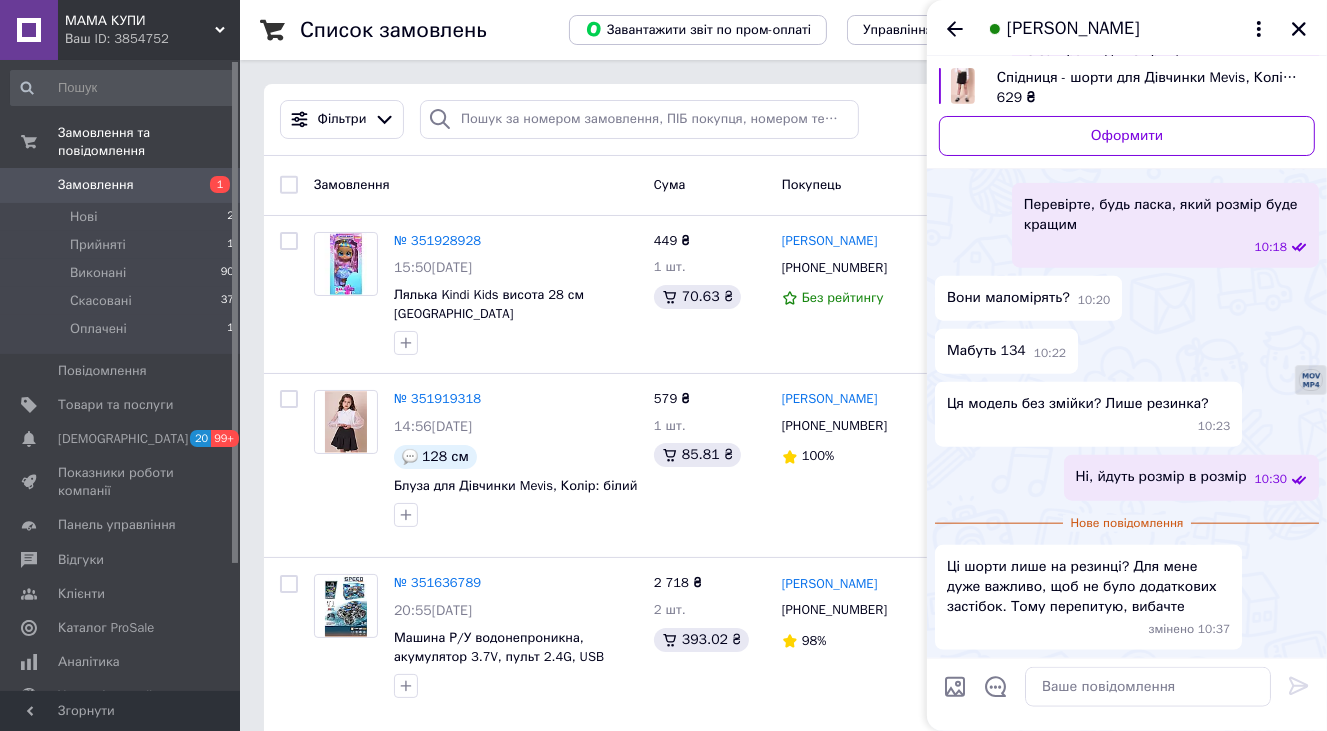 scroll, scrollTop: 2032, scrollLeft: 0, axis: vertical 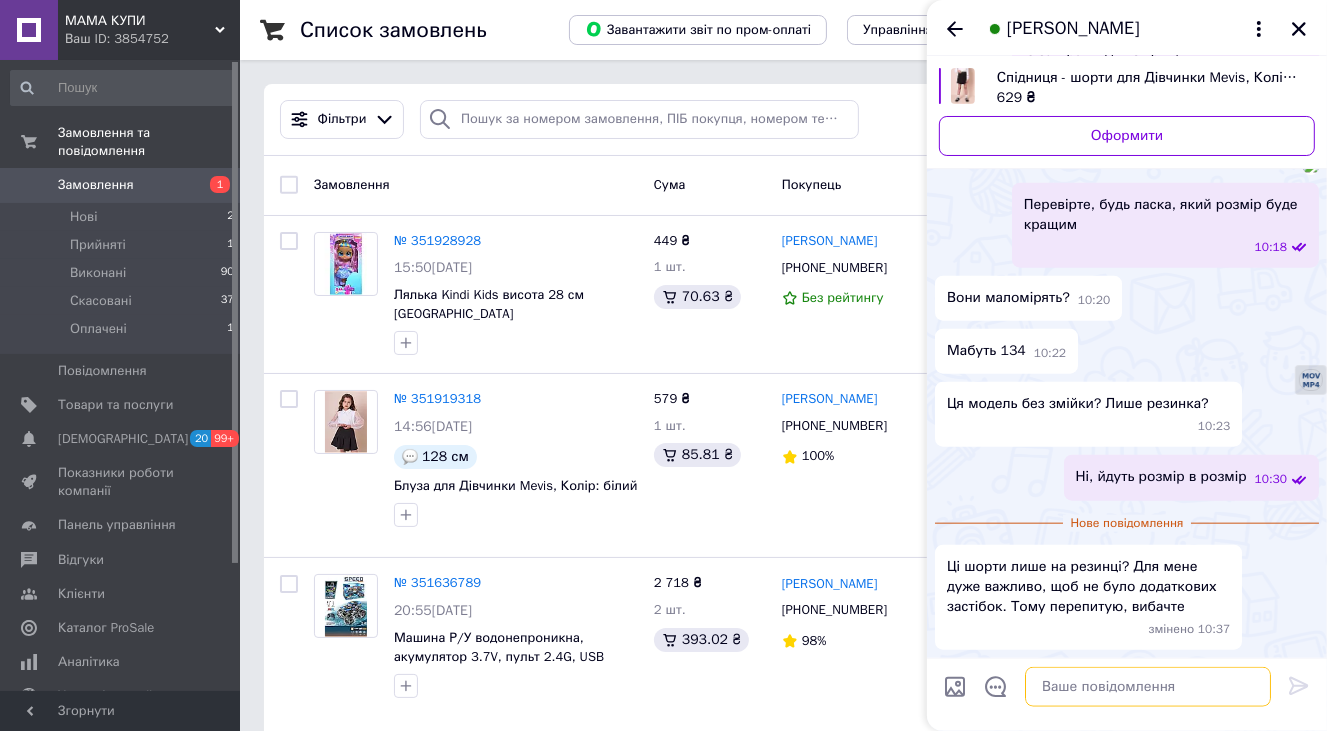 click at bounding box center (1148, 687) 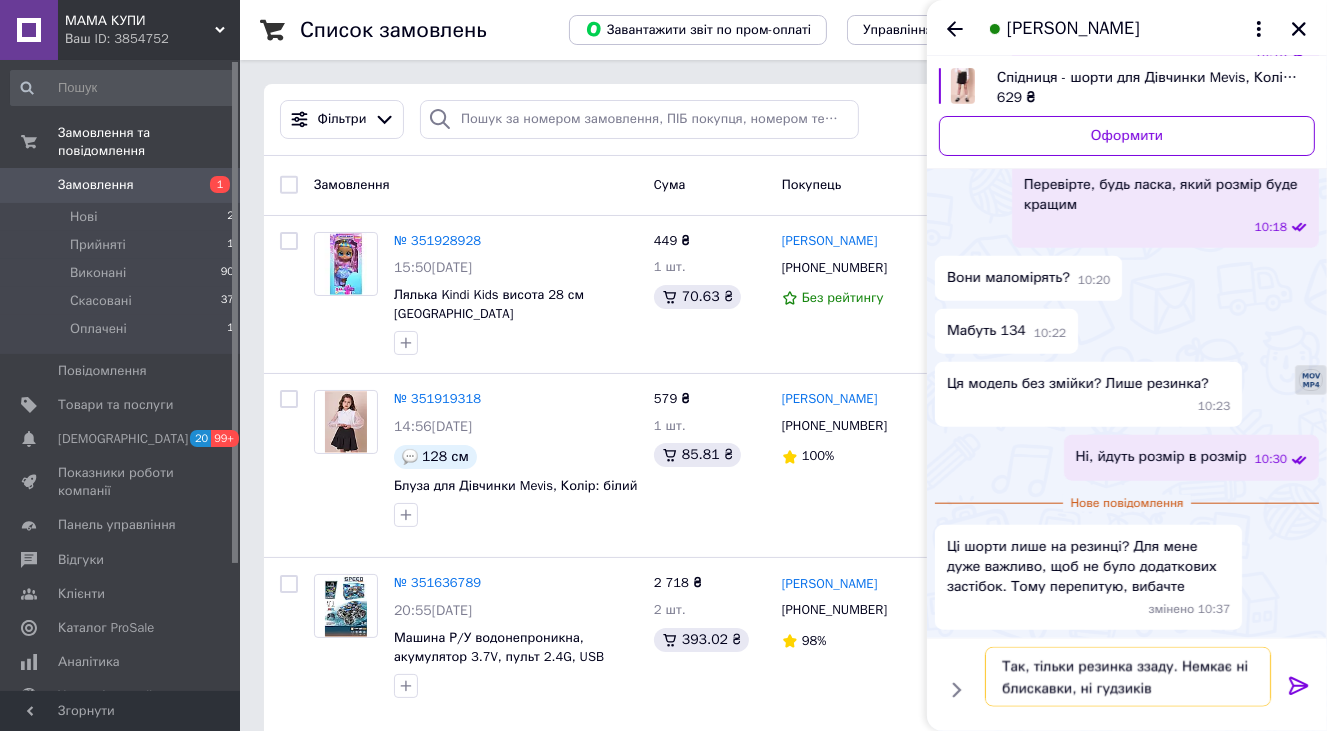 click on "Так, тільки резинка ззаду. Немкає ні блискавки, ні гудзиків" at bounding box center [1128, 677] 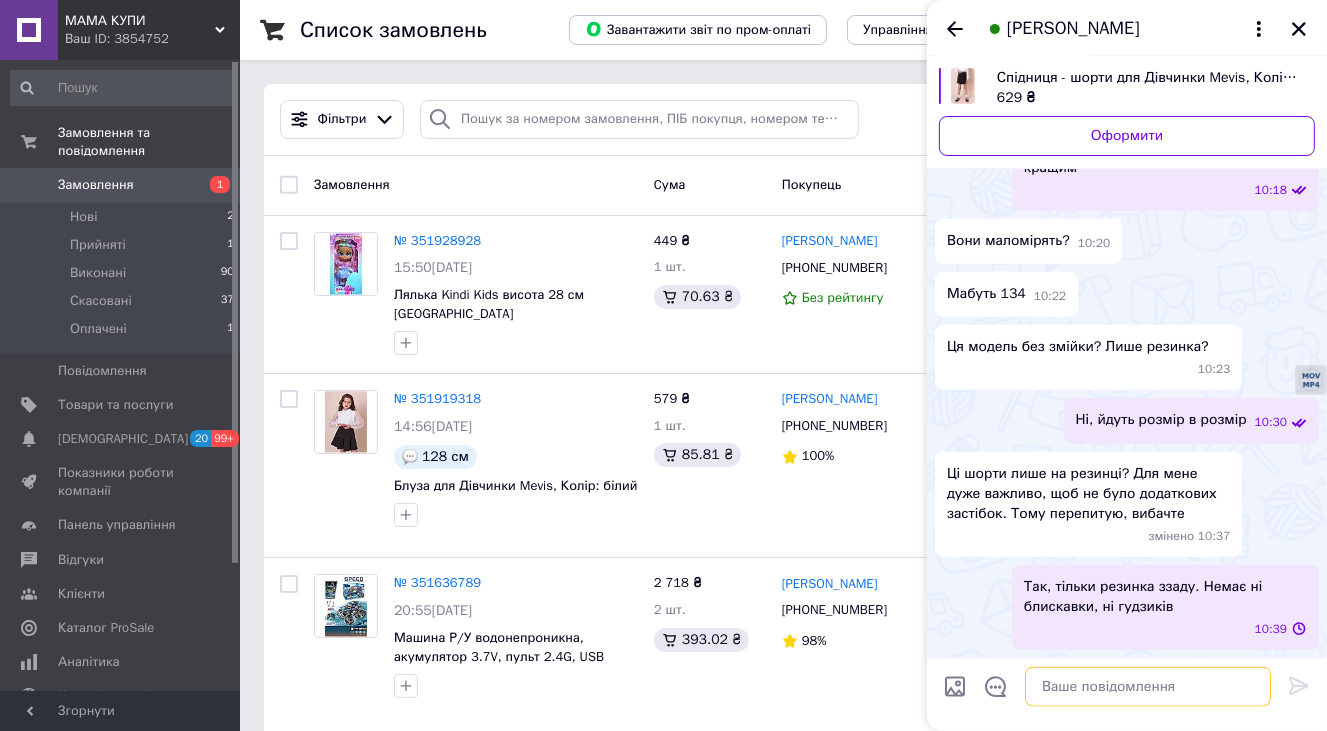 scroll, scrollTop: 2088, scrollLeft: 0, axis: vertical 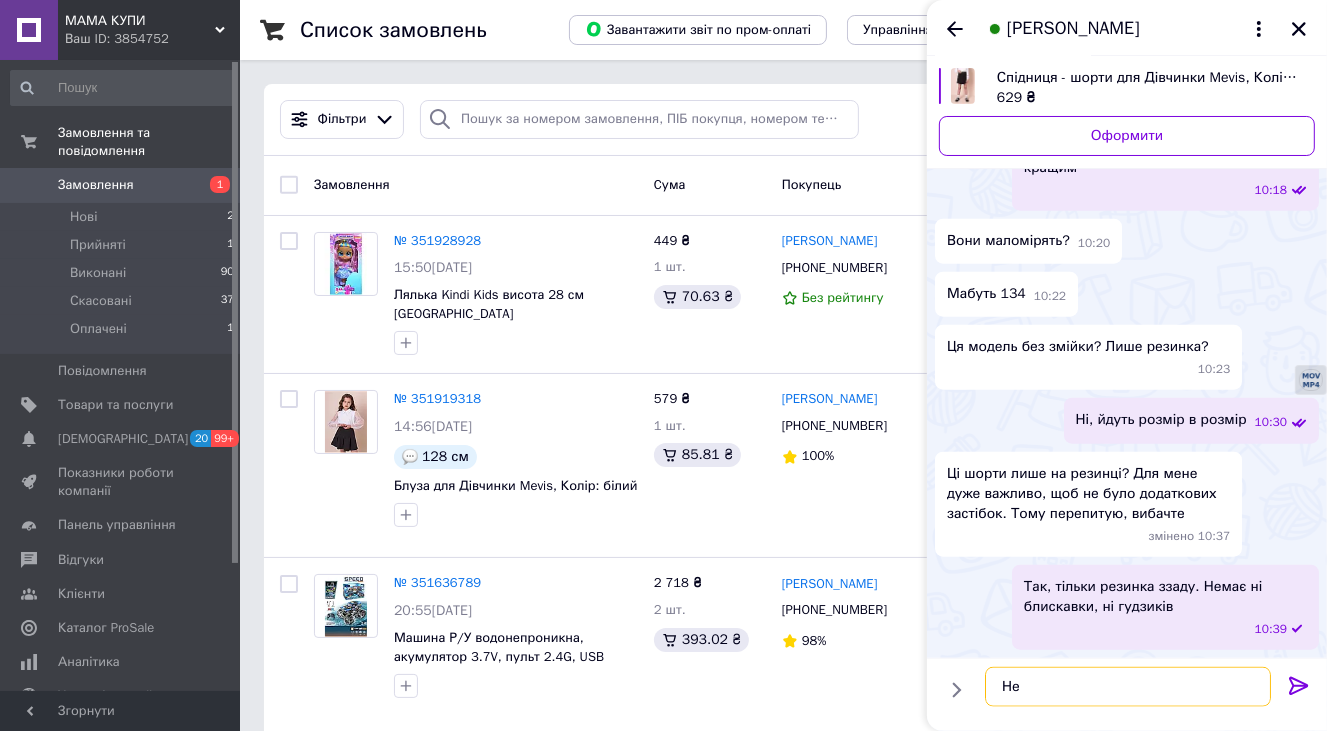 type on "Н" 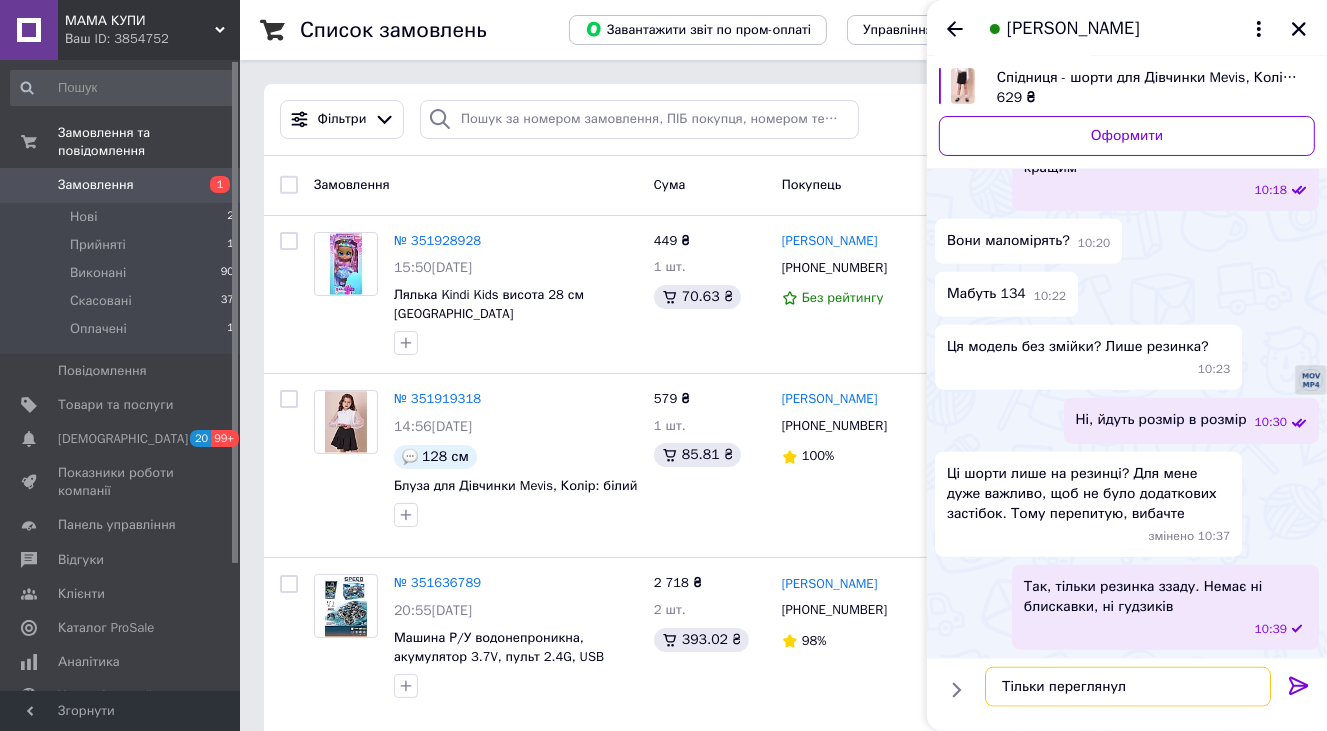 type on "Тільки переглянули" 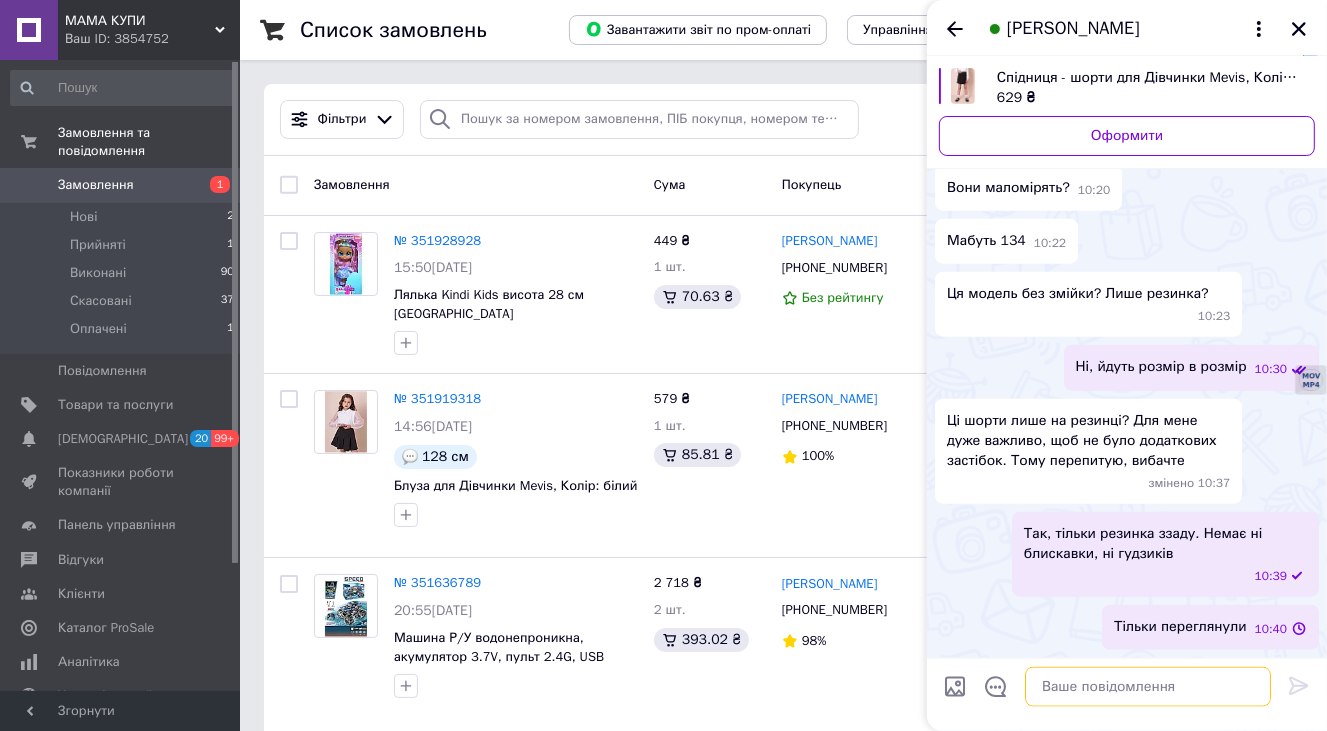 scroll, scrollTop: 2141, scrollLeft: 0, axis: vertical 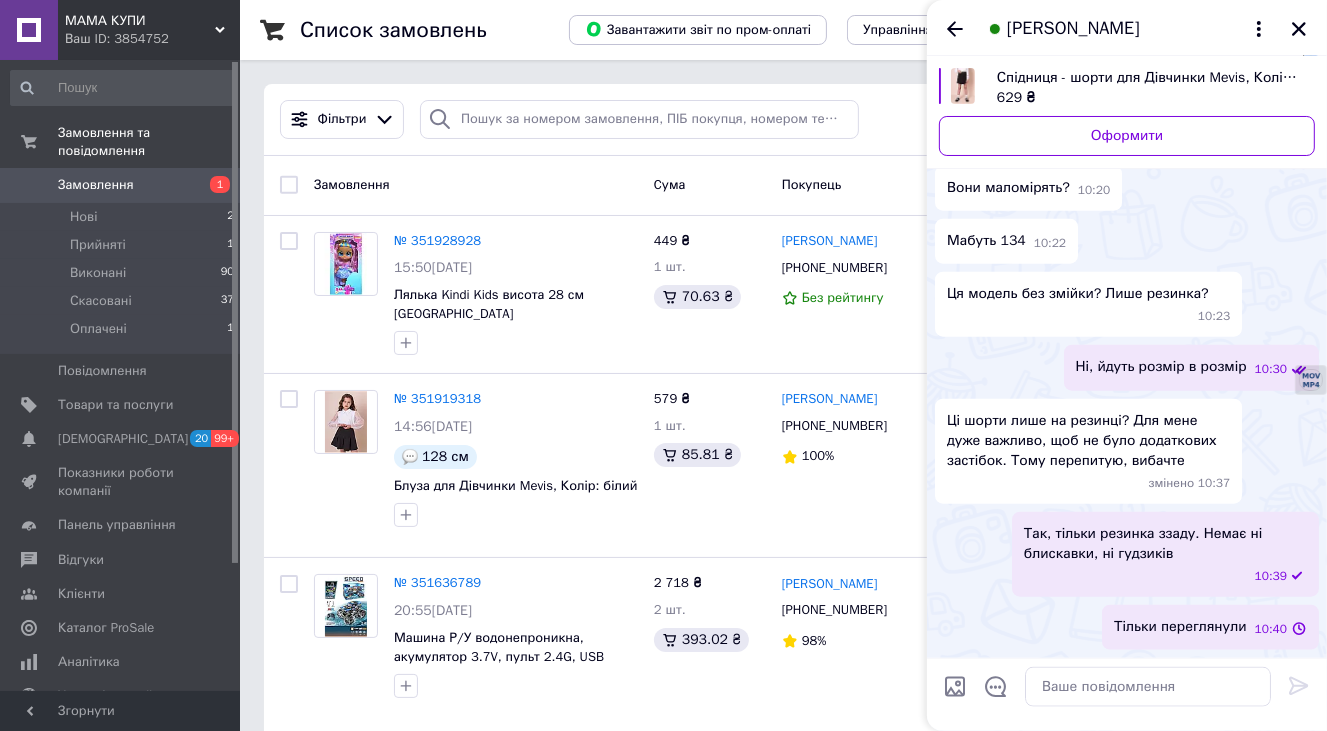 click on "Тільки переглянули" at bounding box center [1180, 627] 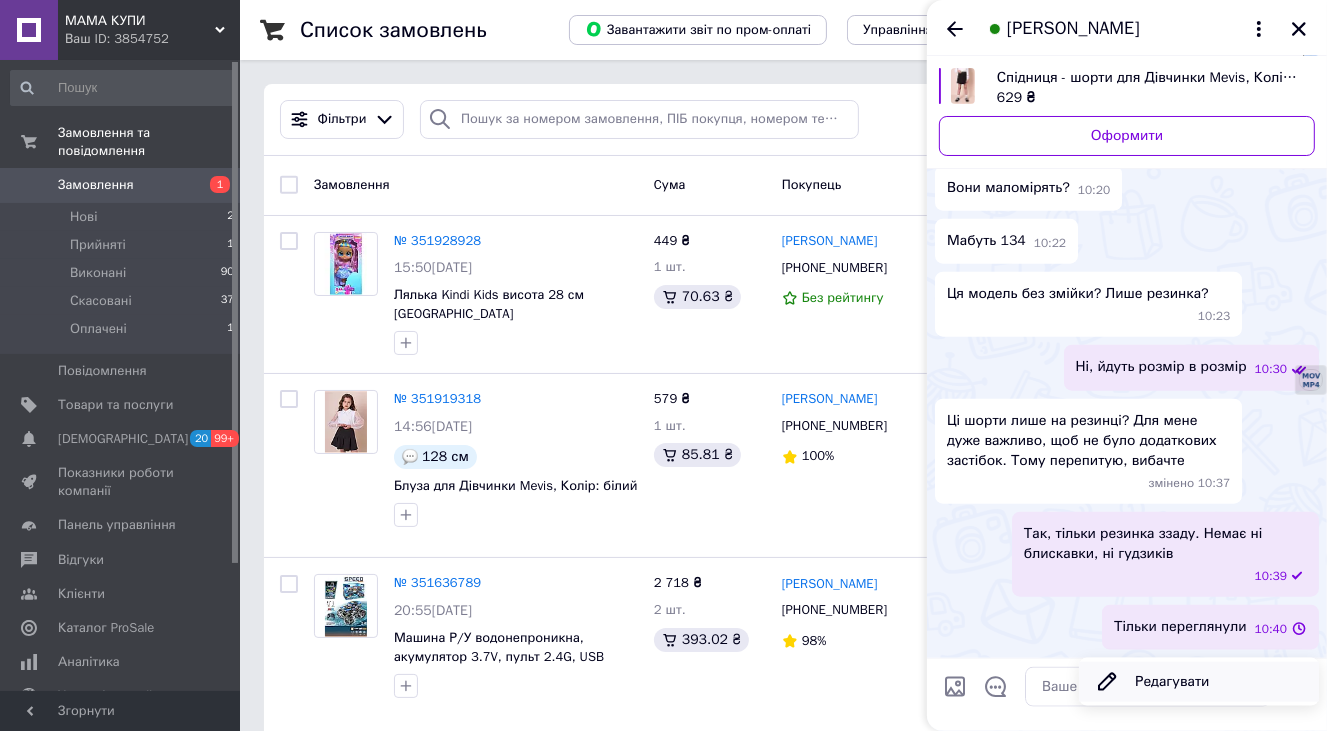 click on "Редагувати" at bounding box center (1199, 682) 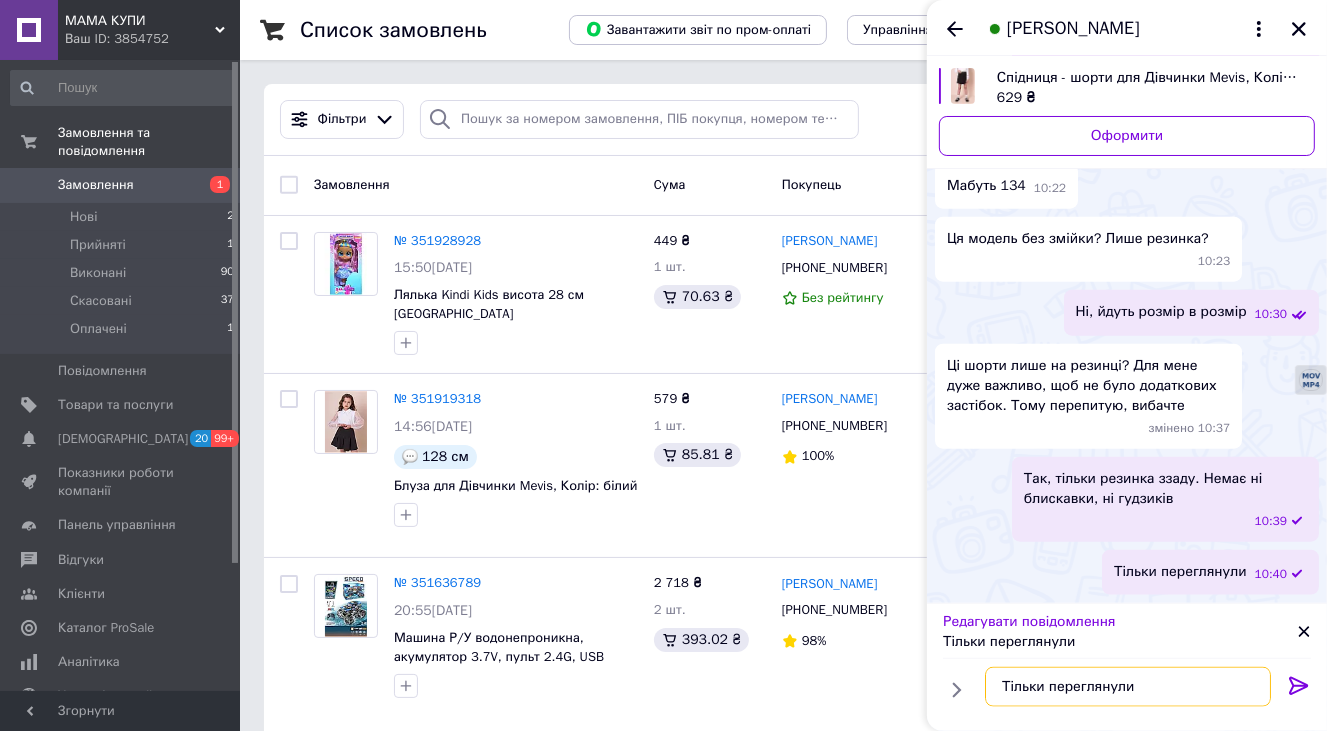 click on "Тільки переглянули" at bounding box center (1128, 687) 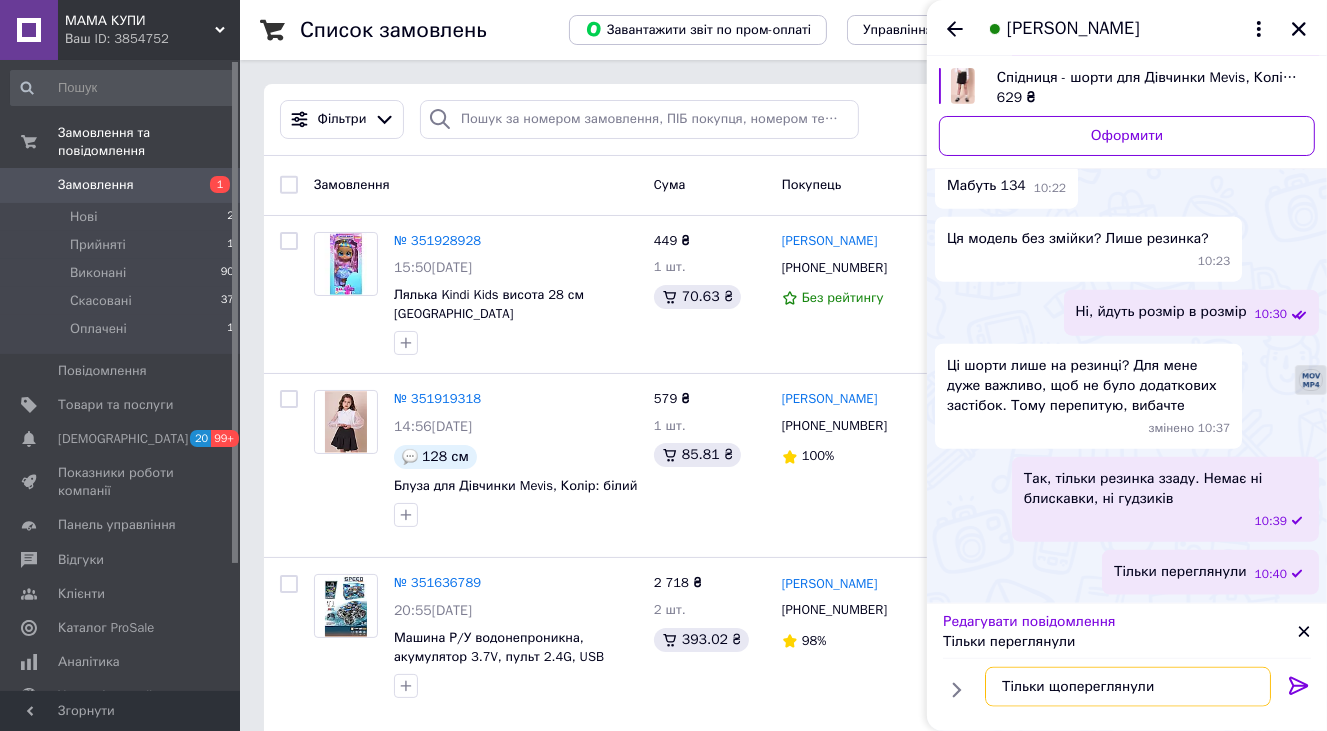 type on "Тільки що переглянули" 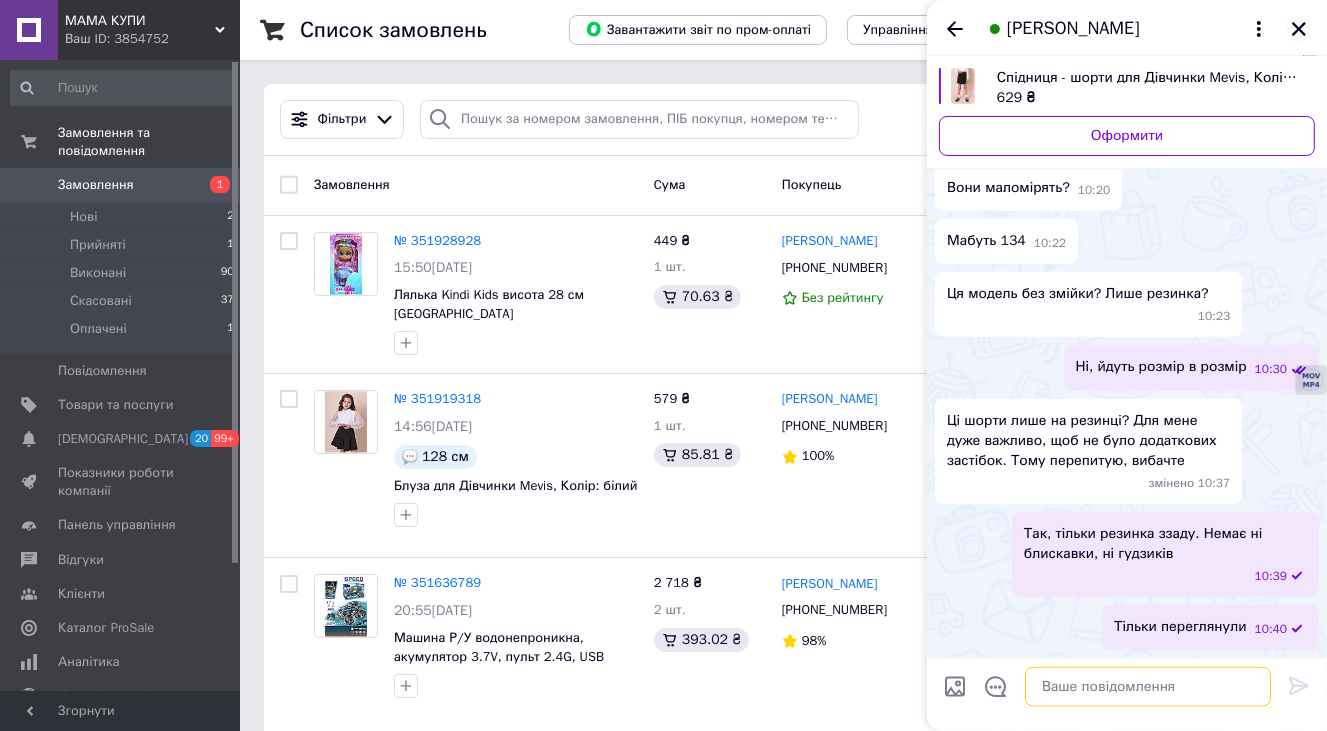 type 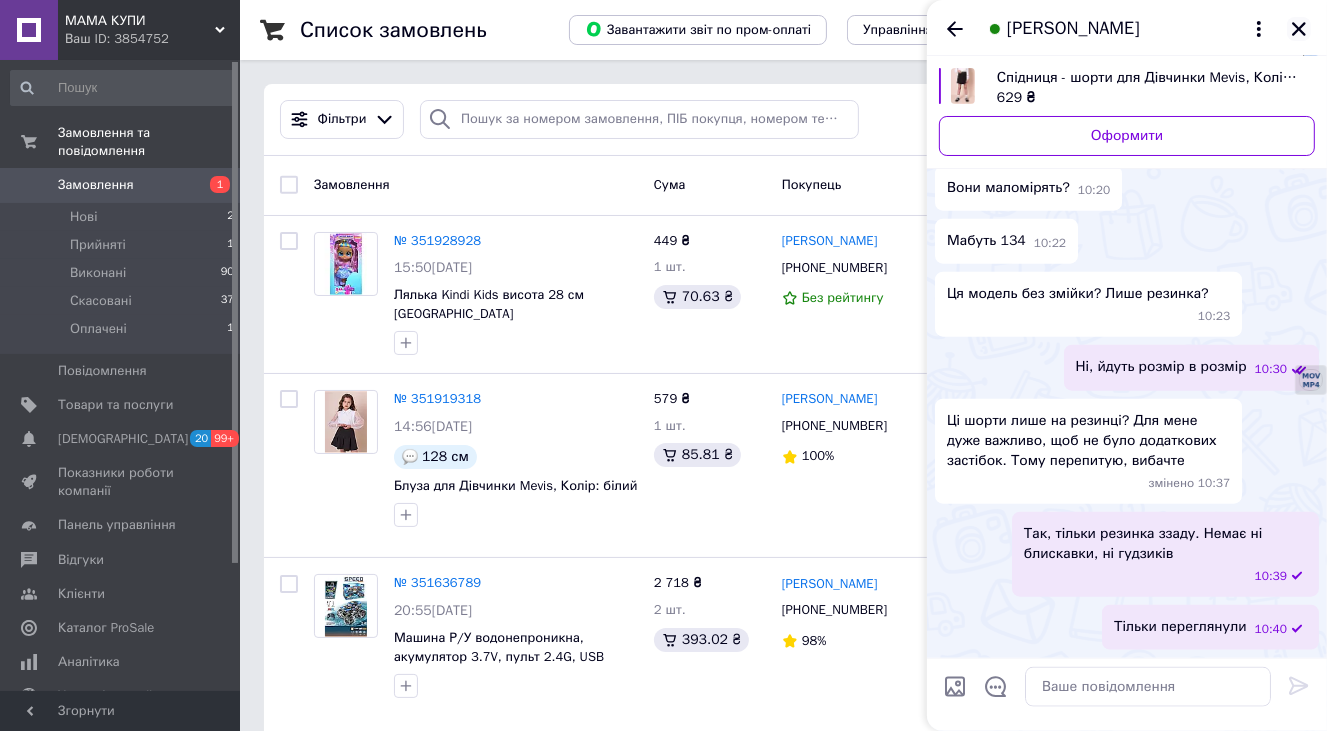 click 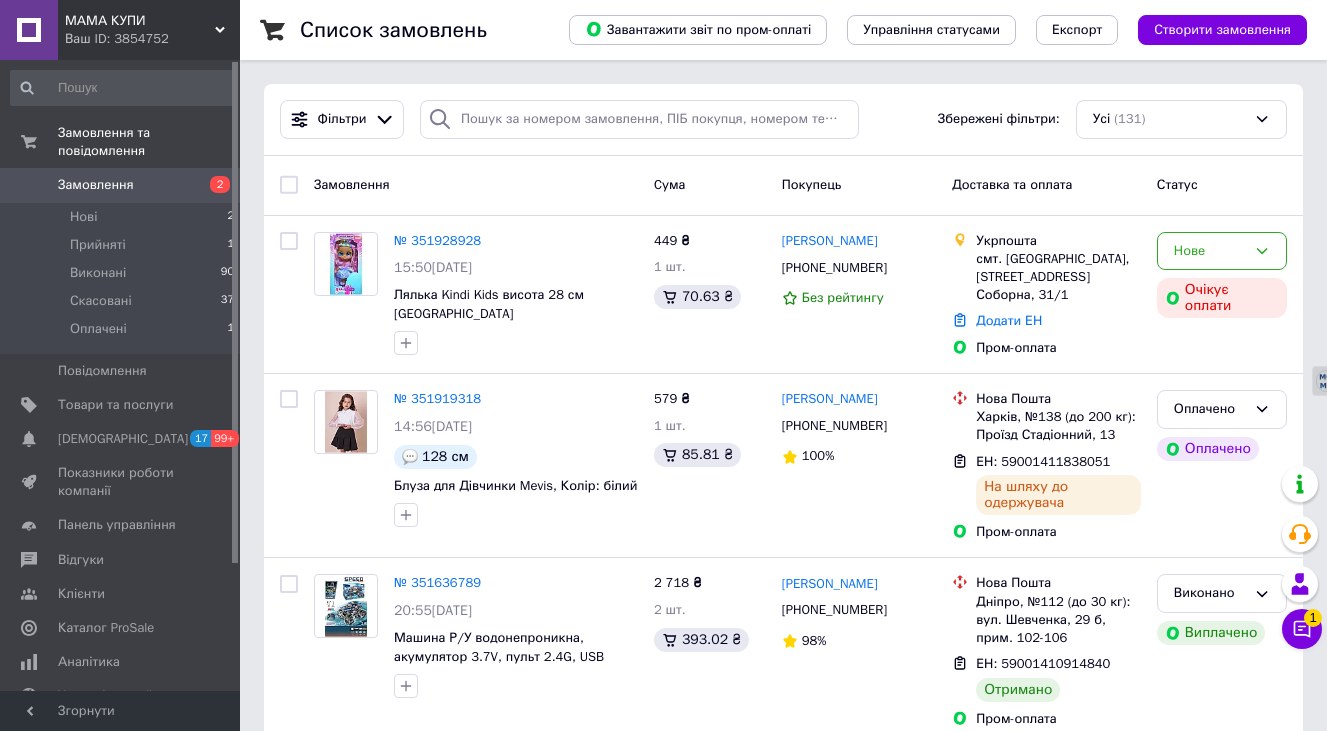 scroll, scrollTop: 0, scrollLeft: 0, axis: both 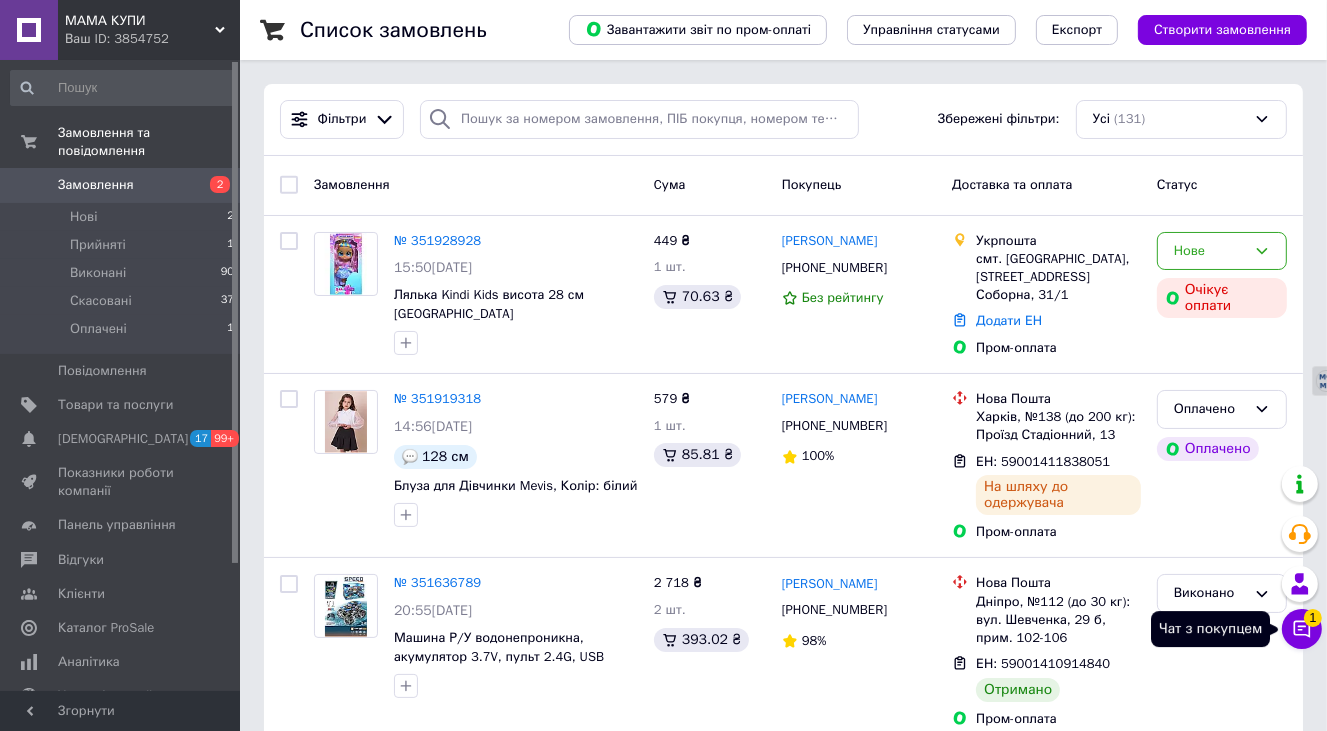 click 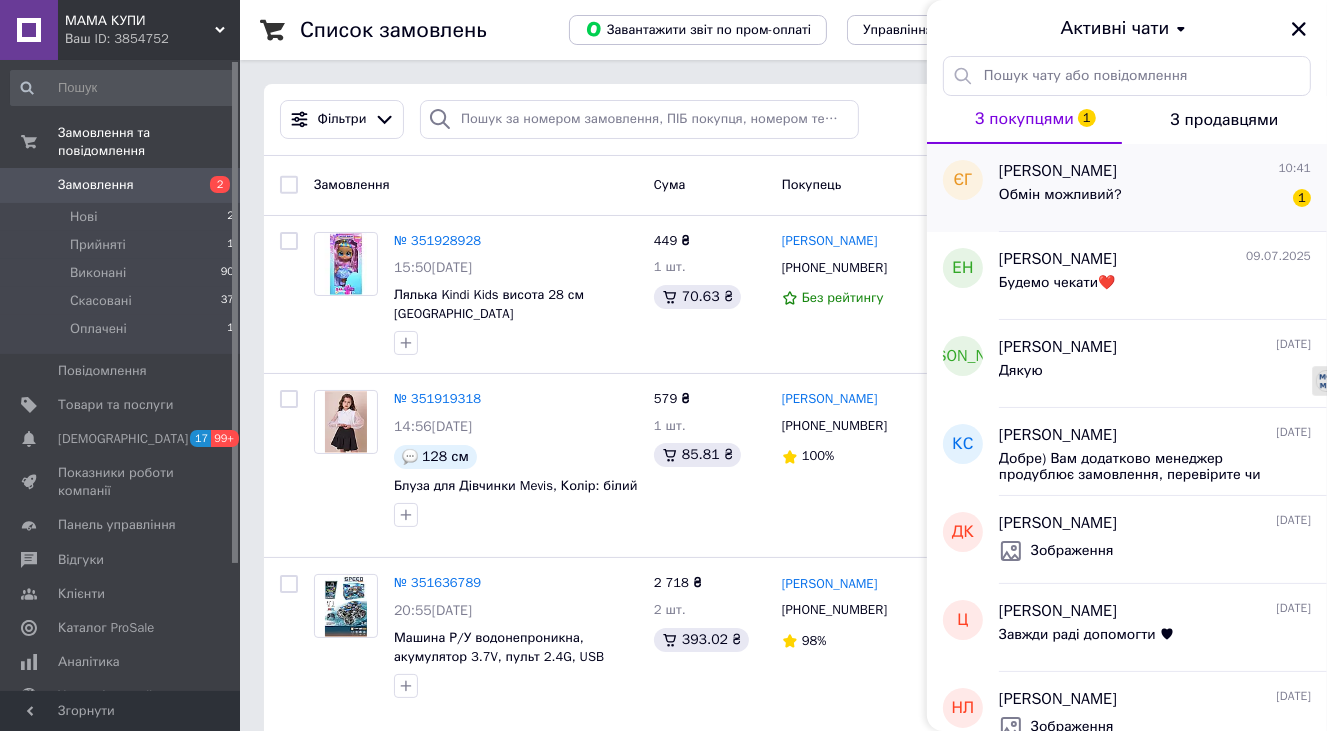 click on "Обмін можливий? 1" at bounding box center (1155, 199) 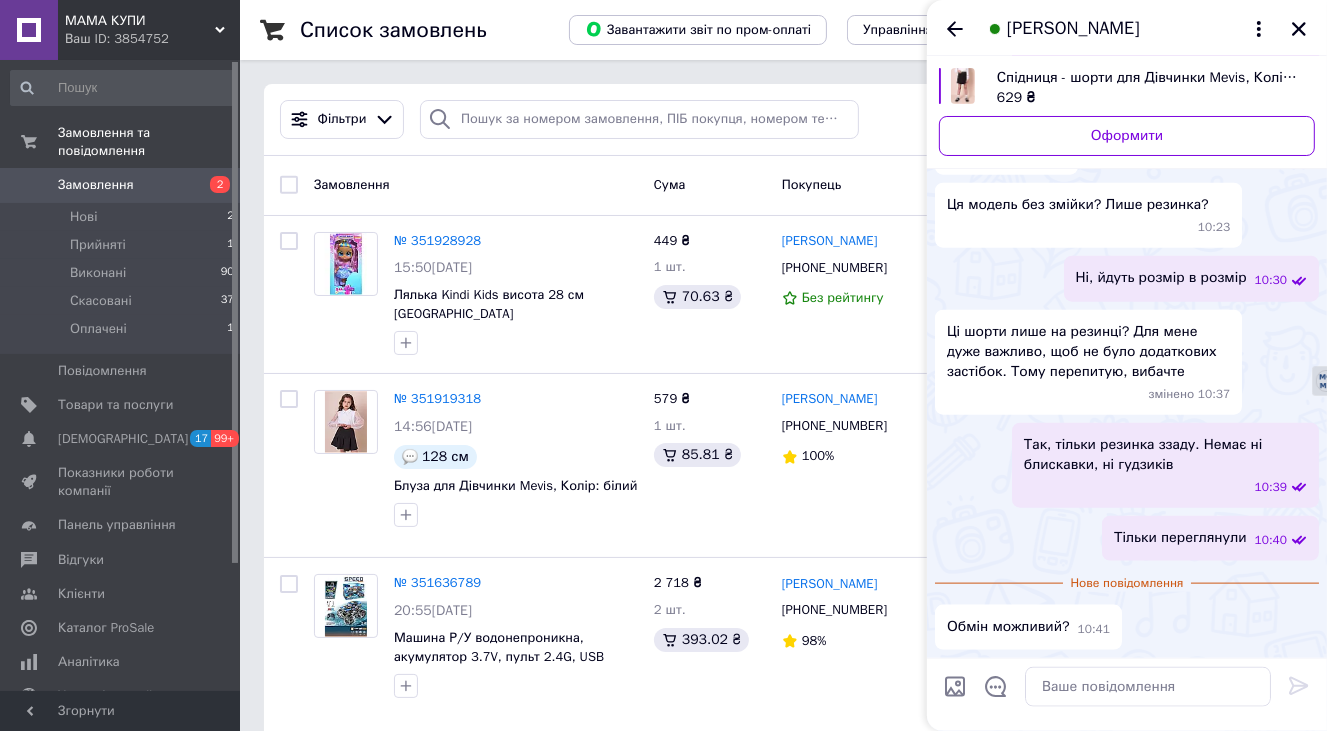scroll, scrollTop: 2235, scrollLeft: 0, axis: vertical 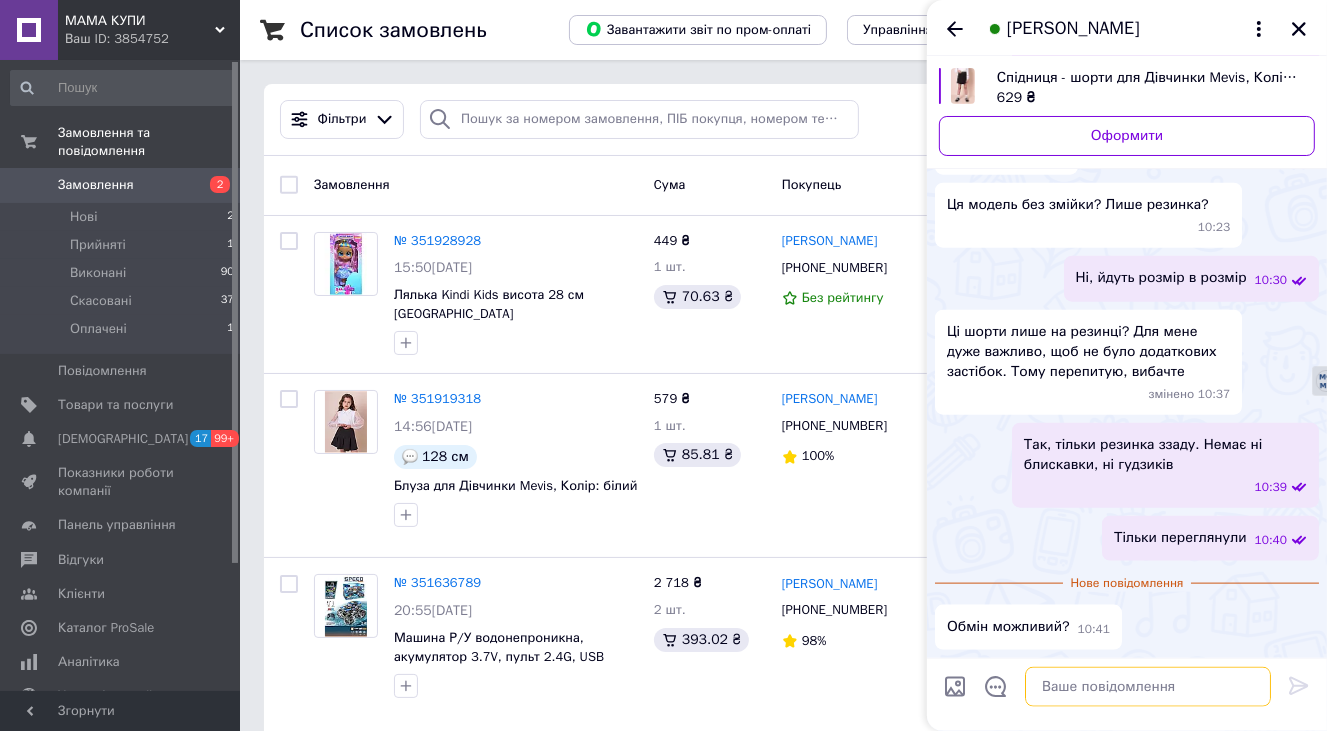 click at bounding box center (1148, 687) 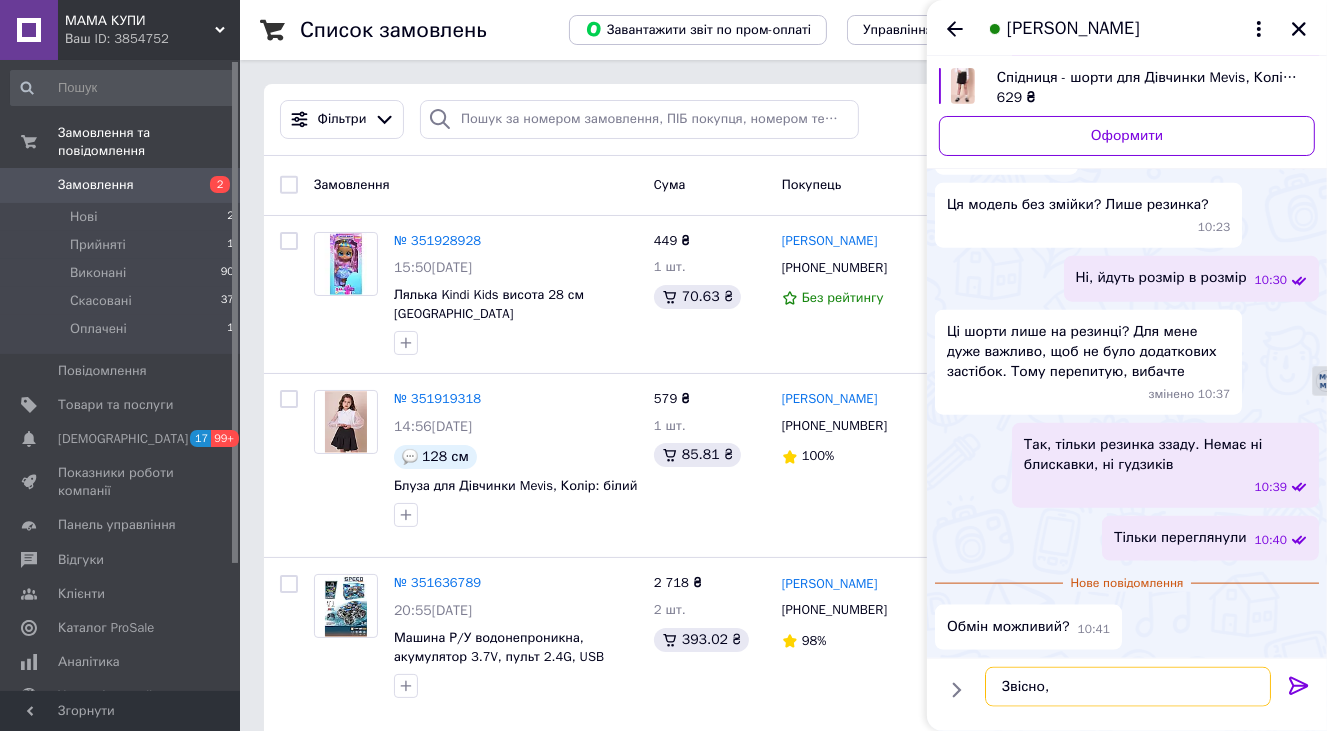scroll, scrollTop: 2231, scrollLeft: 0, axis: vertical 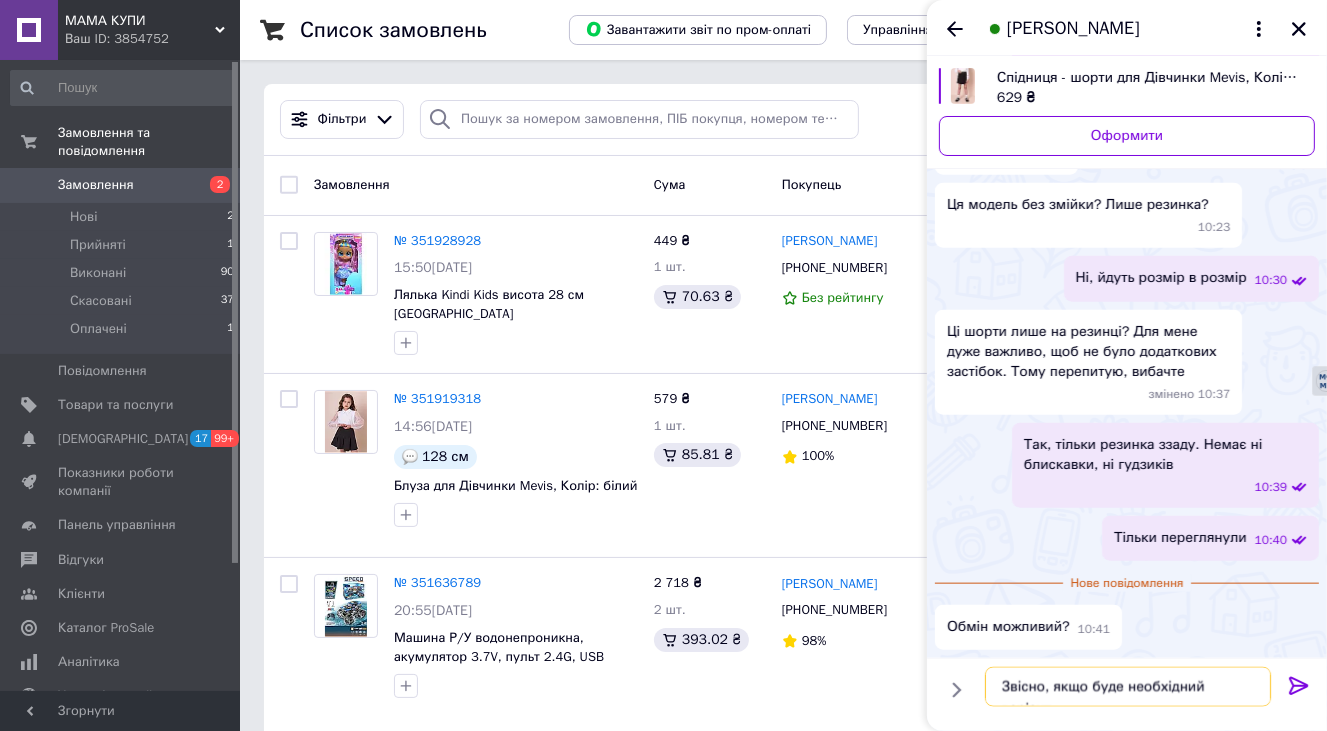 click on "Звісно, якщо буде необхідний варіант" at bounding box center [1128, 687] 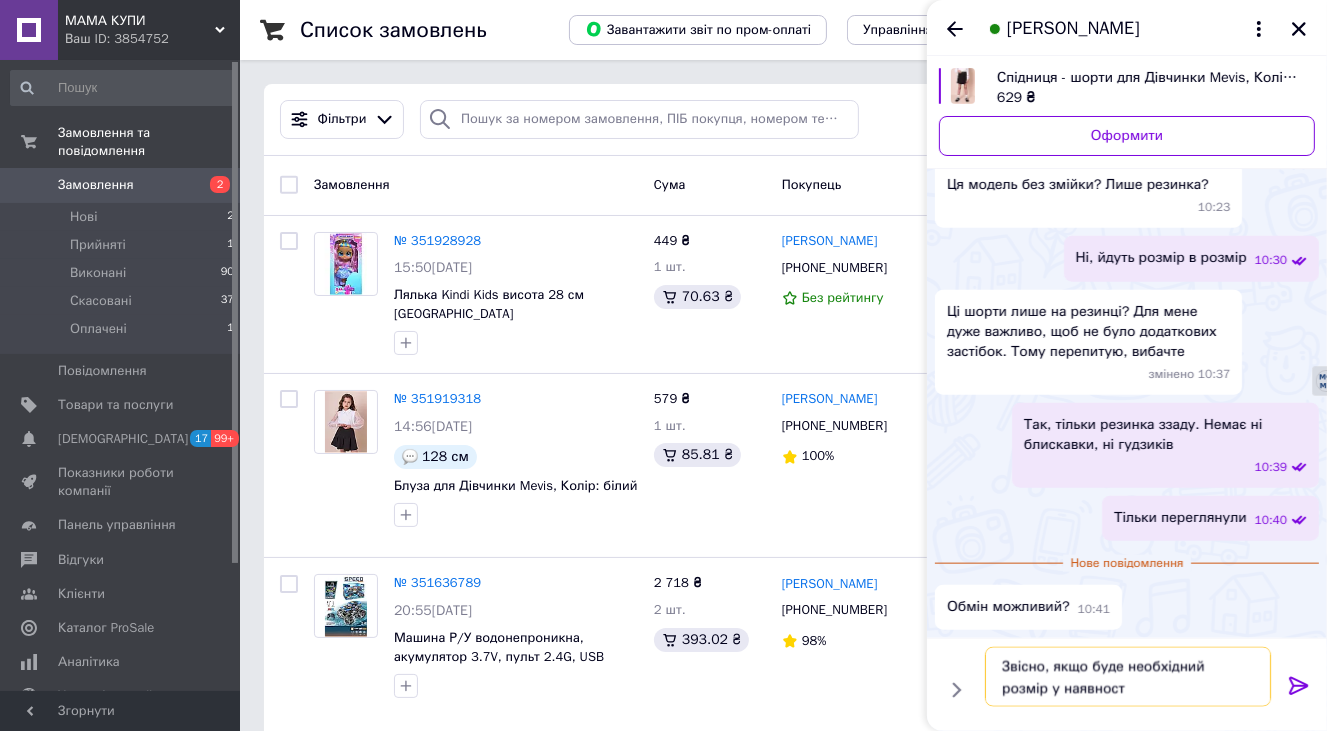 type on "Звісно, якщо буде необхідний розмір у наявності" 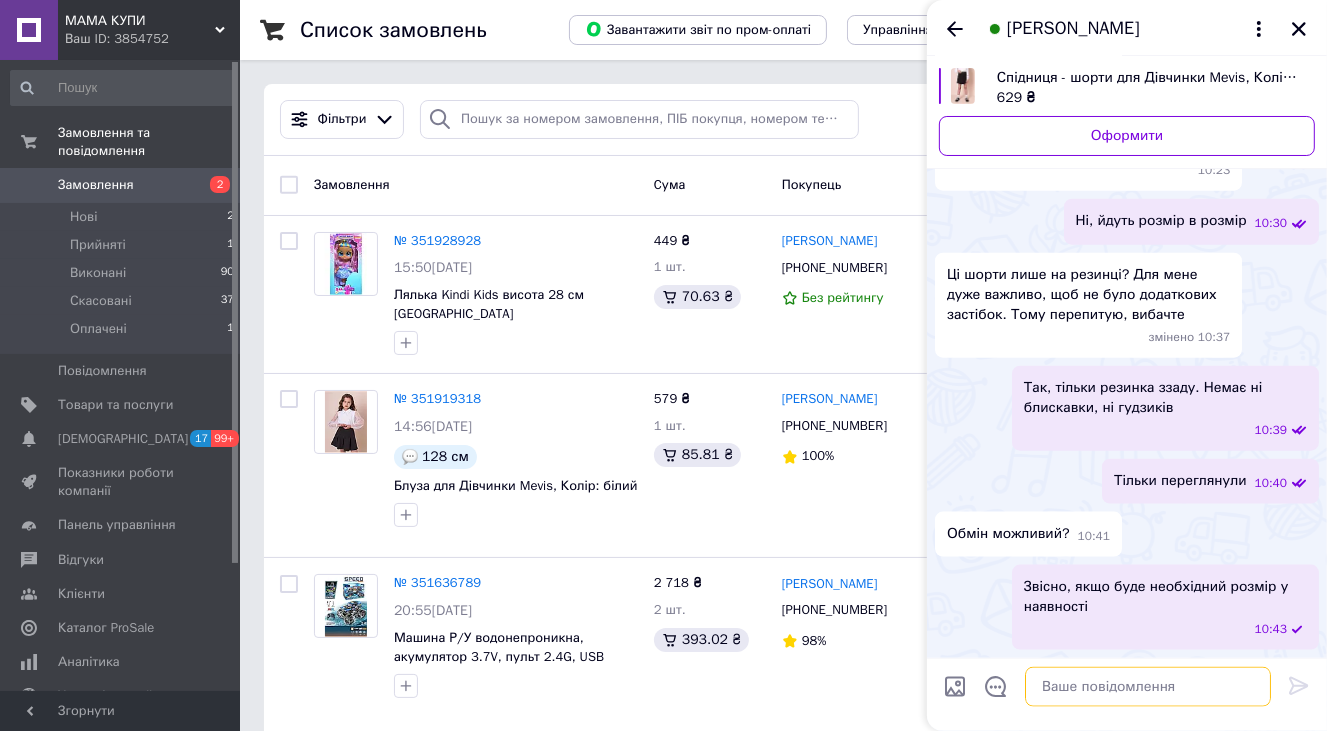 scroll, scrollTop: 2288, scrollLeft: 0, axis: vertical 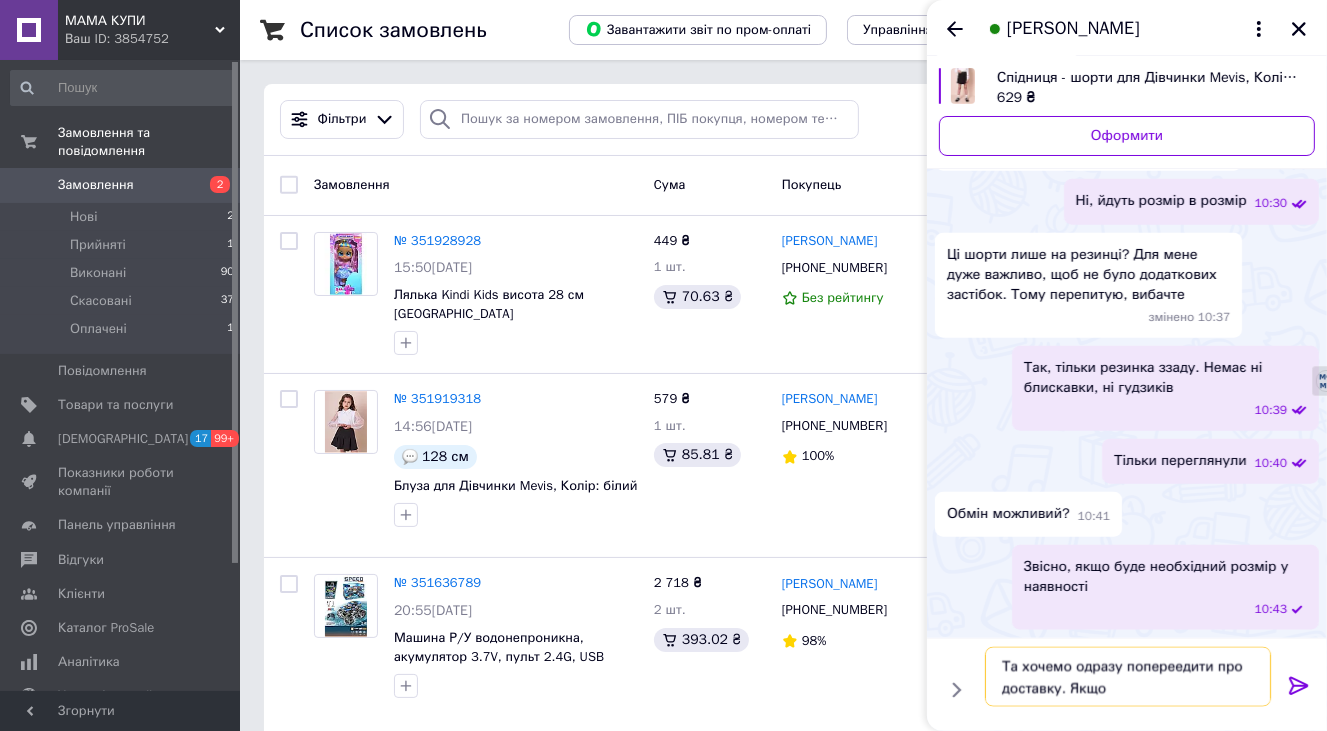 click on "Та хочемо одразу попереедити про доставку. Якщо" at bounding box center [1128, 677] 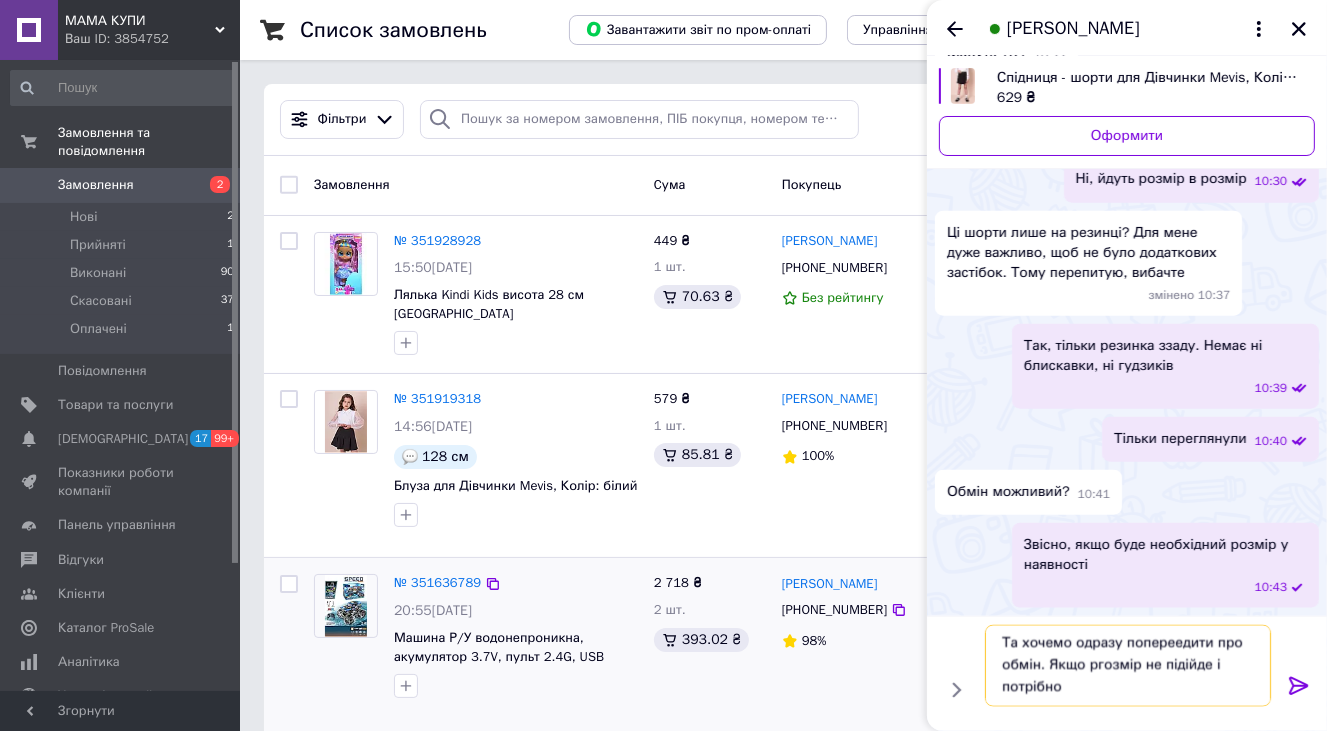 scroll, scrollTop: 1, scrollLeft: 0, axis: vertical 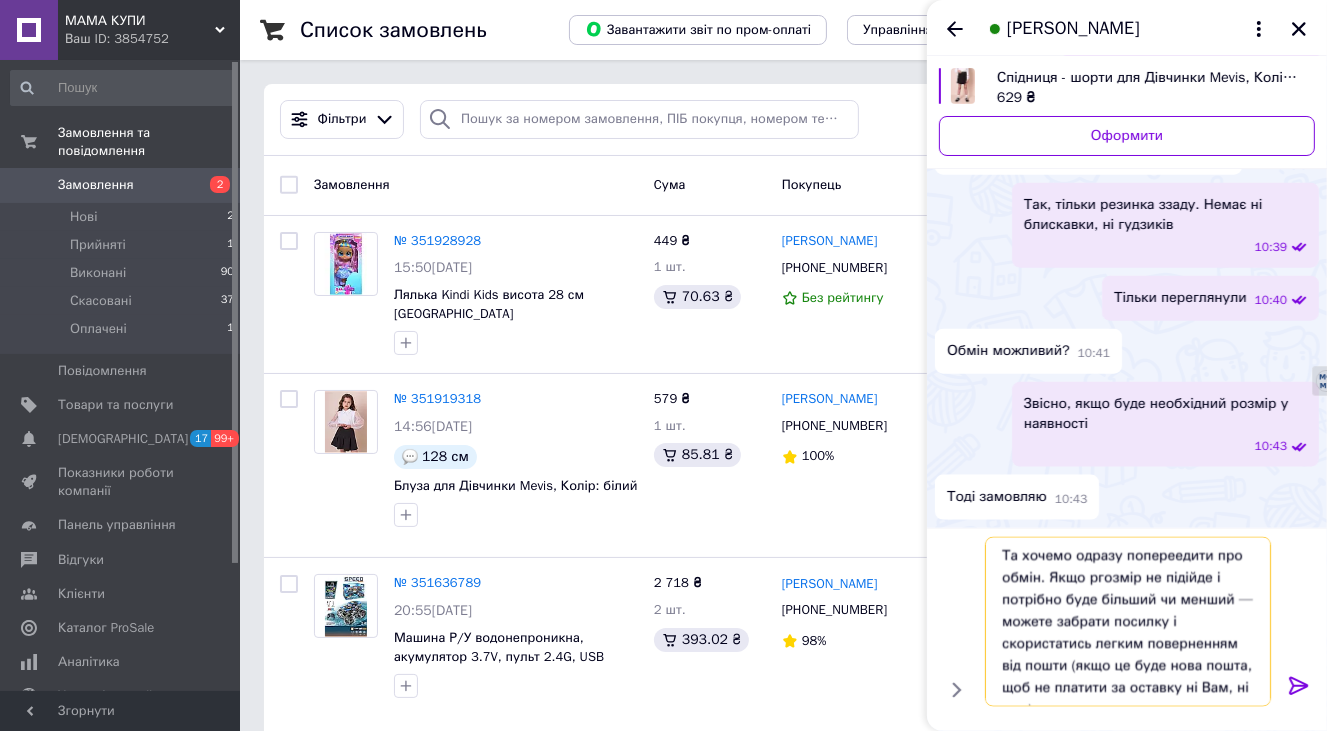 click on "Та хочемо одразу попереедити про обмін. Якщо ргозмір не підійде і потрібно буде більший чи менший — можете забрати посилку і скористатись легким поверненням від пошти (якщо це буде нова пошта, щоб не платити за оставку ні Вам, ні нам)" at bounding box center [1128, 622] 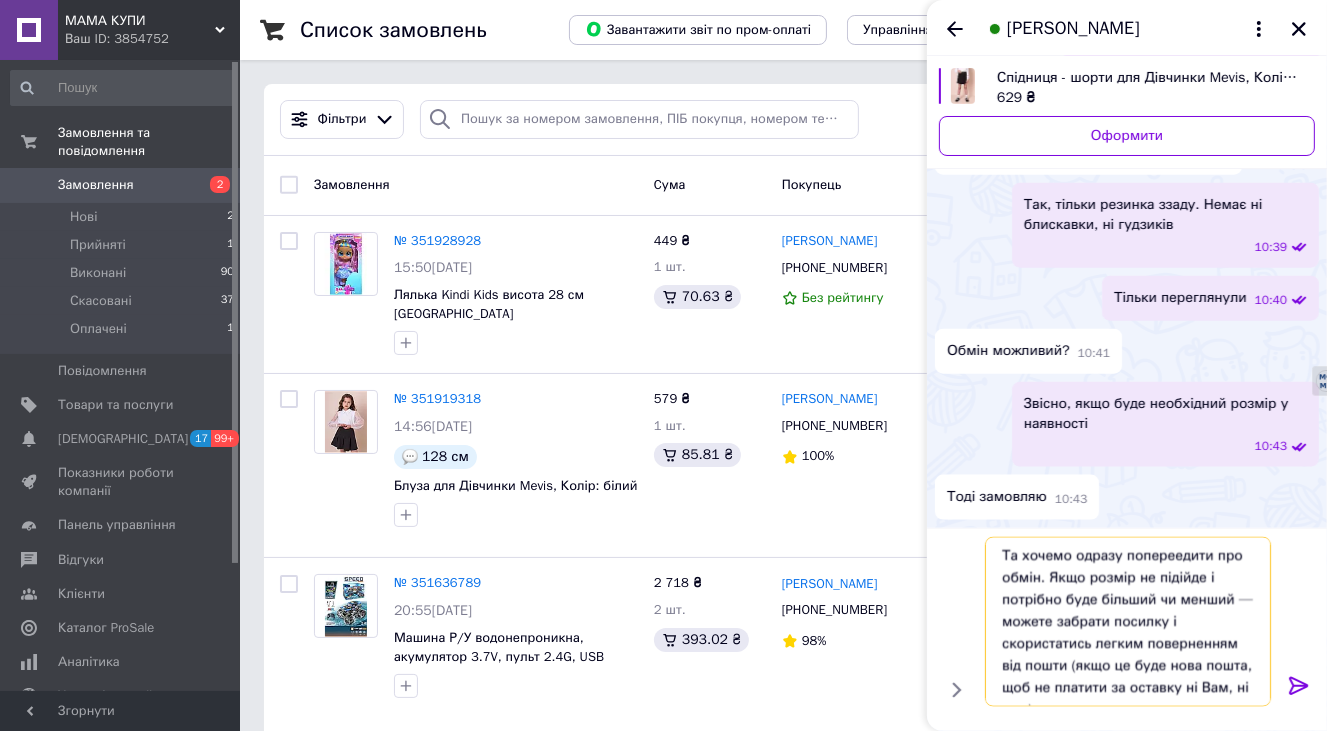 click on "Та хочемо одразу попереедити про обмін. Якщо розмір не підійде і потрібно буде більший чи менший — можете забрати посилку і скористатись легким поверненням від пошти (якщо це буде нова пошта, щоб не платити за оставку ні Вам, ні нам)" at bounding box center (1128, 622) 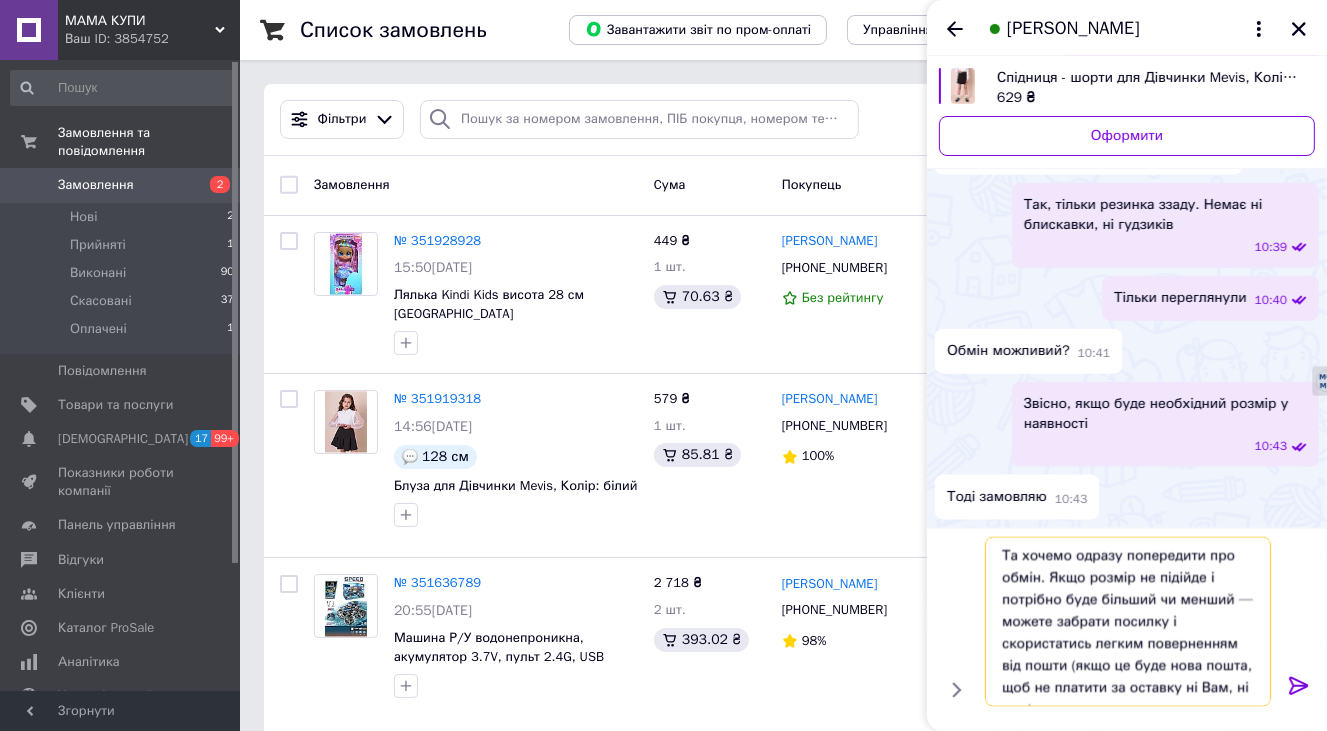 click on "Та хочемо одразу попередити про обмін. Якщо розмір не підійде і потрібно буде більший чи менший — можете забрати посилку і скористатись легким поверненням від пошти (якщо це буде нова пошта, щоб не платити за оставку ні Вам, ні нам)" at bounding box center (1128, 622) 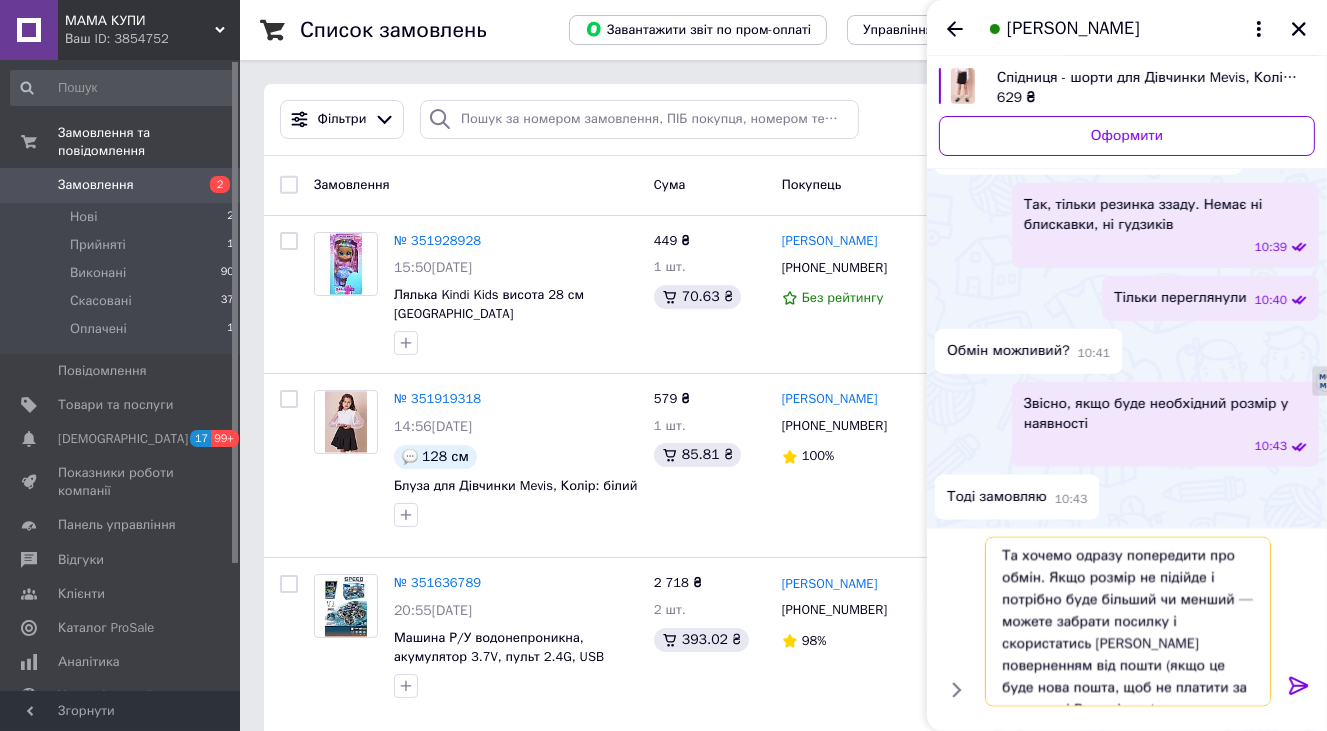 click on "Та хочемо одразу попередити про обмін. Якщо розмір не підійде і потрібно буде більший чи менший — можете забрати посилку і скористатись Легким поверненням від пошти (якщо це буде нова пошта, щоб не платити за оставку ні Вам, ні нам)" at bounding box center (1128, 622) 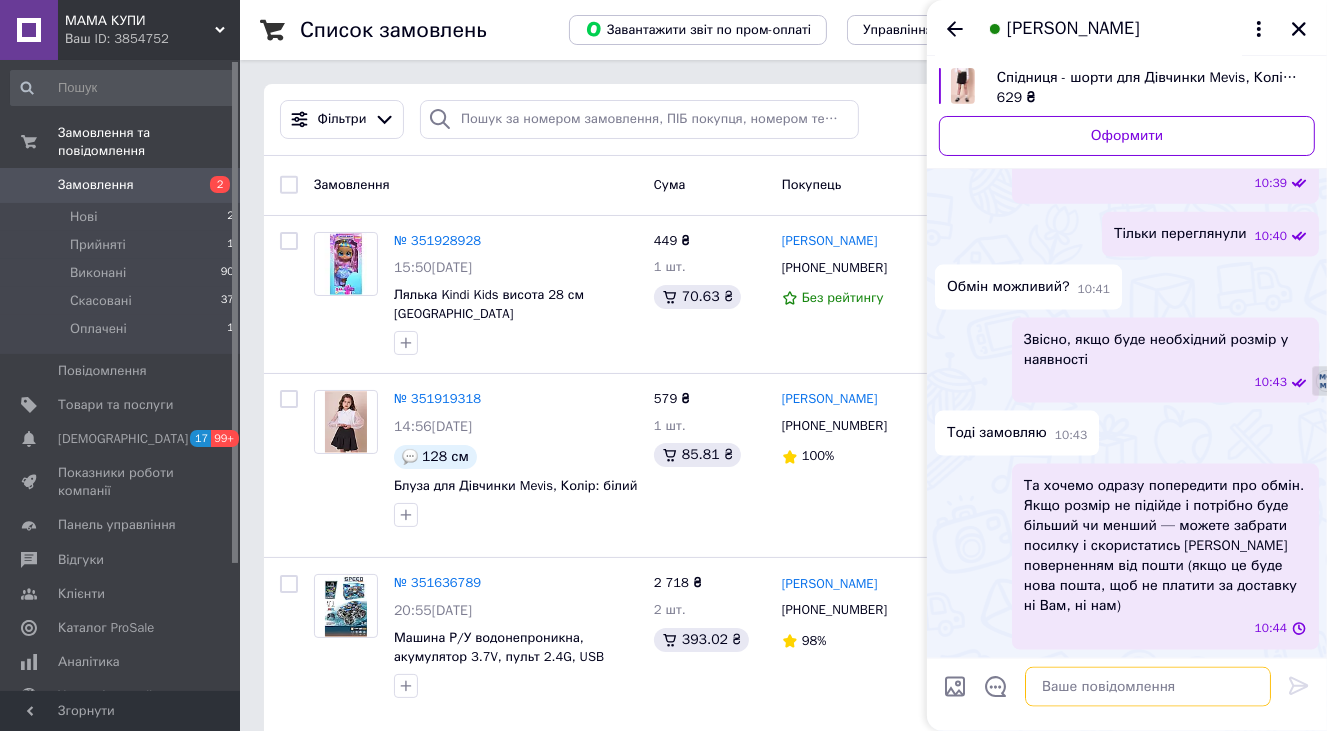 scroll, scrollTop: 0, scrollLeft: 0, axis: both 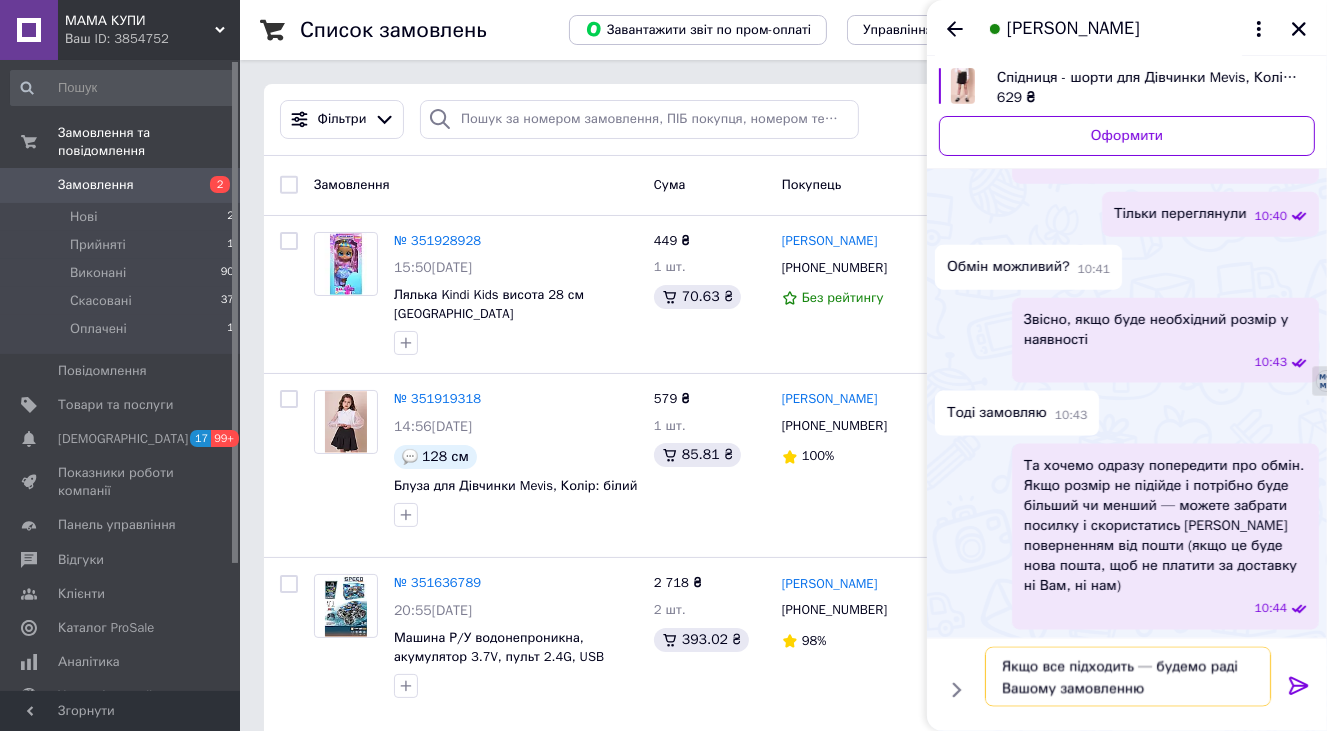 click on "Якщо все підходить — будемо раді Вашому замовленню" at bounding box center [1128, 677] 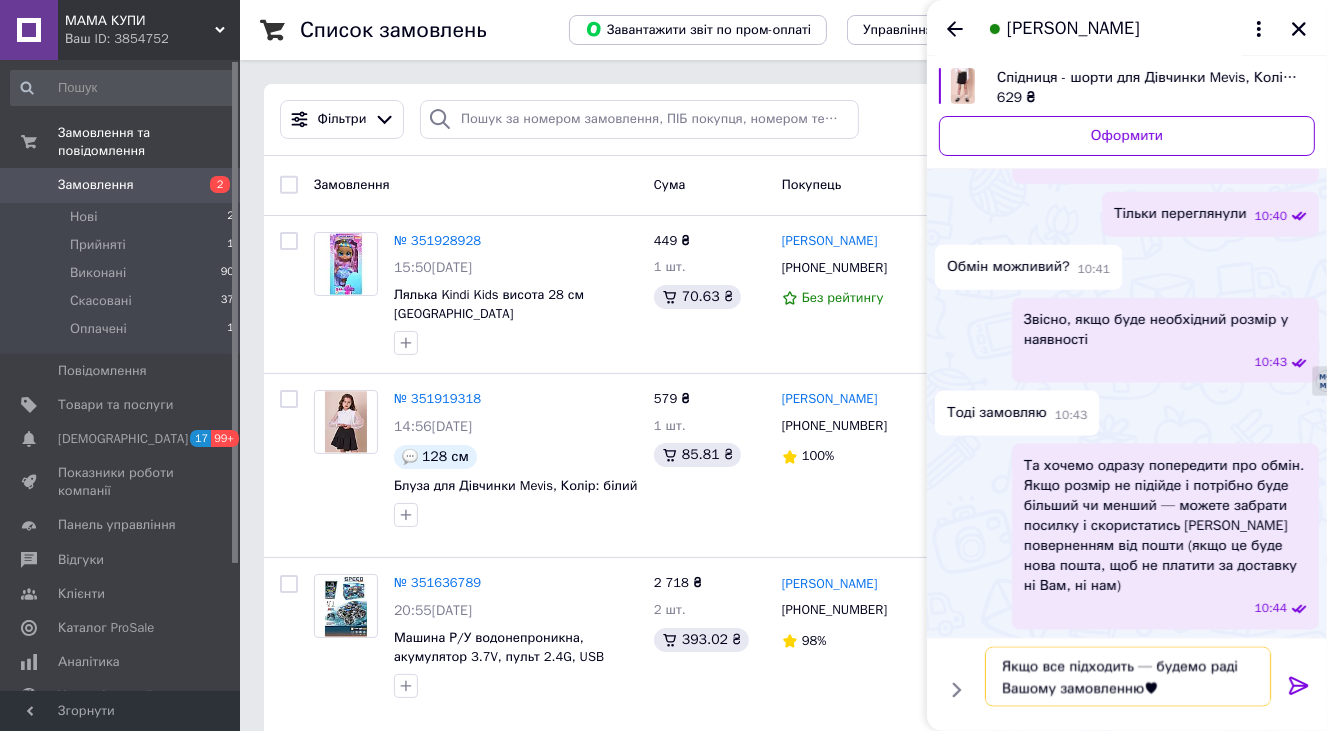 type on "Якщо все підходить — будемо раді Вашому замовленню ♥" 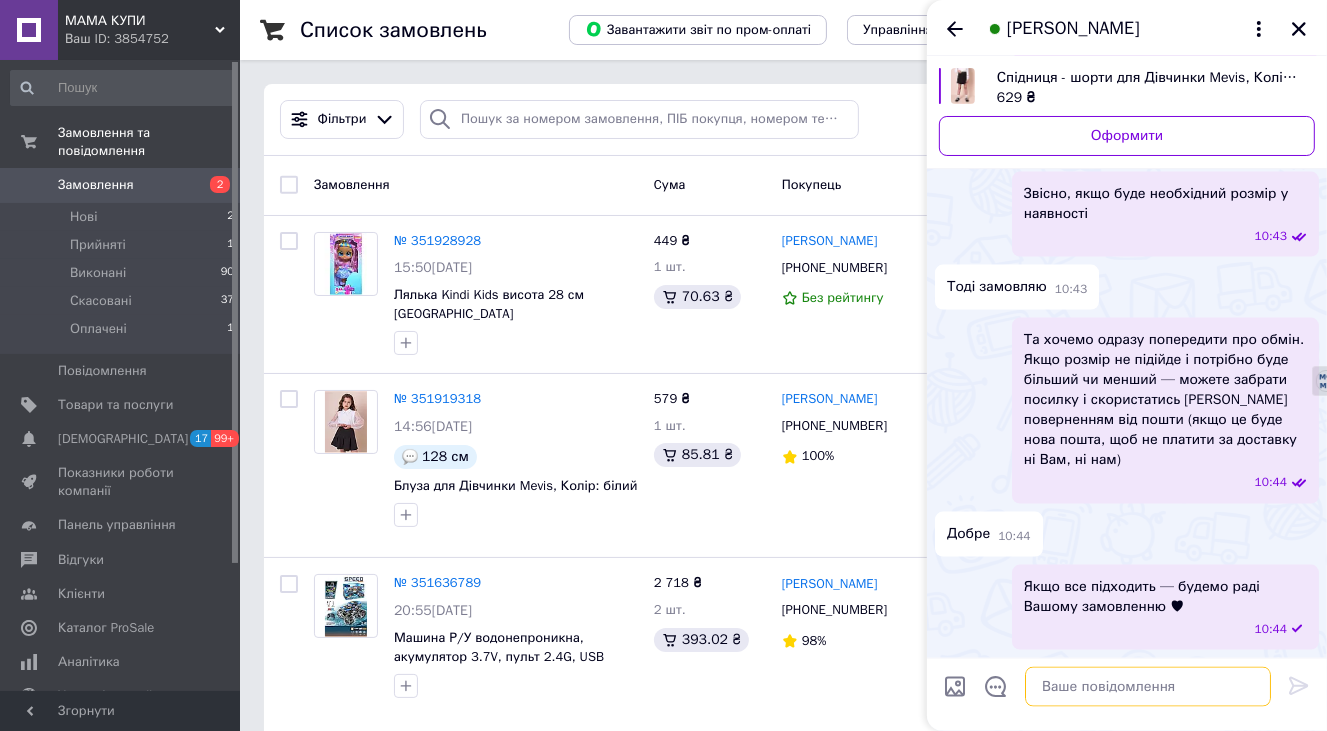 scroll, scrollTop: 2680, scrollLeft: 0, axis: vertical 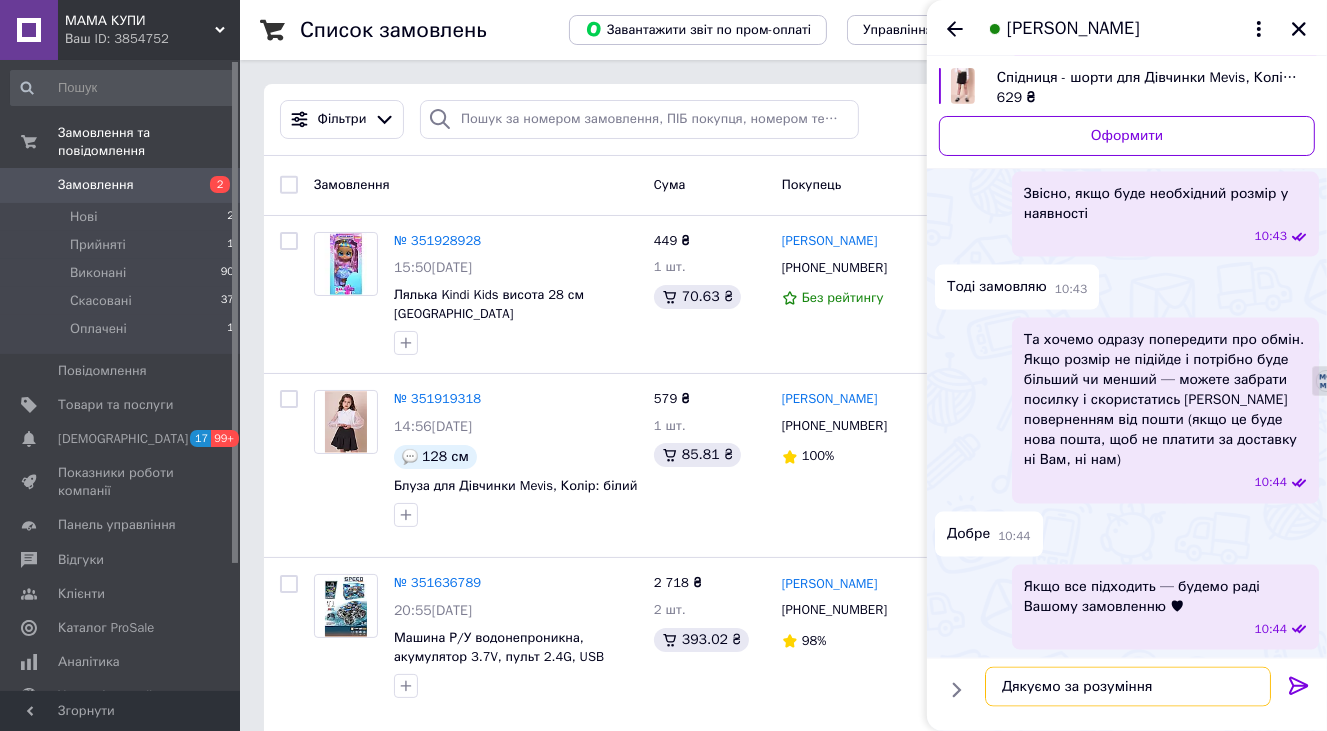 type on "Дякуємо за розуміння!" 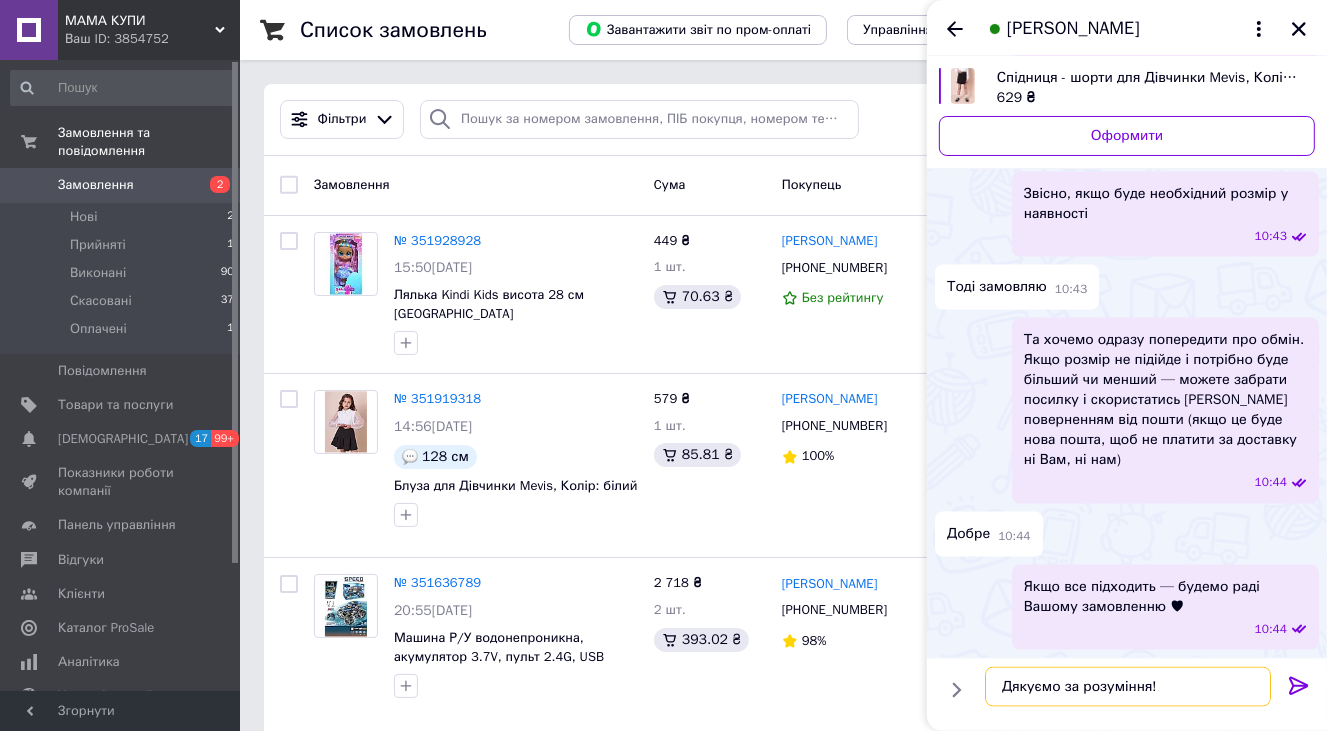 type 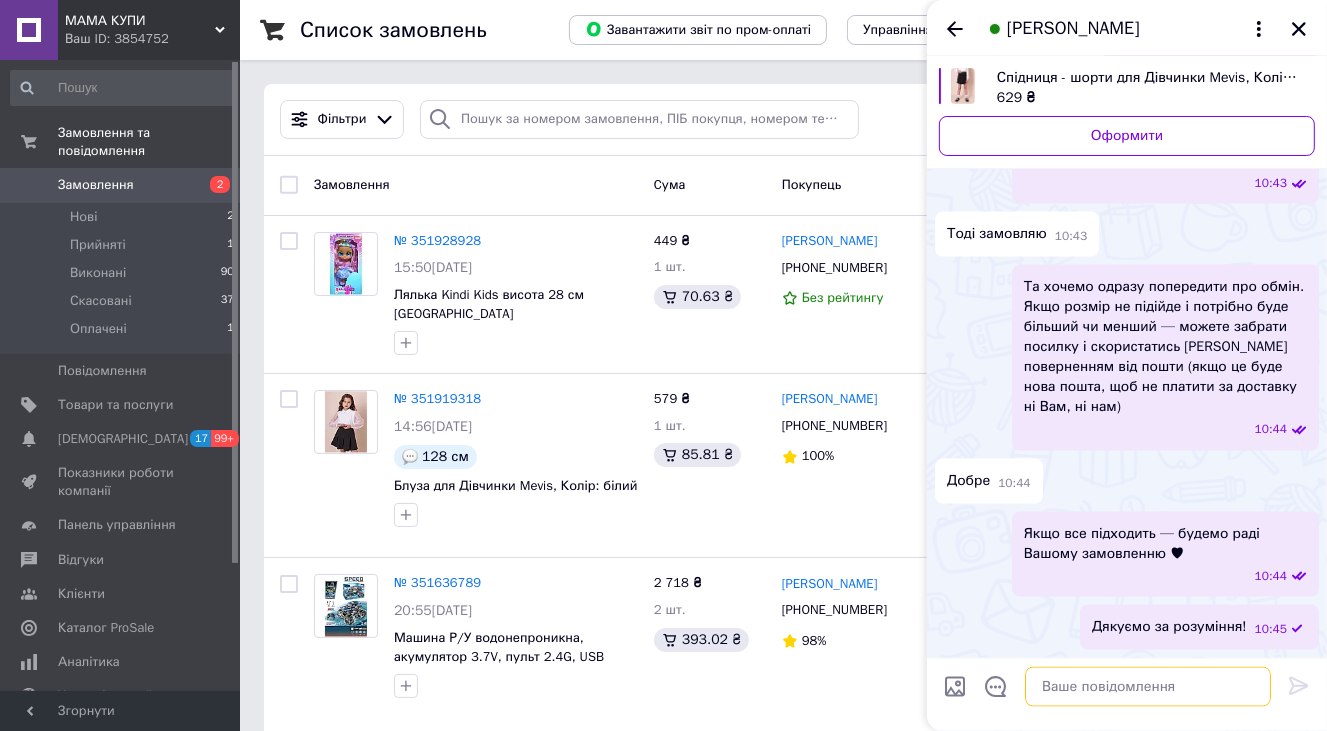 scroll, scrollTop: 2733, scrollLeft: 0, axis: vertical 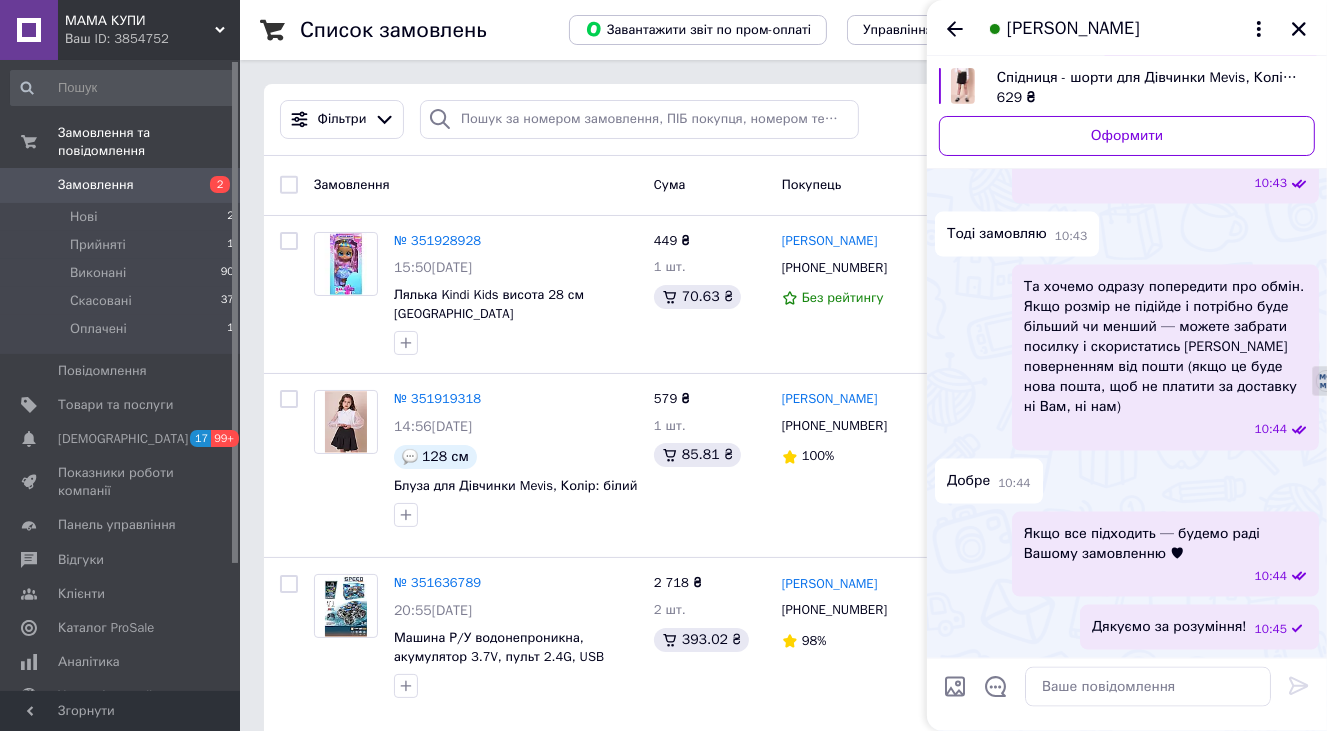 drag, startPoint x: 1301, startPoint y: 32, endPoint x: 1317, endPoint y: 130, distance: 99.29753 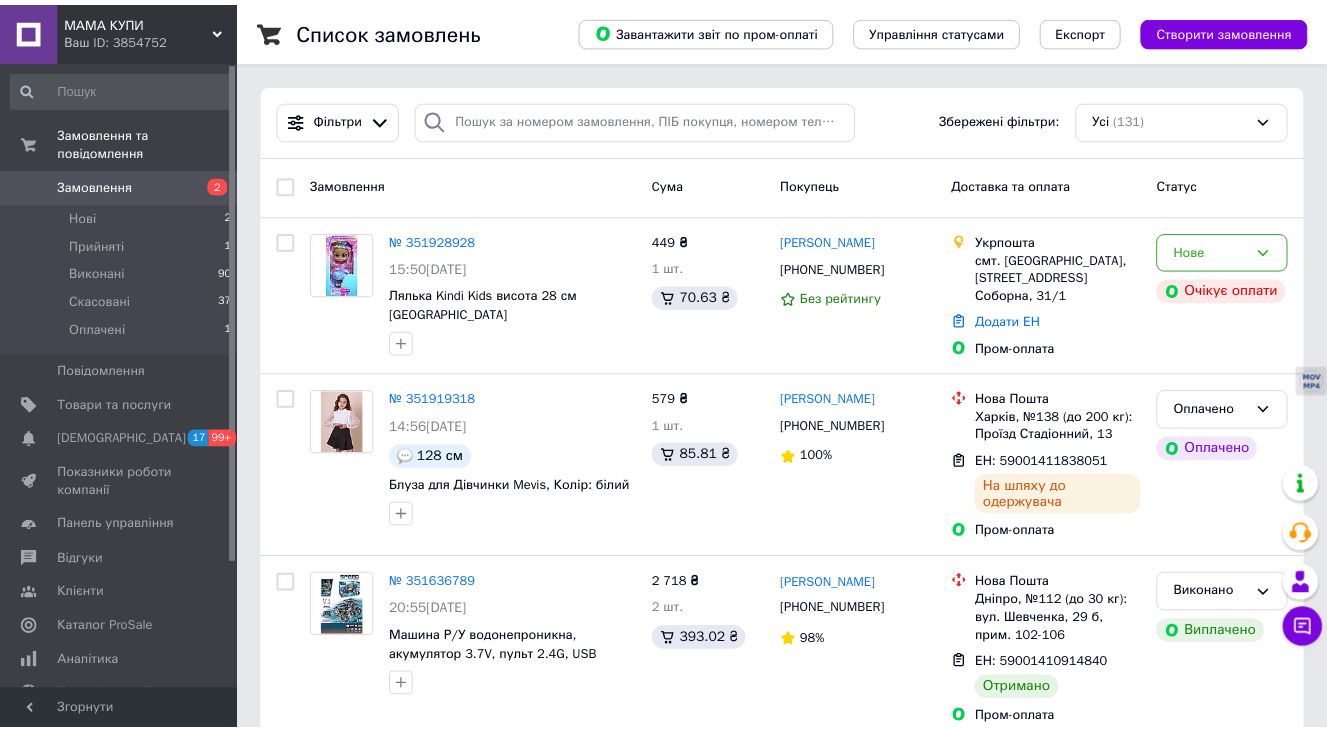 scroll, scrollTop: 0, scrollLeft: 0, axis: both 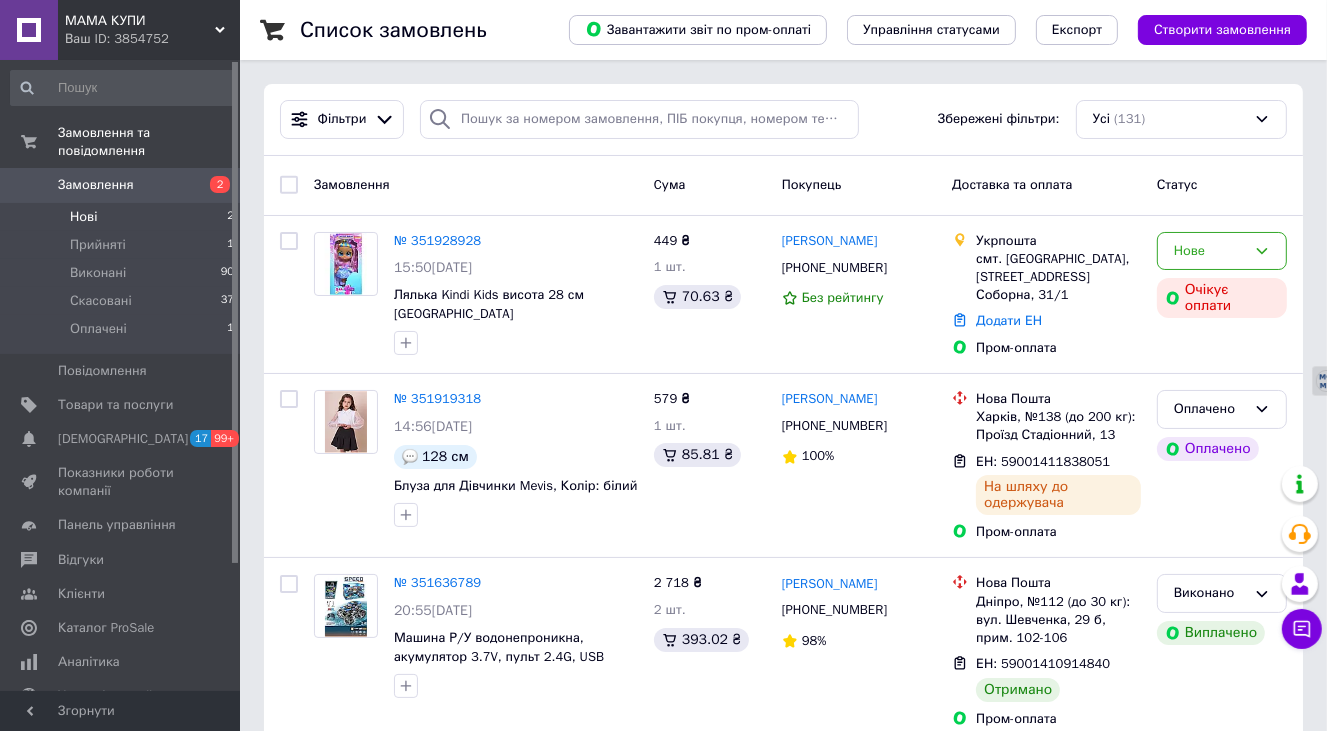 click on "Нові 2" at bounding box center [123, 217] 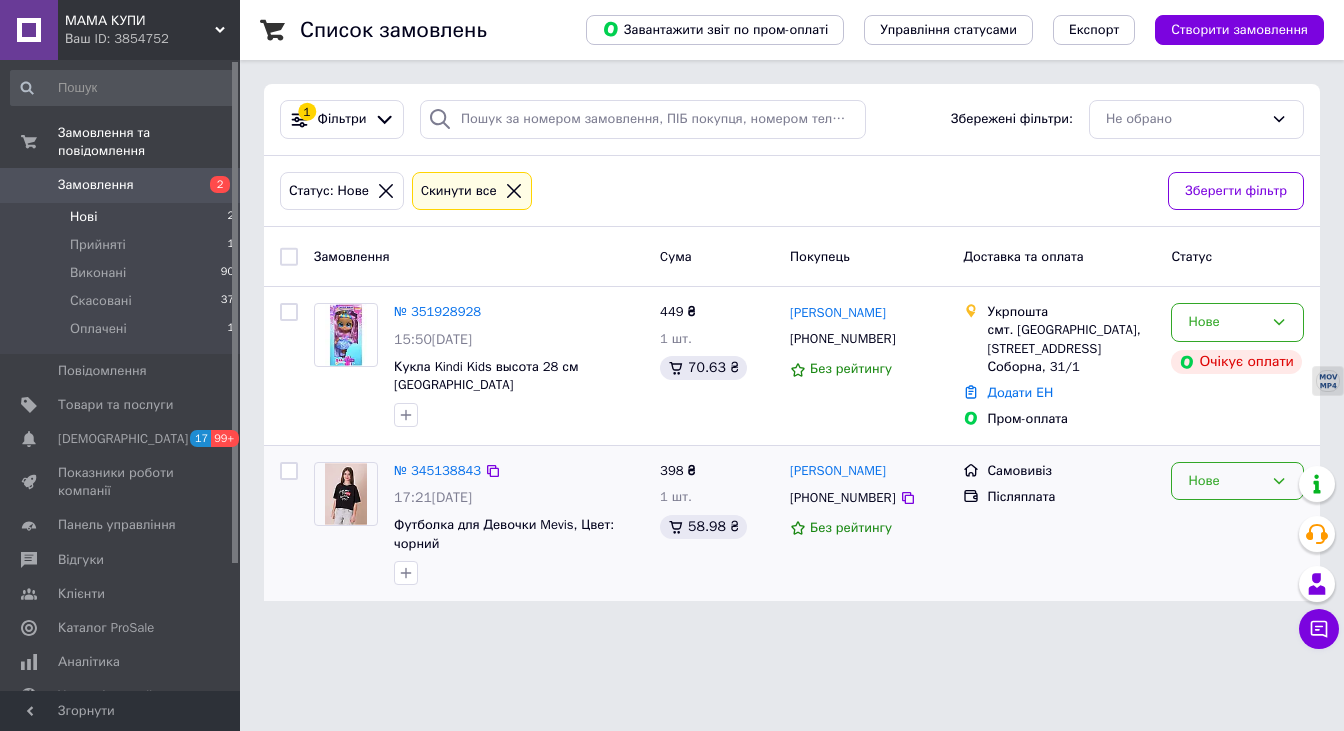 click on "Нове" at bounding box center [1225, 481] 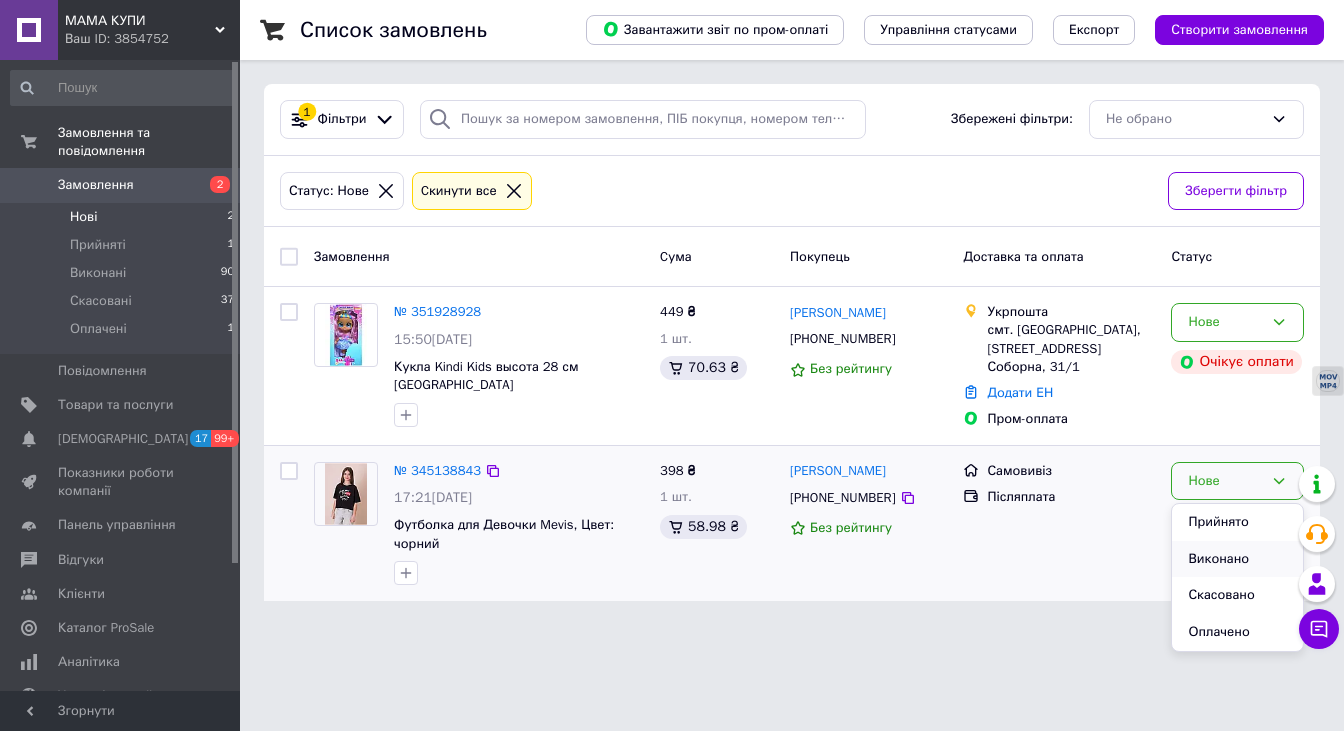 click on "Виконано" at bounding box center (1237, 559) 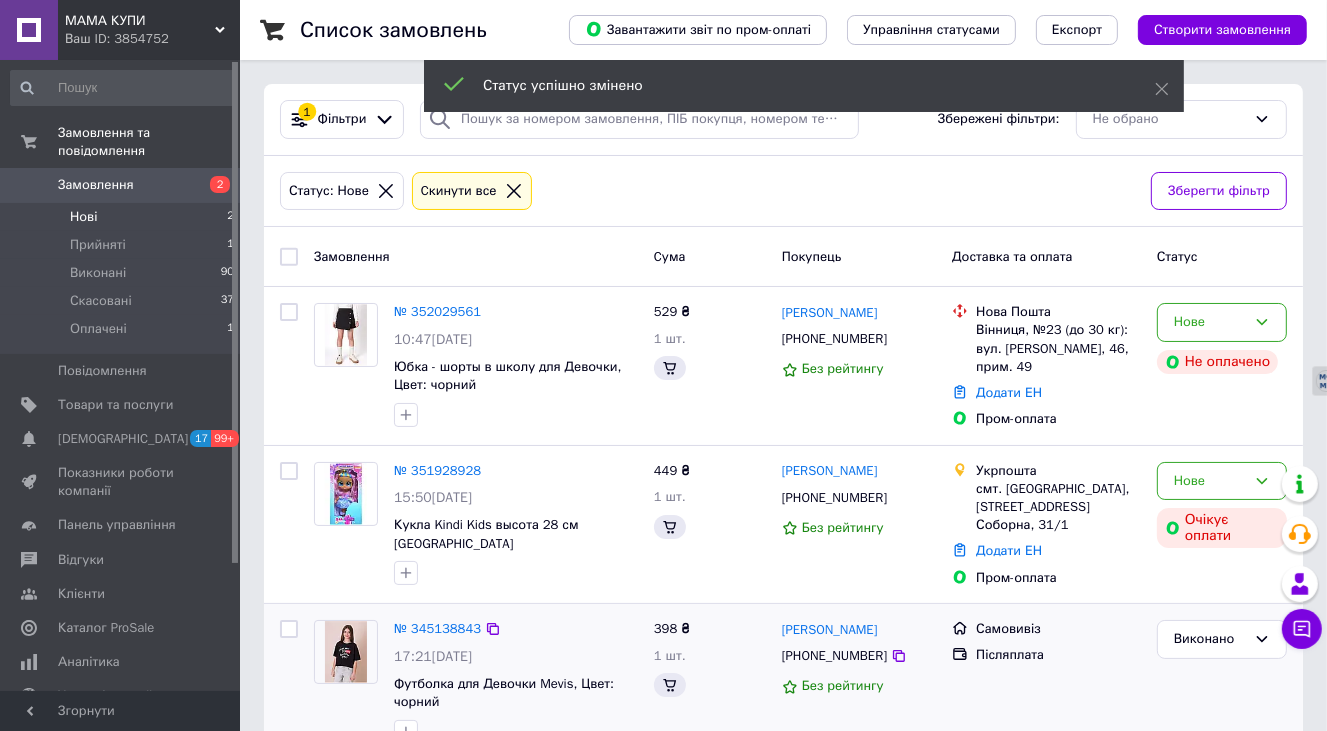 click on "Замовлення" at bounding box center [121, 185] 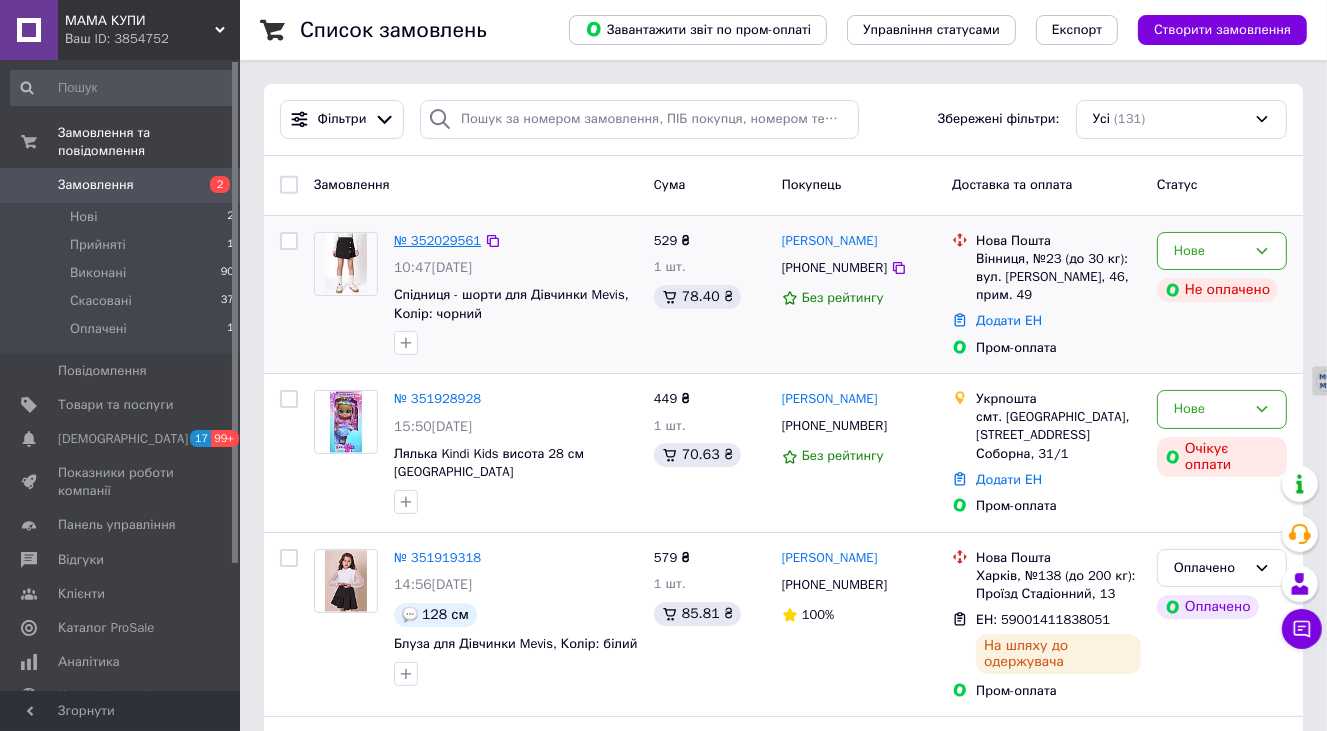 click on "№ 352029561" at bounding box center (437, 240) 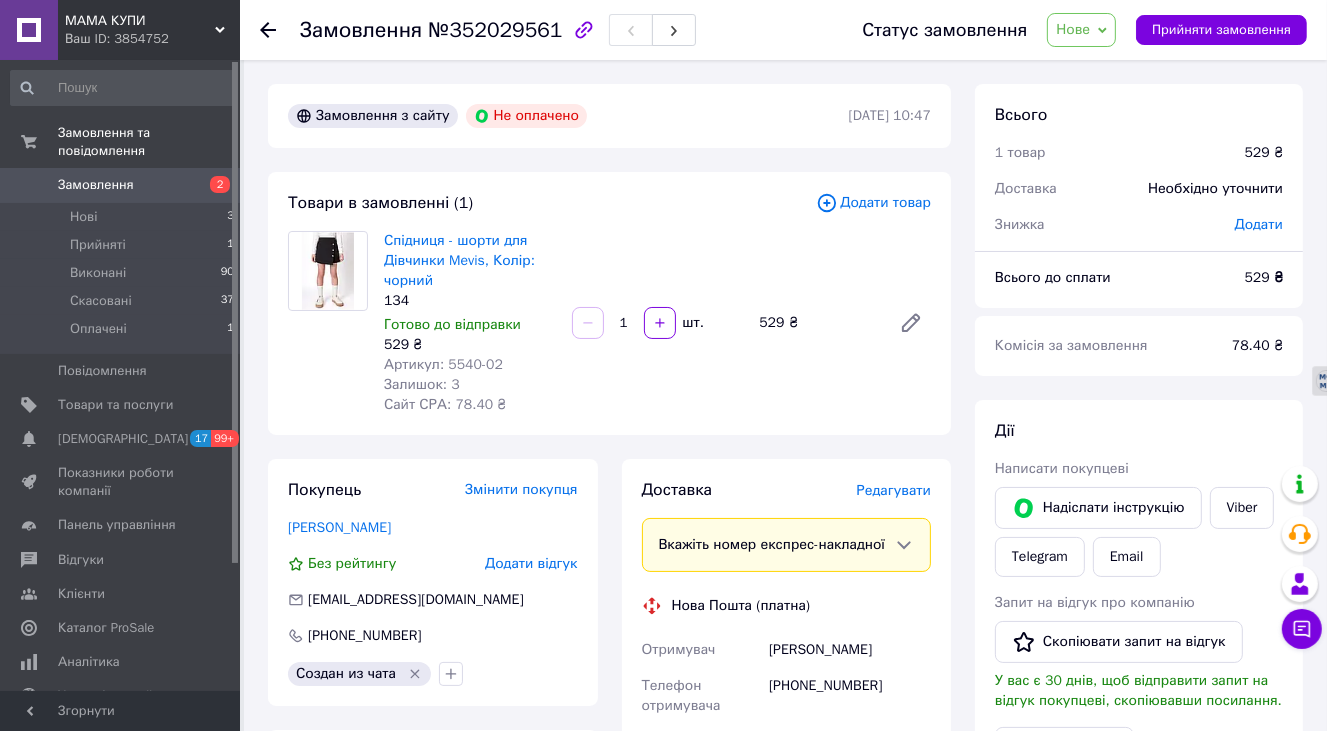 scroll, scrollTop: 0, scrollLeft: 0, axis: both 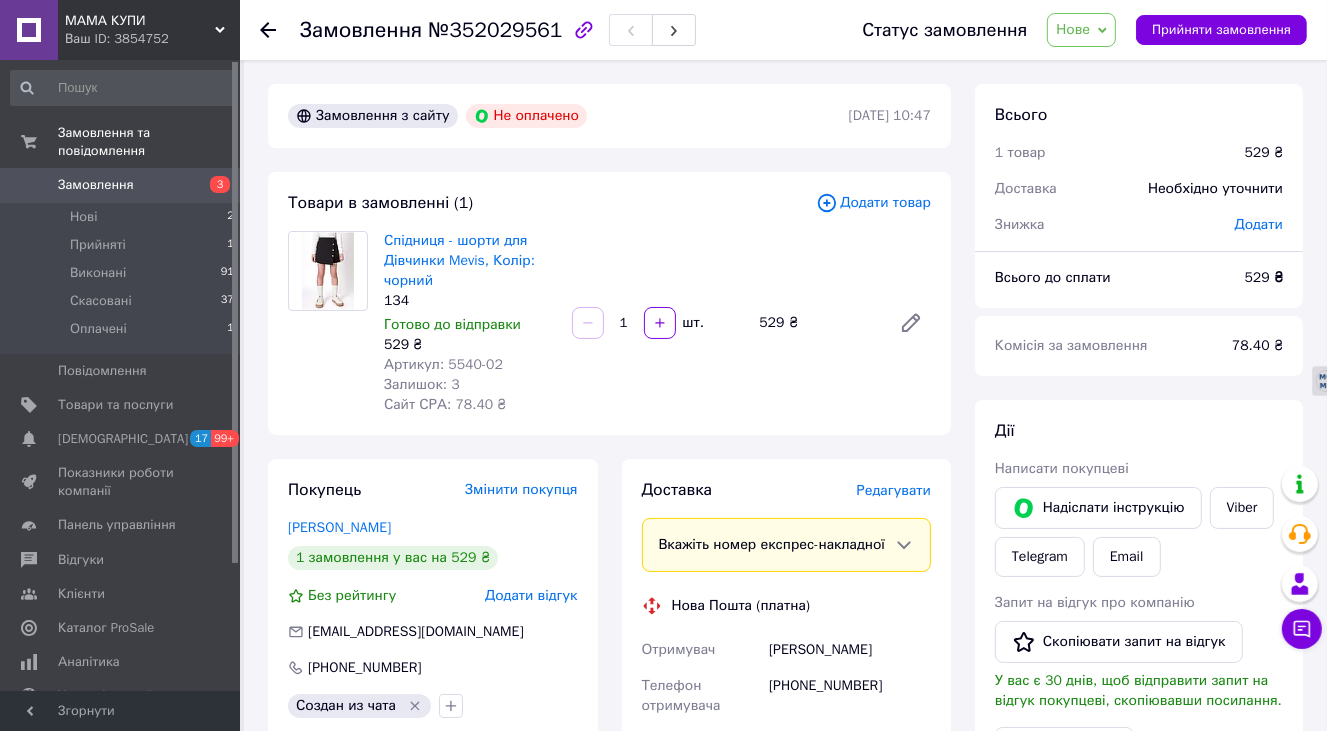 click on "Замовлення" at bounding box center [96, 185] 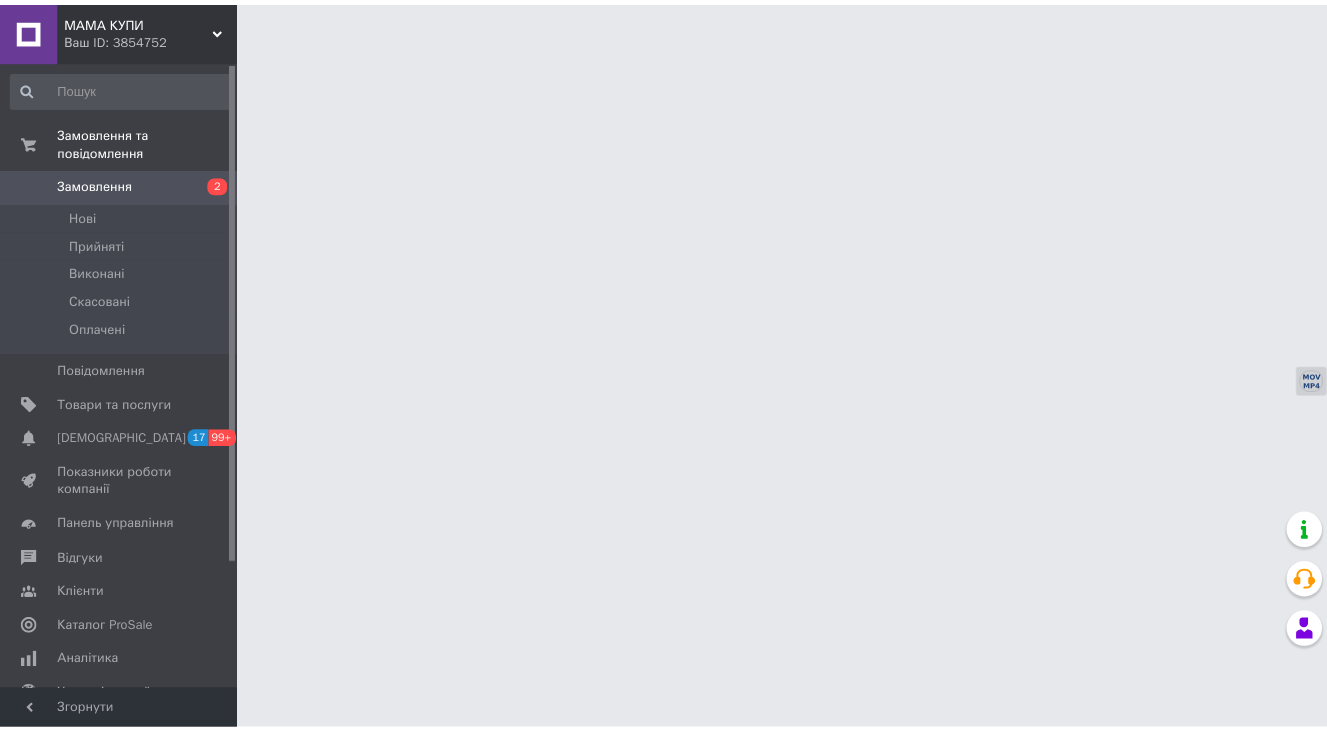 scroll, scrollTop: 0, scrollLeft: 0, axis: both 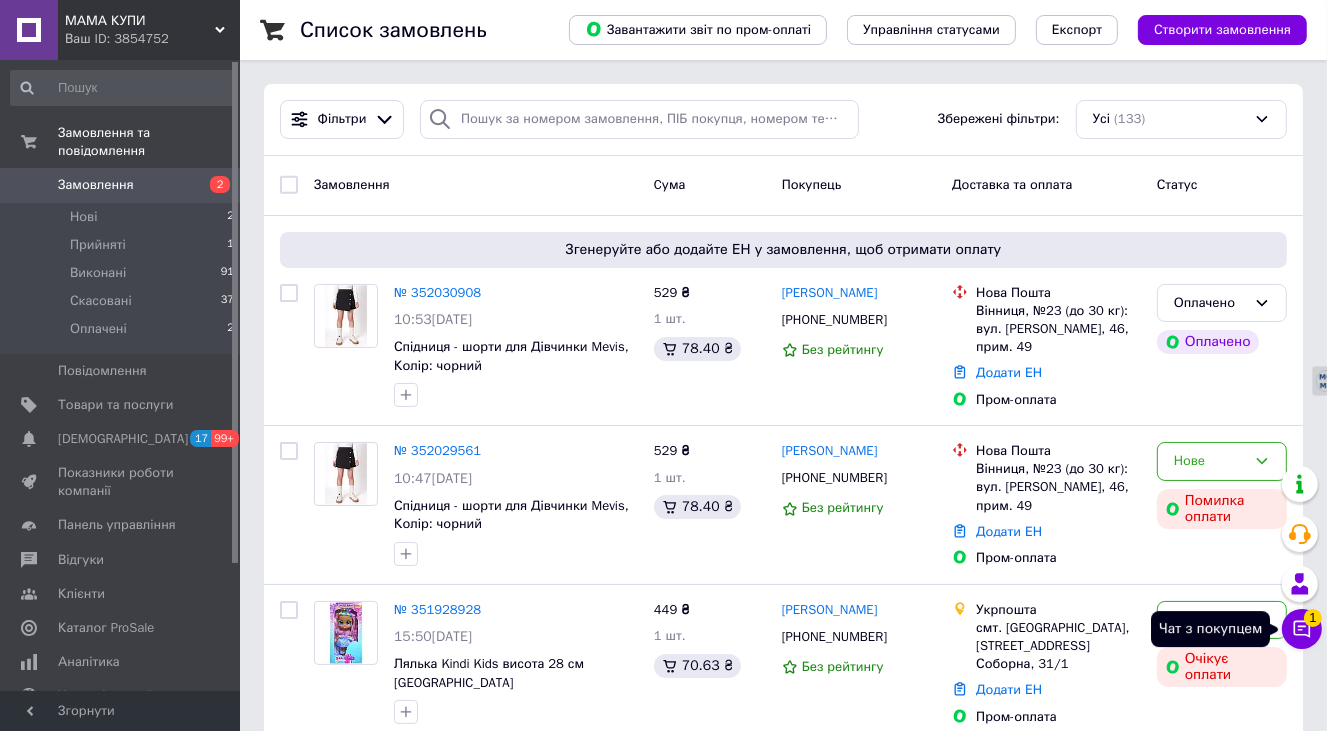 click 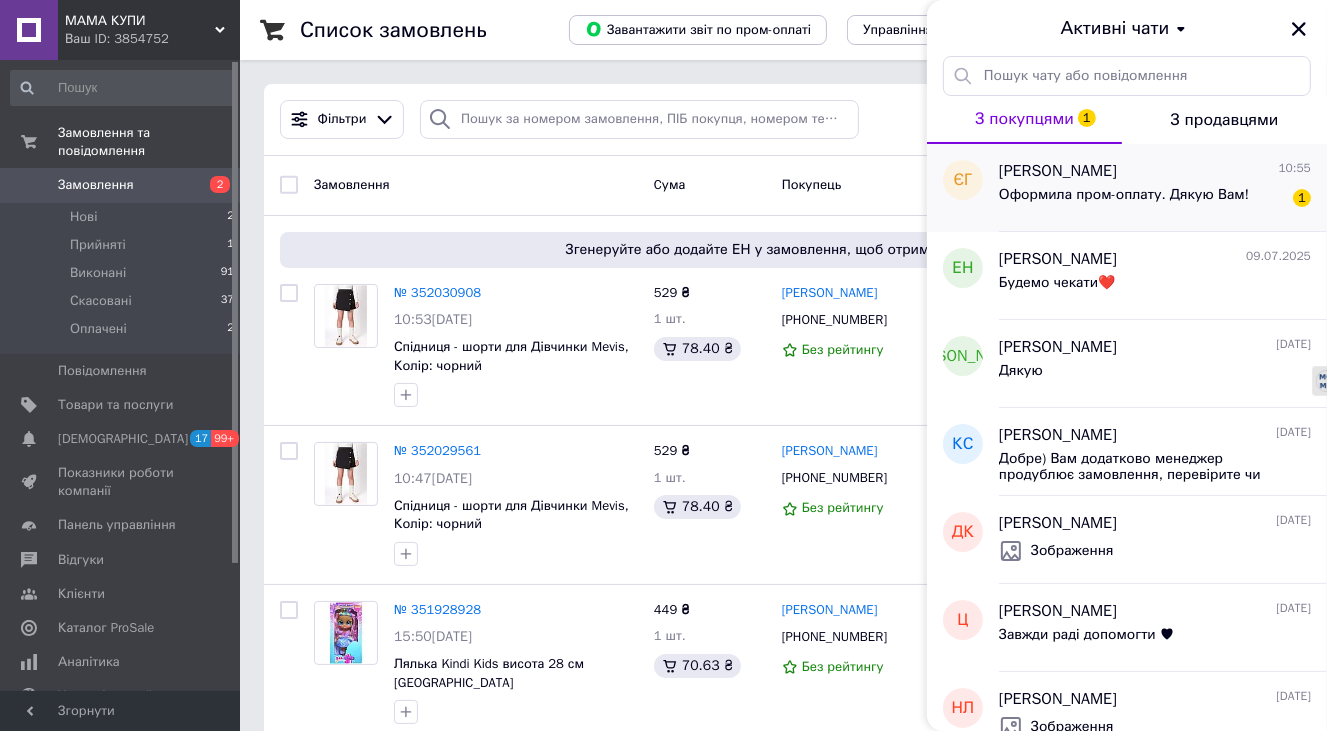 click on "Оформила пром-оплату. Дякую Вам!" at bounding box center (1124, 195) 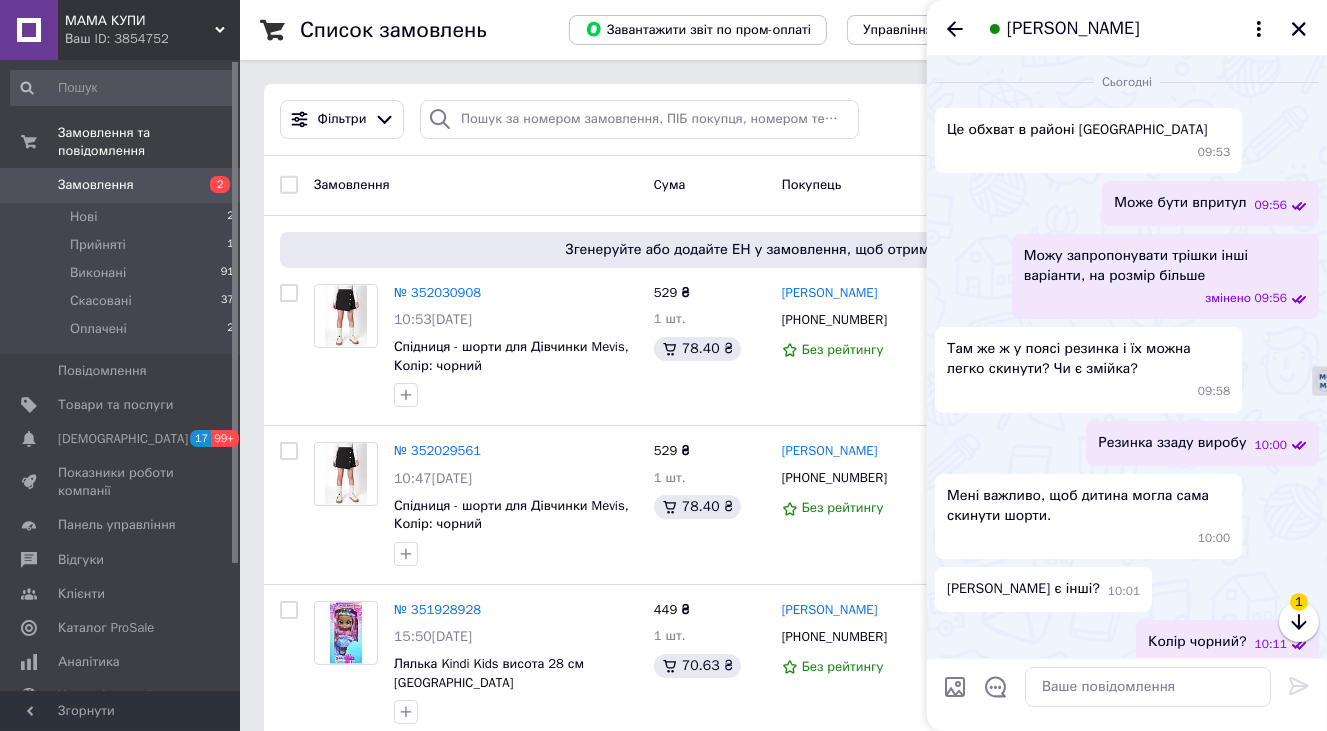 scroll, scrollTop: 2491, scrollLeft: 0, axis: vertical 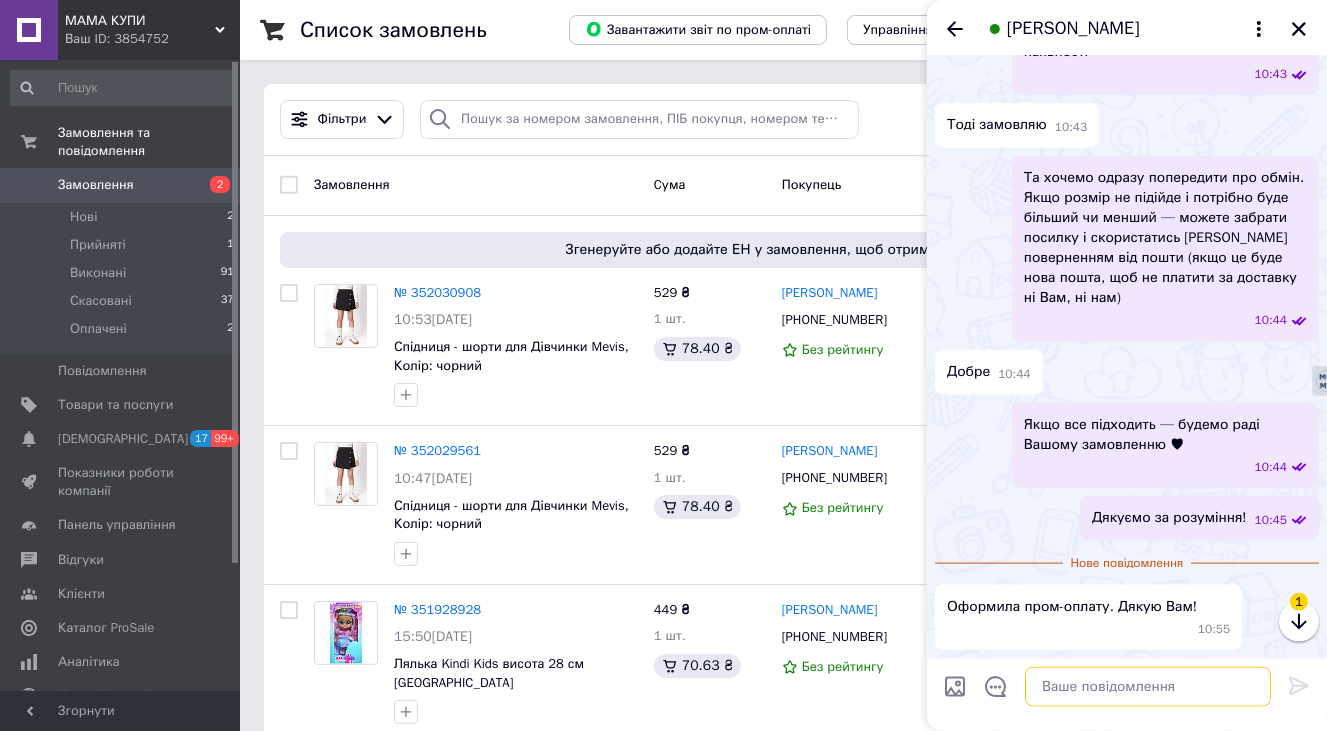 click at bounding box center [1148, 687] 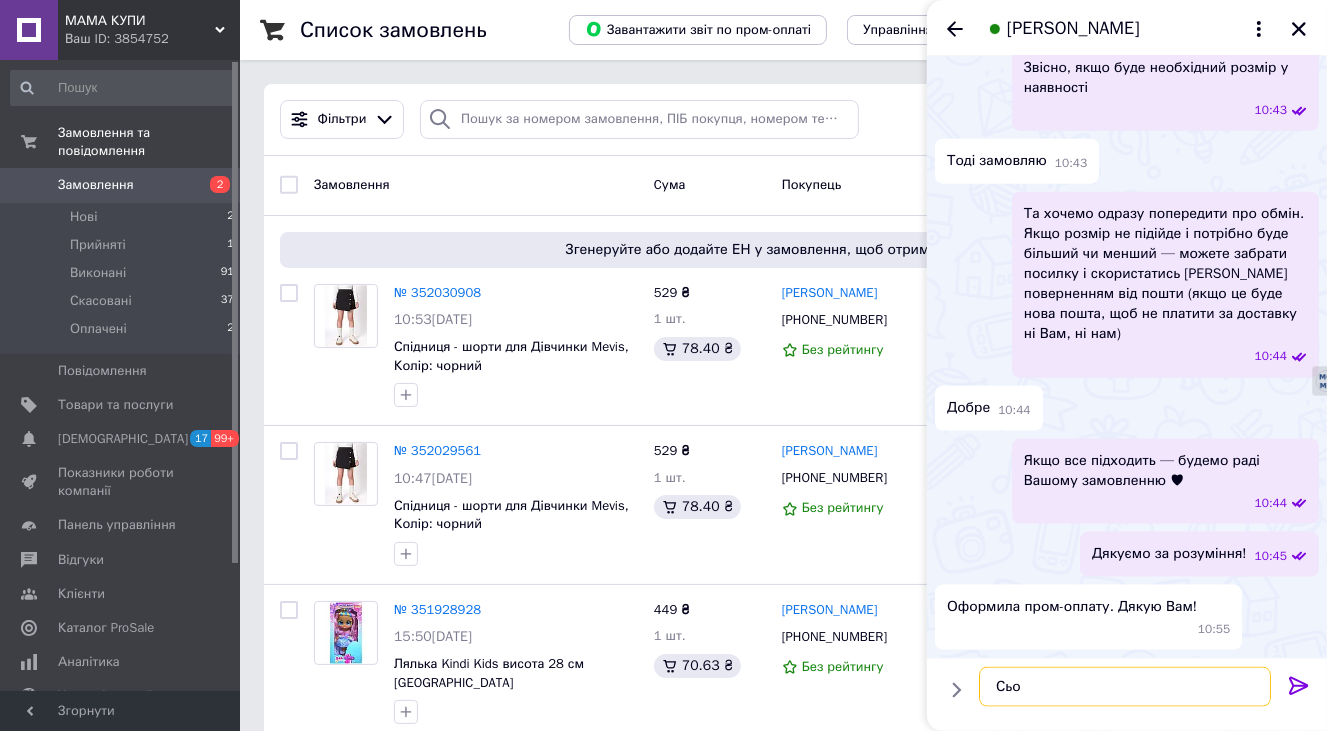 scroll, scrollTop: 2333, scrollLeft: 0, axis: vertical 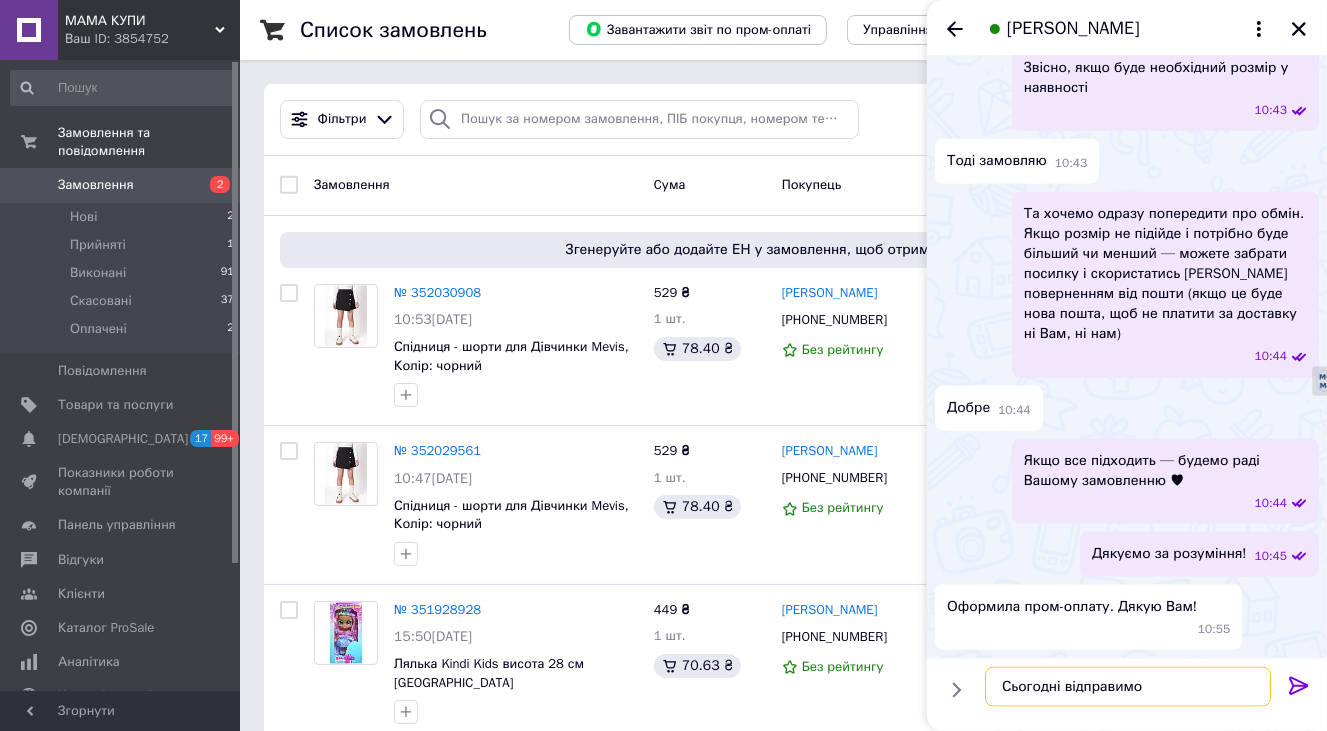 type on "Сьогодні відправимо ♥" 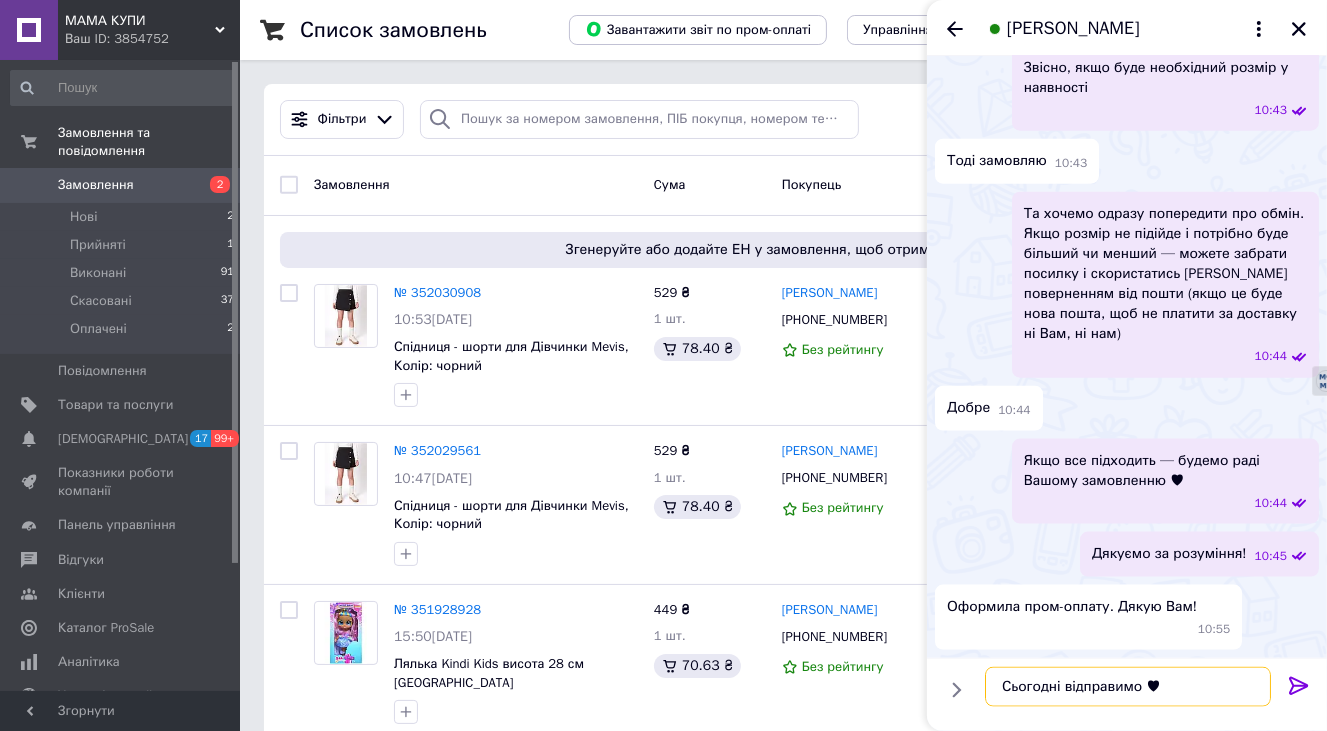 type 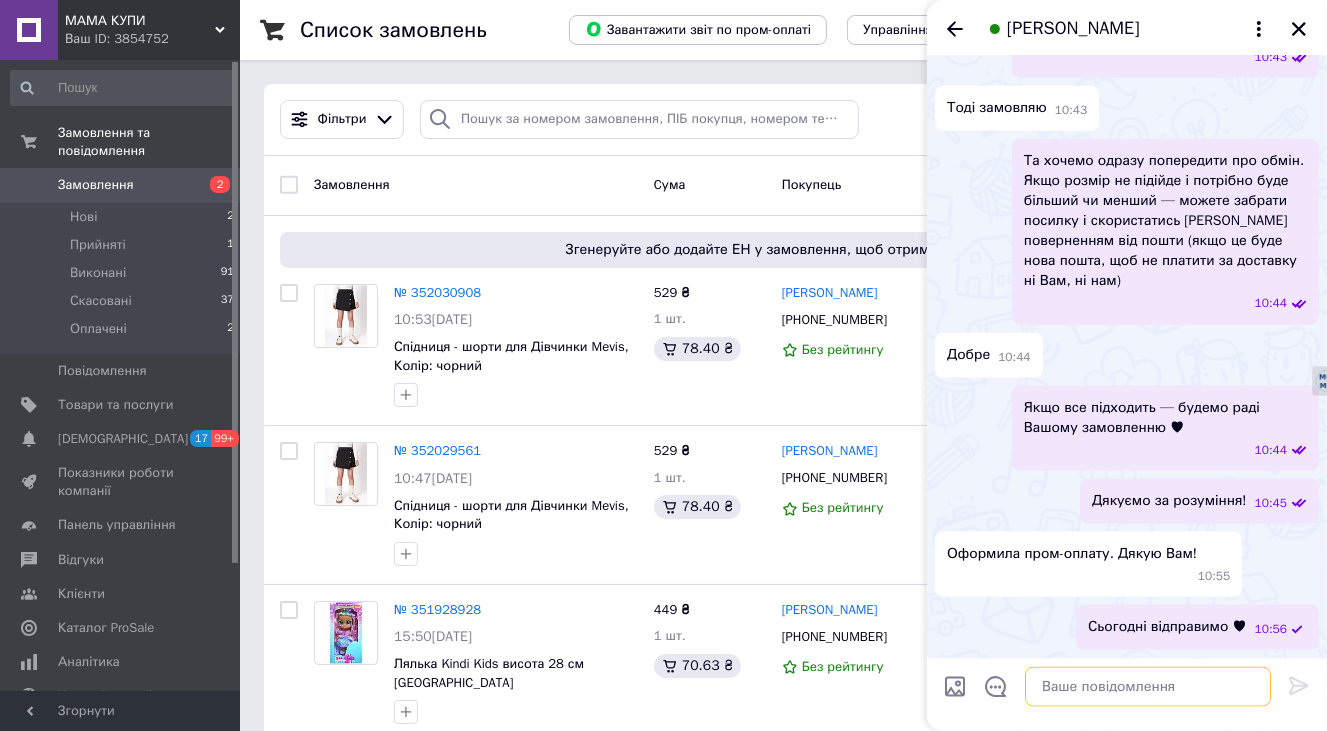 scroll, scrollTop: 2387, scrollLeft: 0, axis: vertical 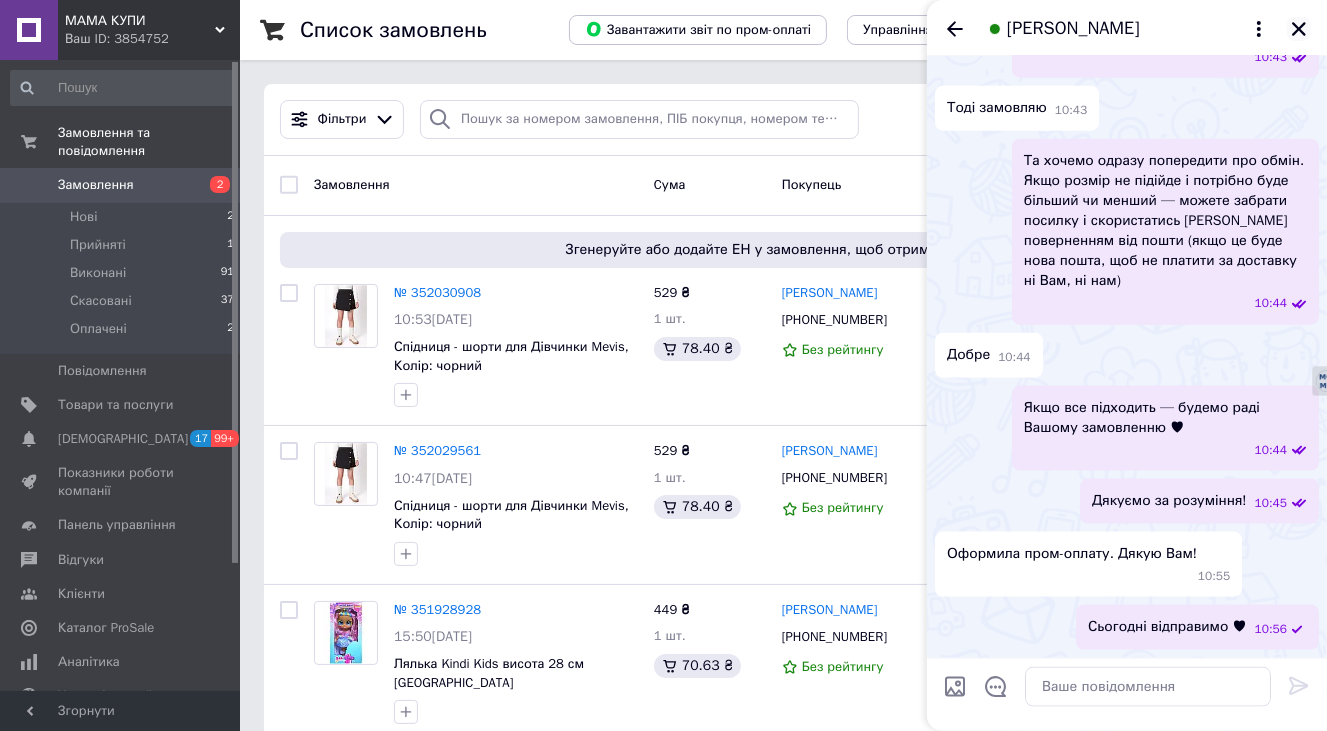 click 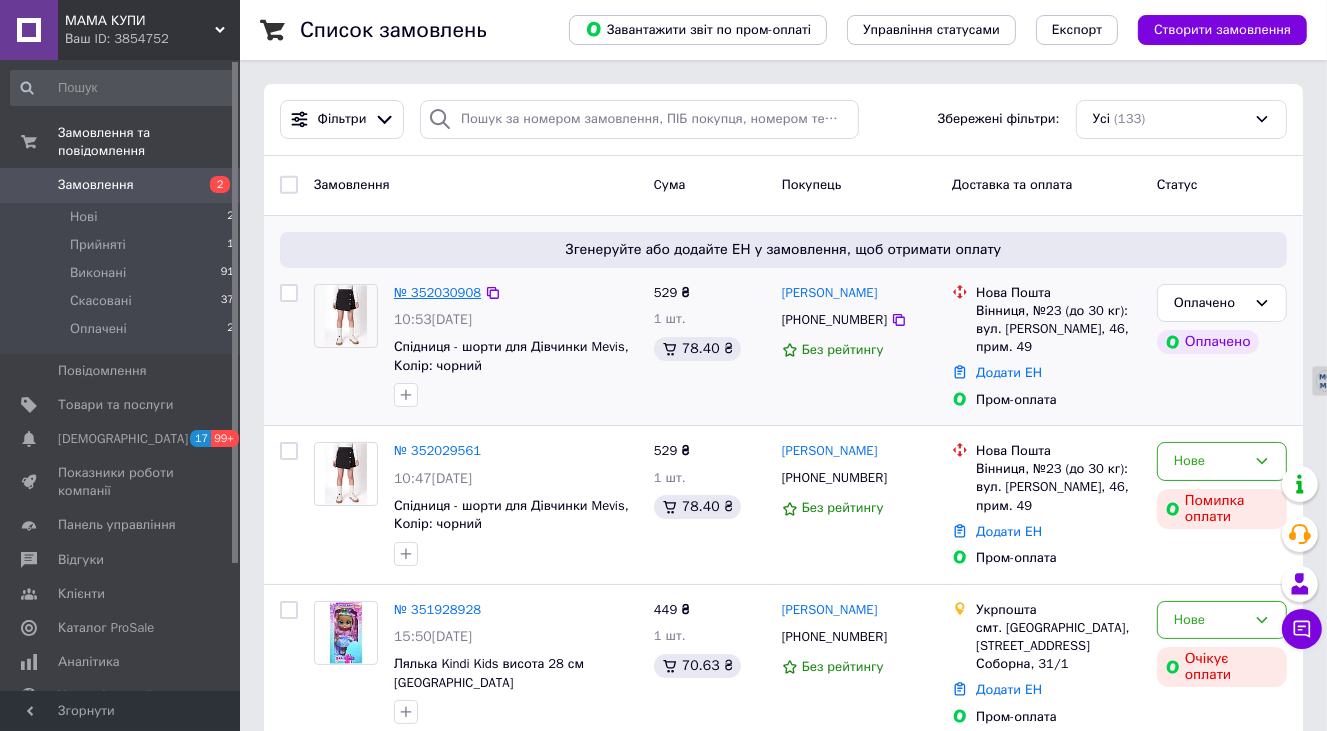 click on "№ 352030908" at bounding box center (437, 292) 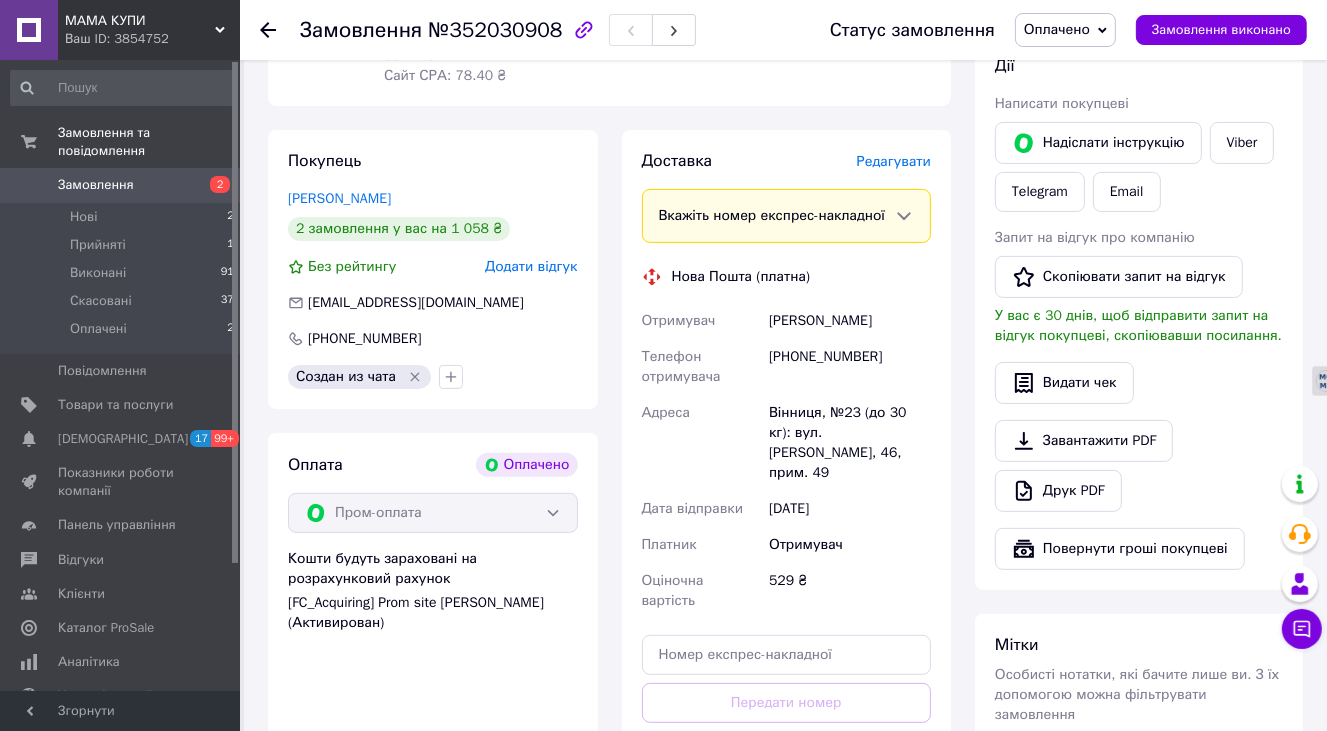 scroll, scrollTop: 700, scrollLeft: 0, axis: vertical 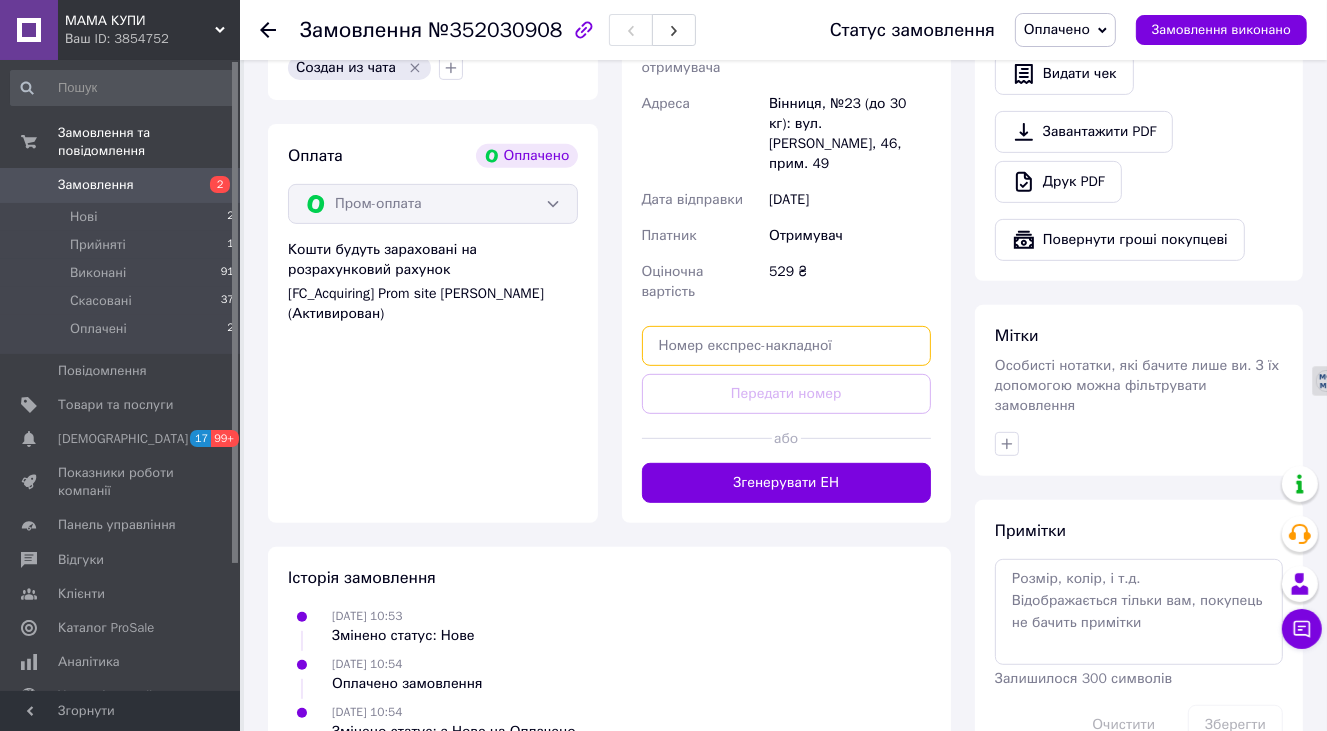 click at bounding box center [787, 346] 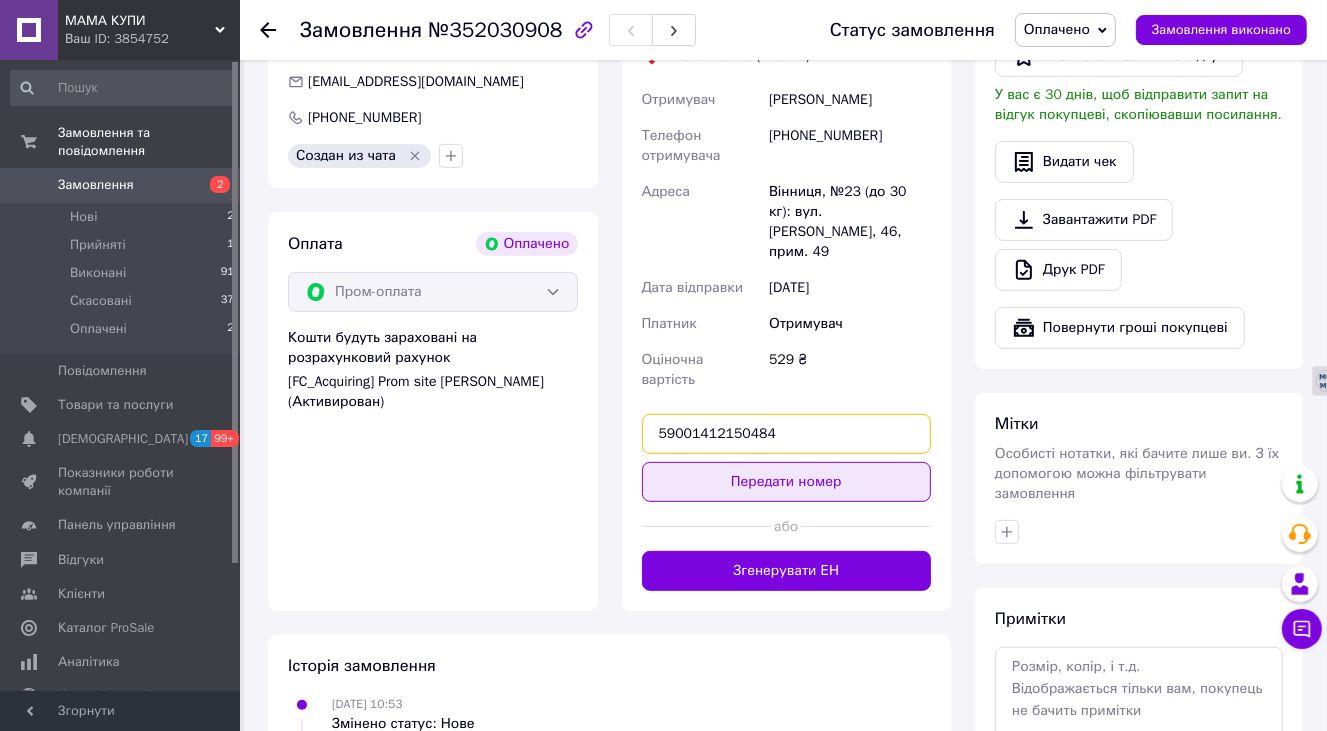 scroll, scrollTop: 600, scrollLeft: 0, axis: vertical 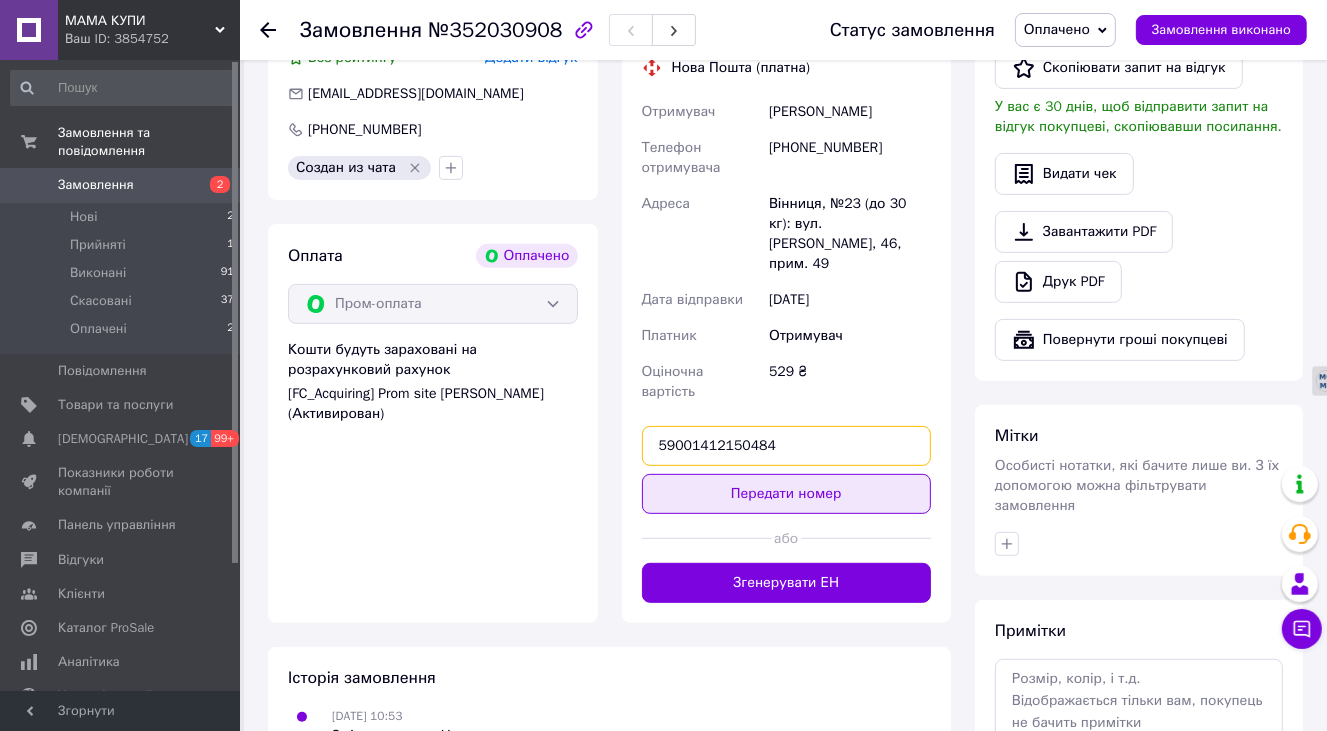 type on "59001412150484" 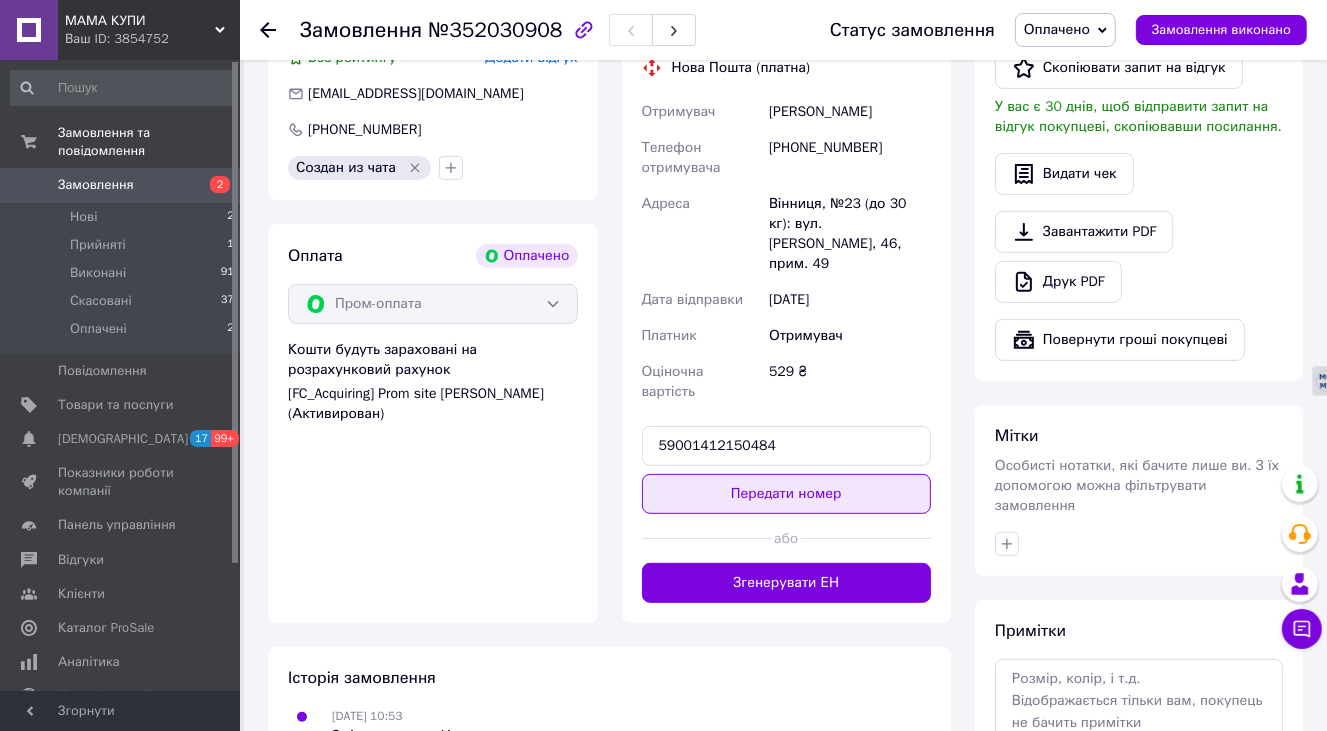 click on "Передати номер" at bounding box center [787, 494] 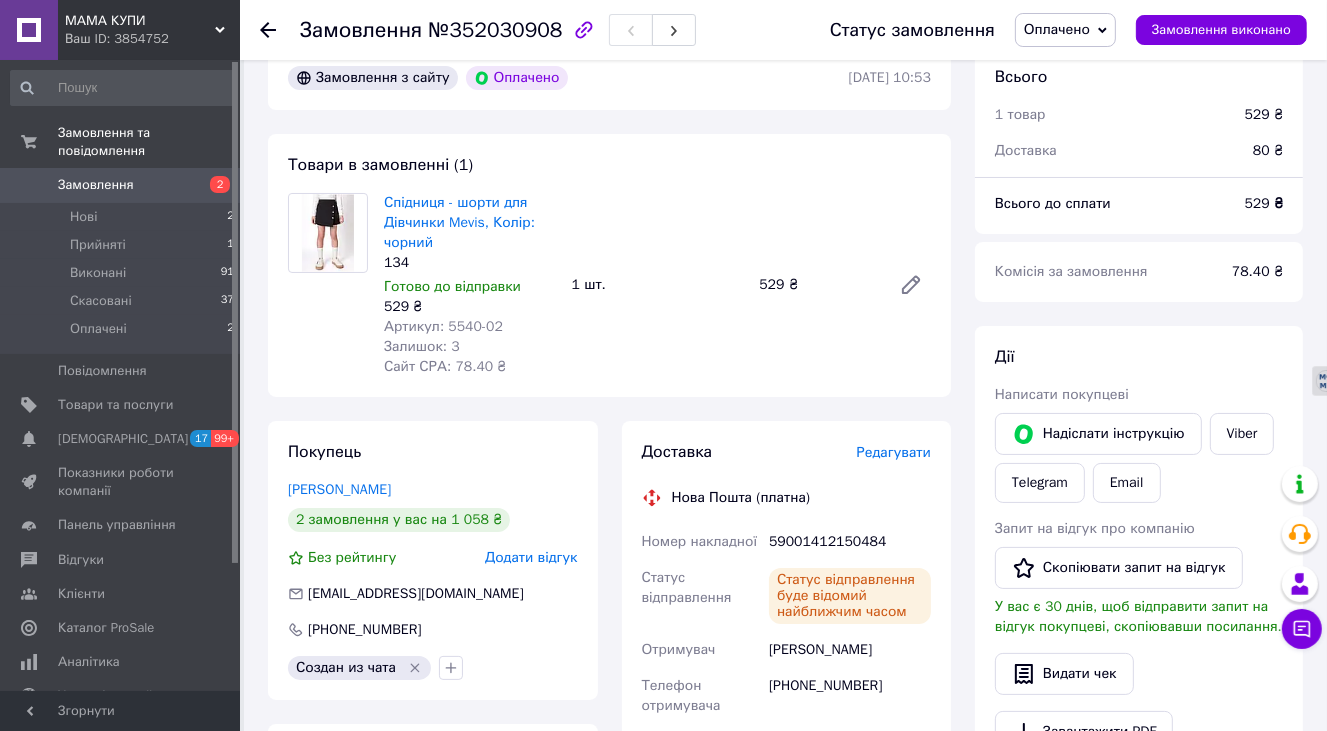 scroll, scrollTop: 0, scrollLeft: 0, axis: both 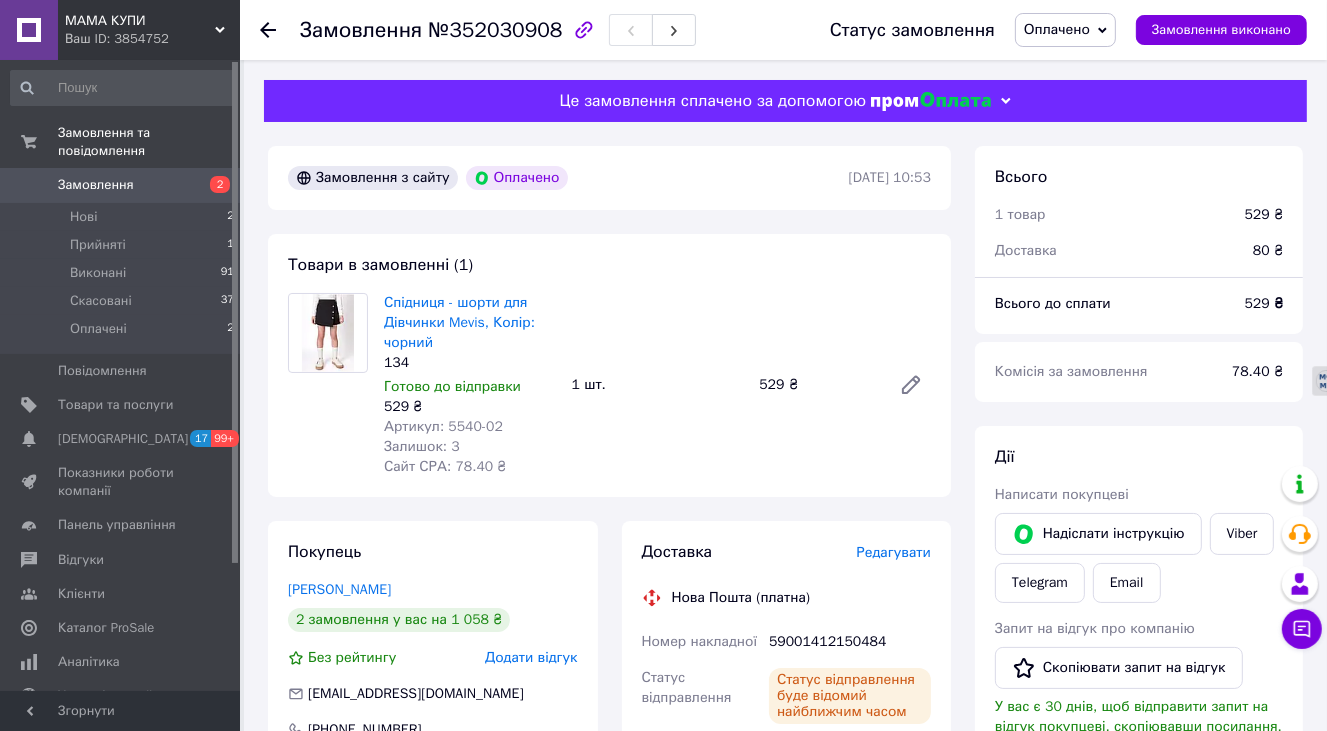 click on "Замовлення" at bounding box center (121, 185) 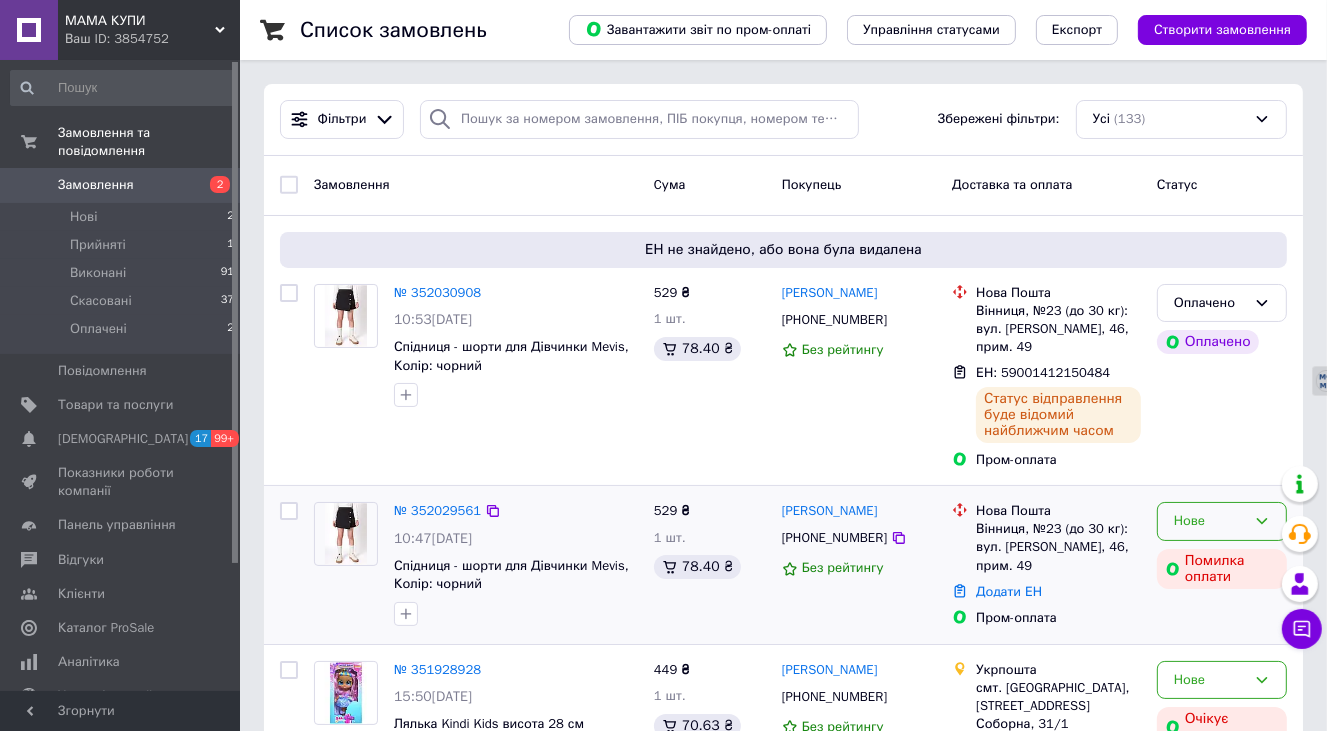 click on "Нове" at bounding box center [1210, 521] 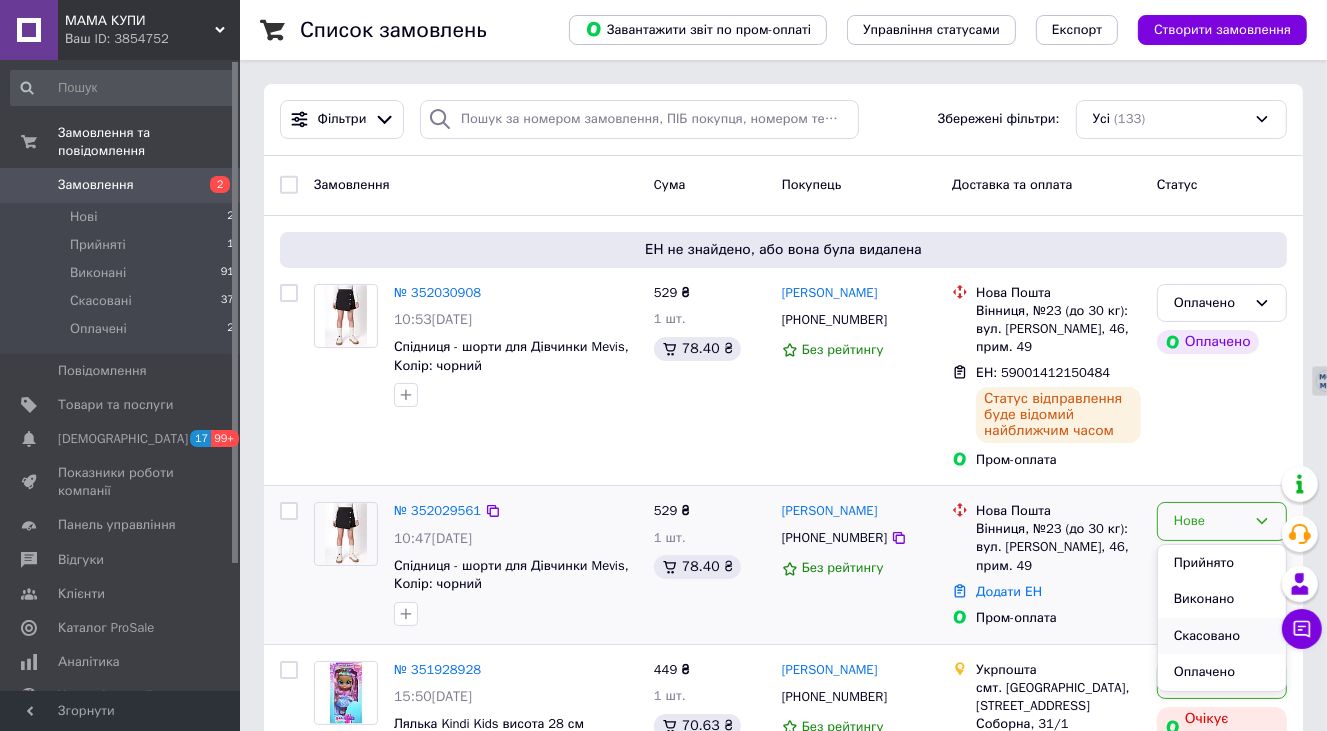 click on "Скасовано" at bounding box center (1222, 636) 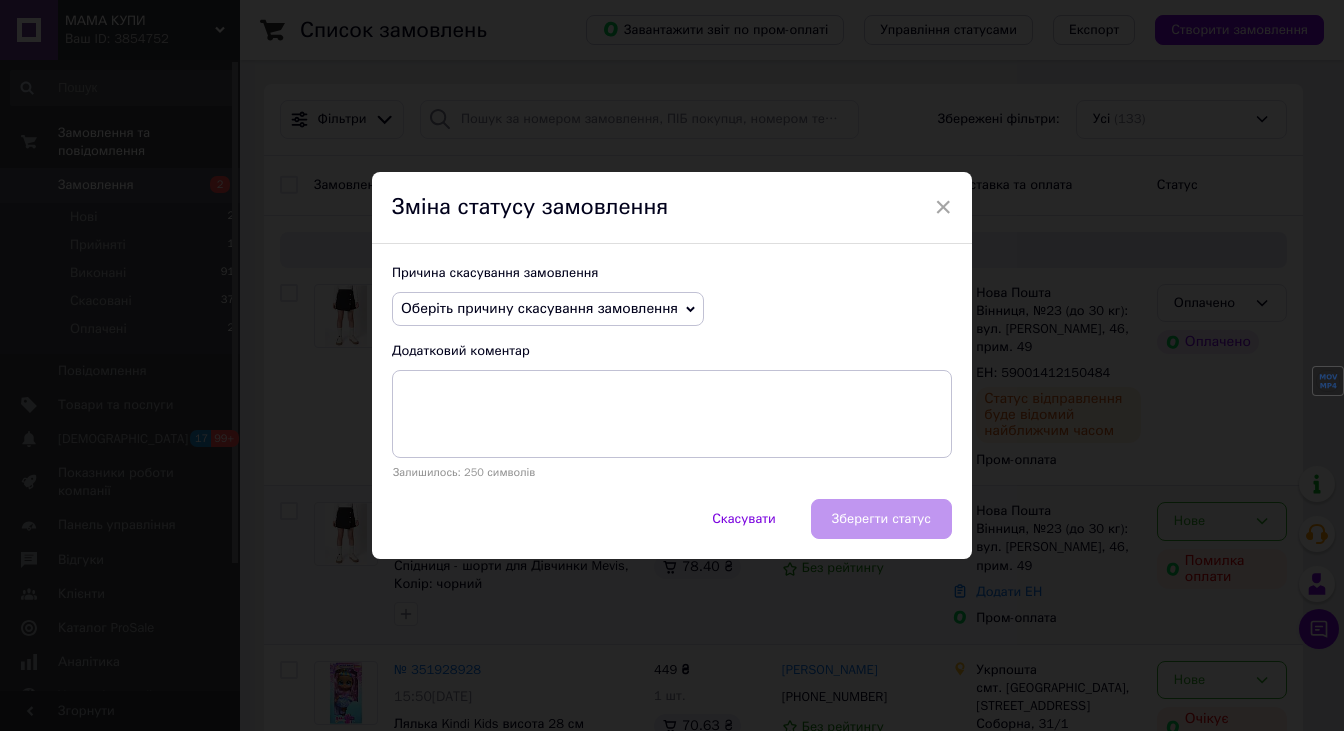 click on "Оберіть причину скасування замовлення" at bounding box center (539, 308) 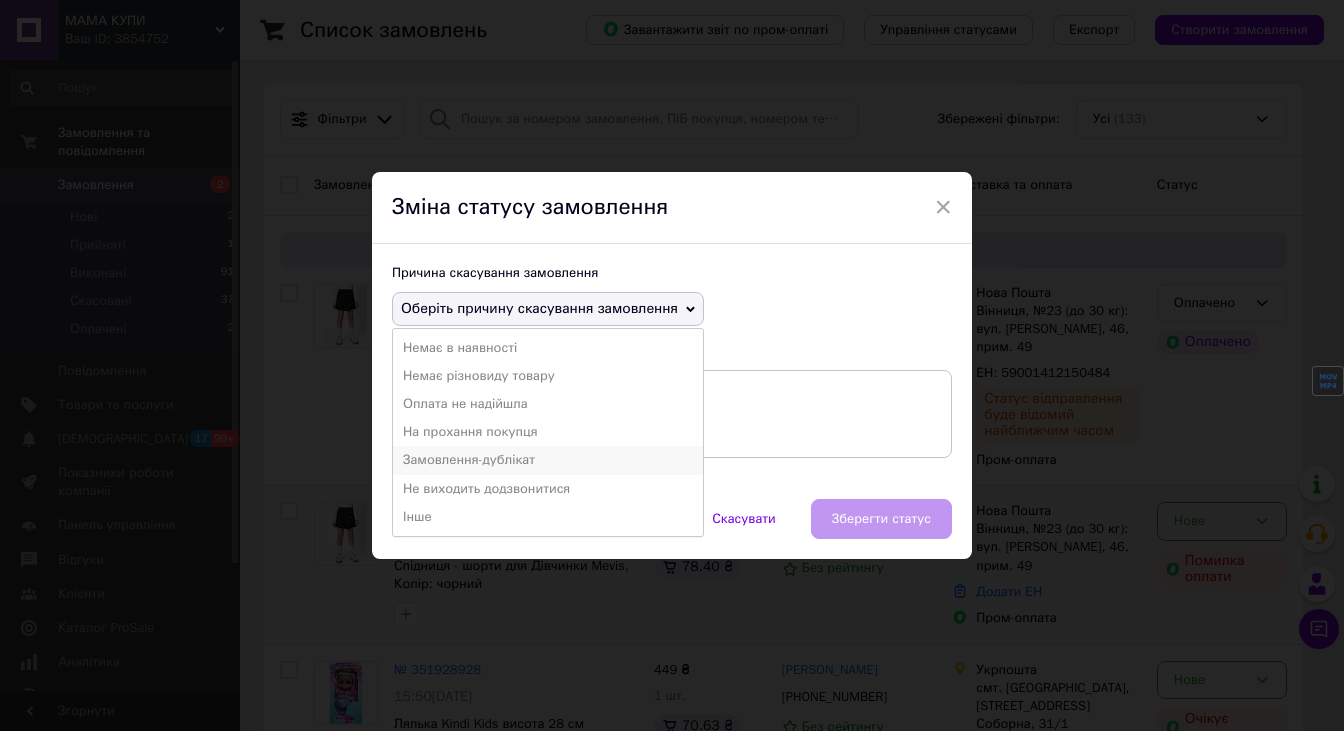 click on "Замовлення-дублікат" at bounding box center (548, 460) 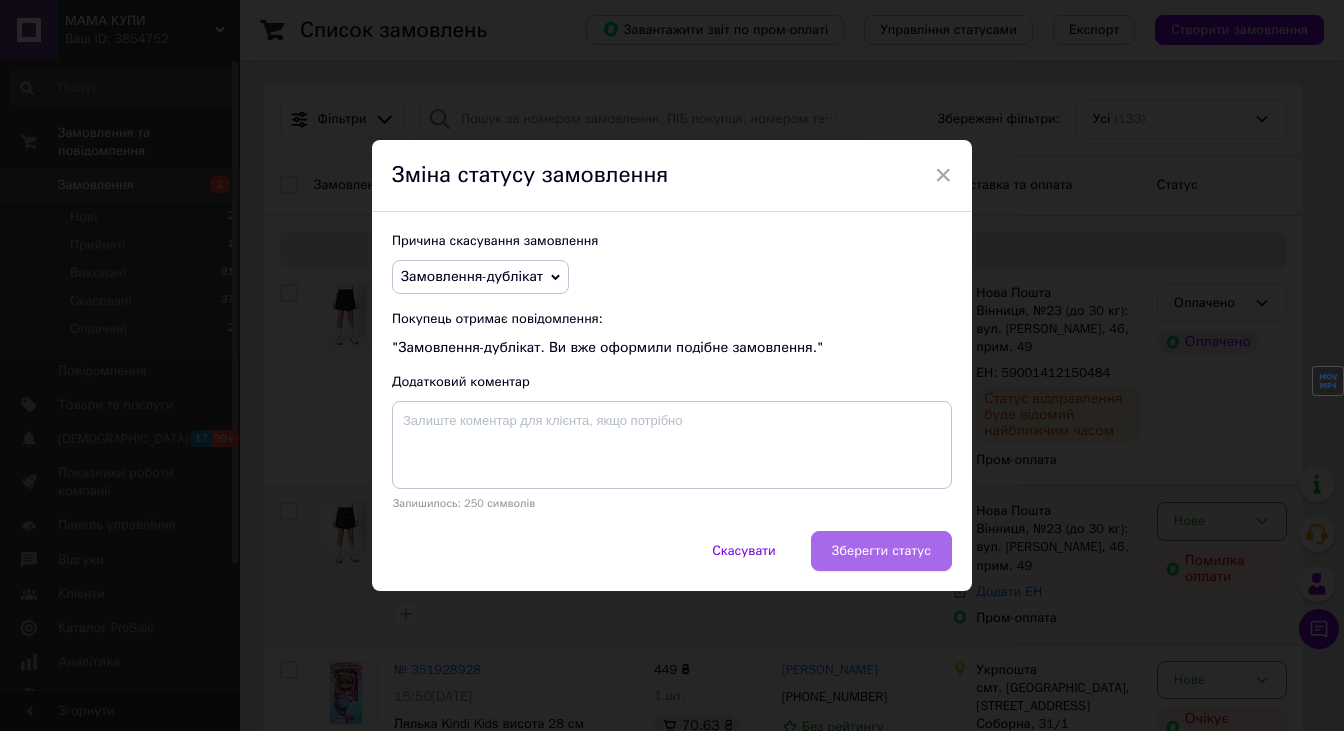 click on "Зберегти статус" at bounding box center [881, 551] 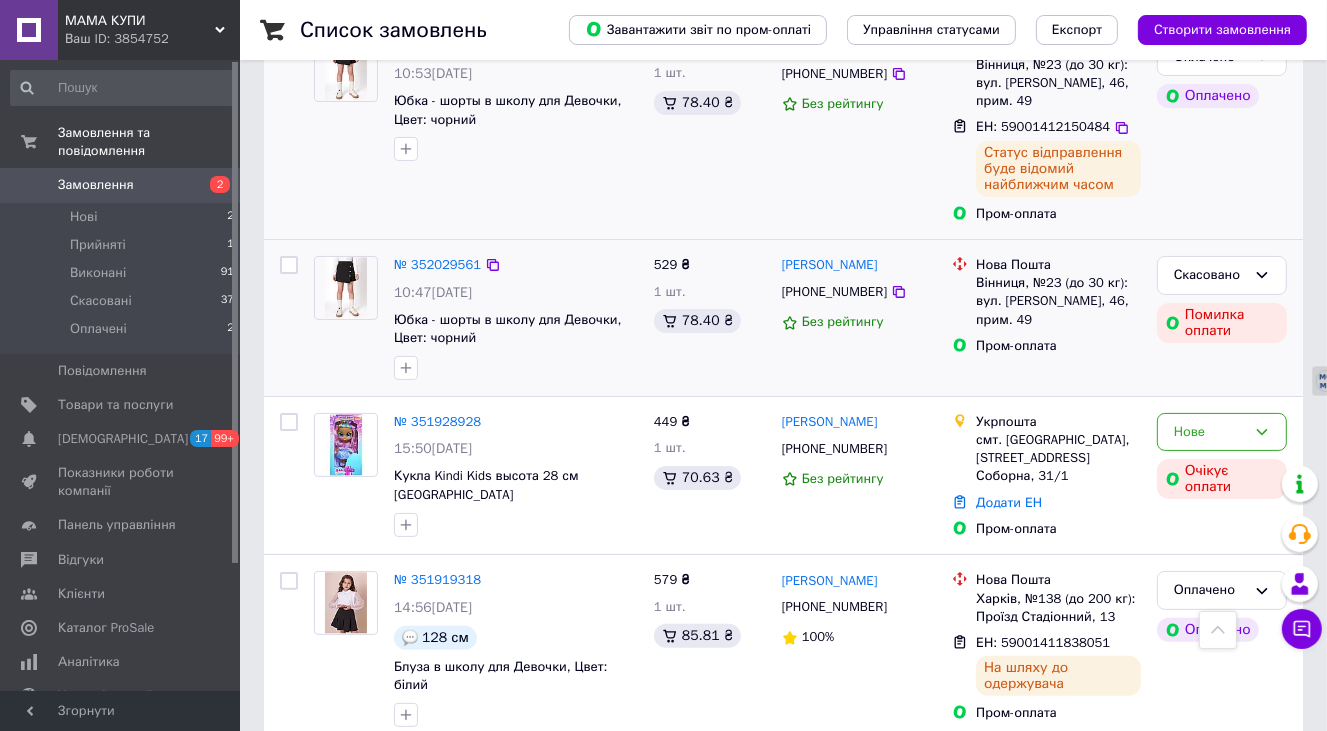 scroll, scrollTop: 0, scrollLeft: 0, axis: both 